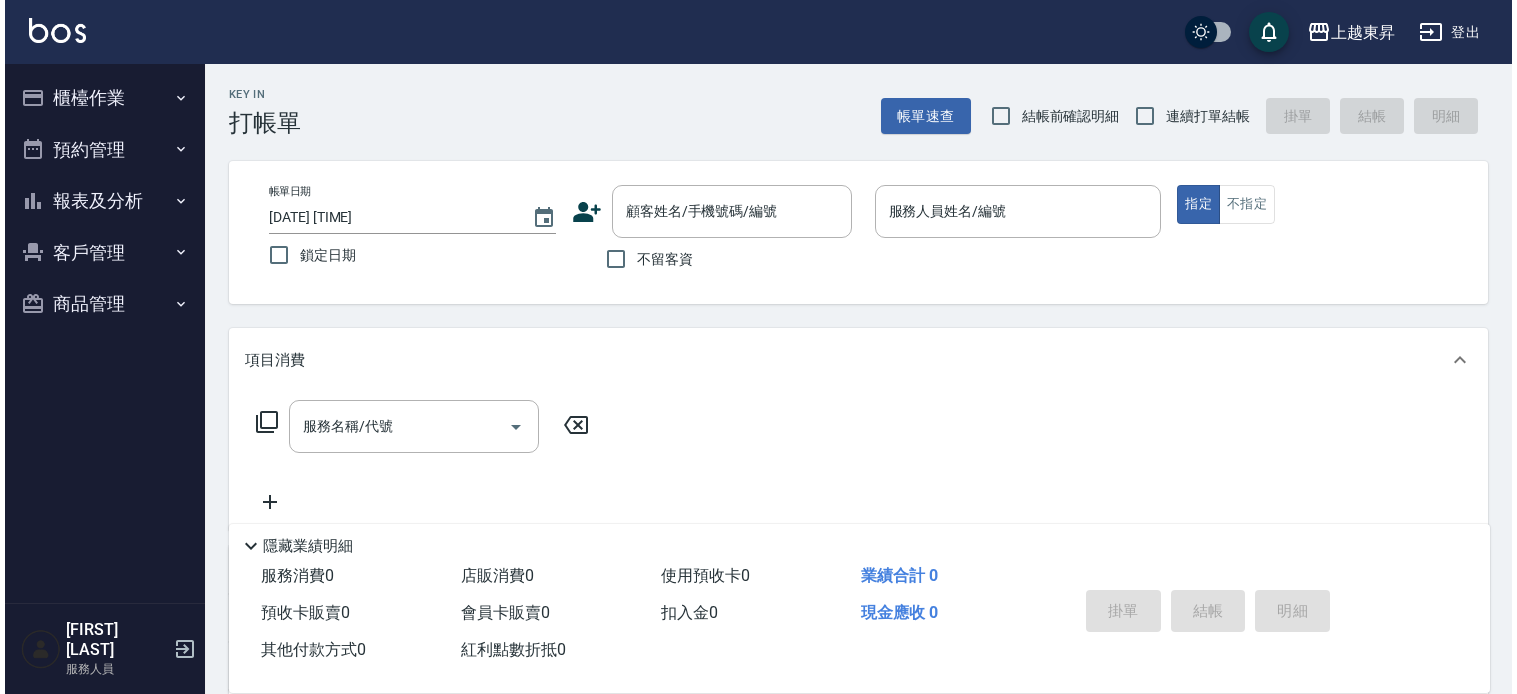 scroll, scrollTop: 0, scrollLeft: 0, axis: both 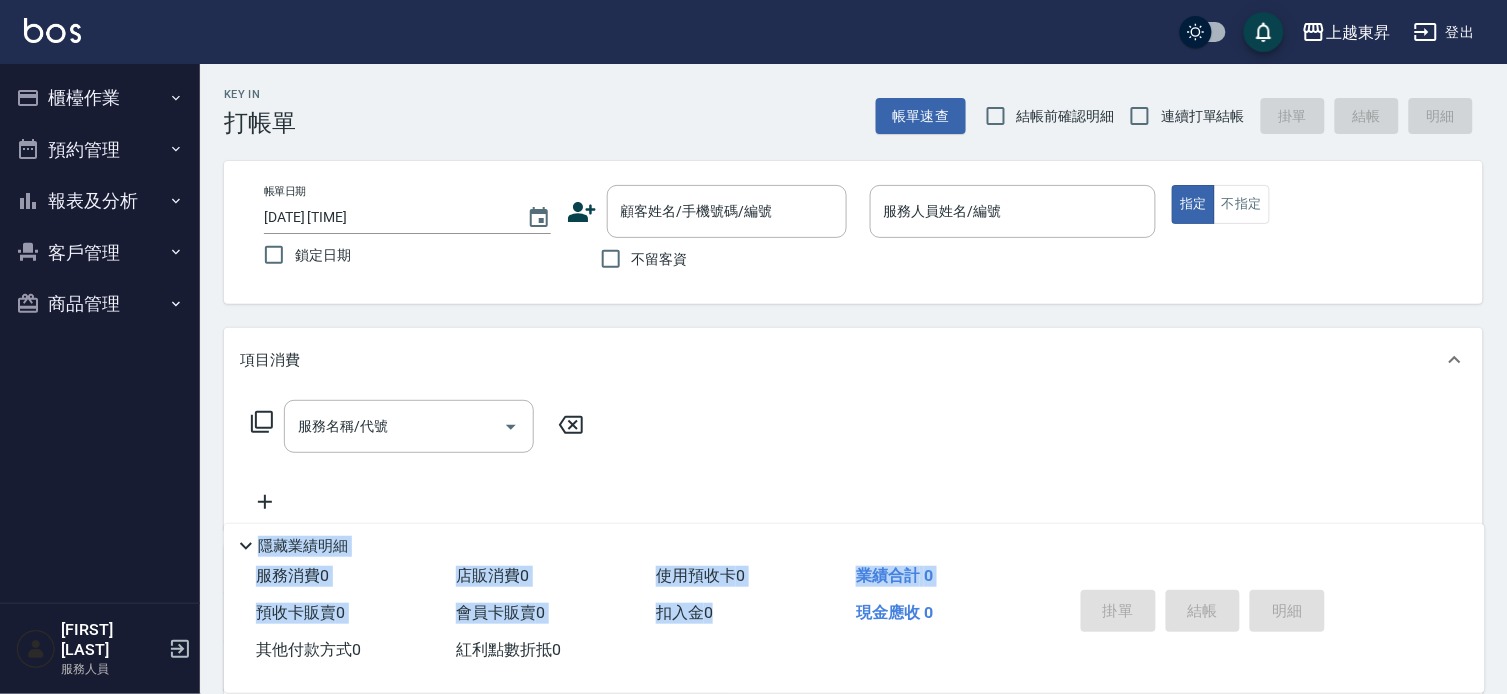 drag, startPoint x: 70, startPoint y: 102, endPoint x: 82, endPoint y: 125, distance: 25.942244 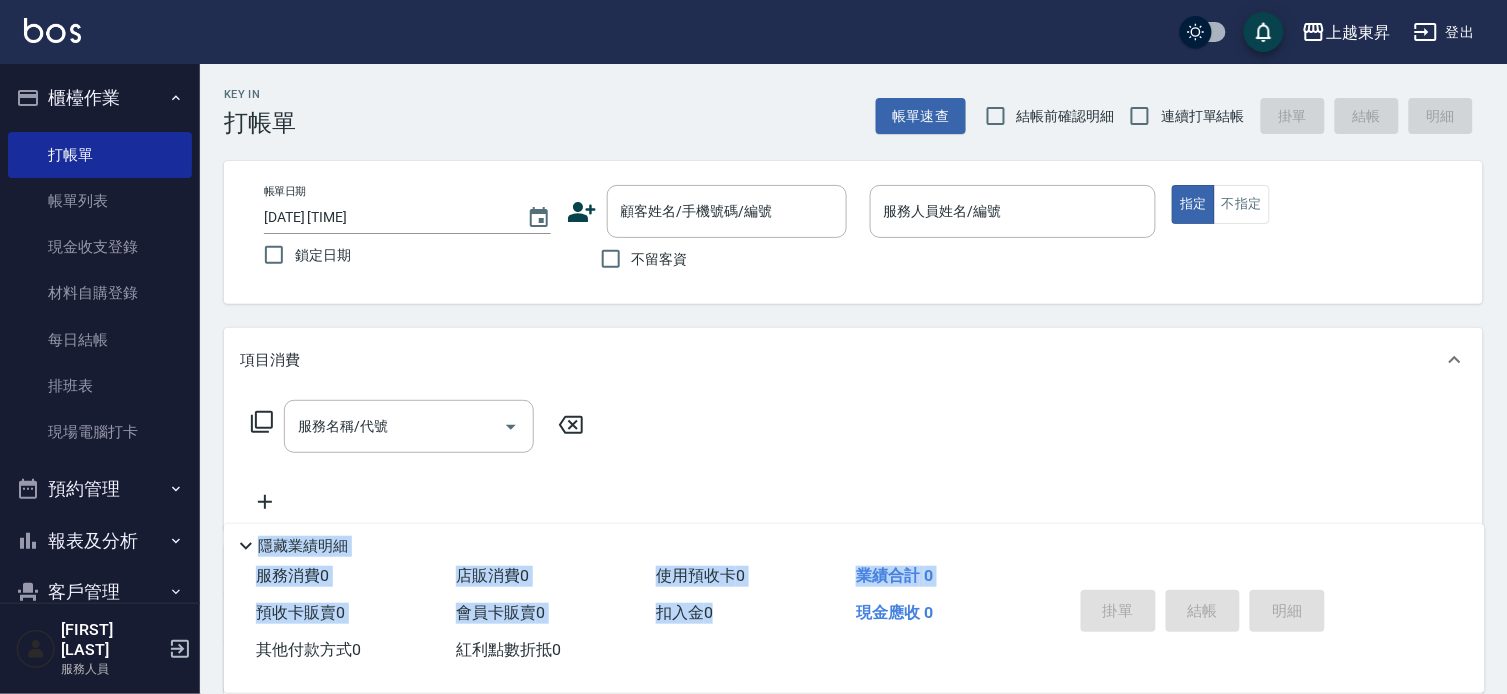 click on "櫃檯作業" at bounding box center [100, 98] 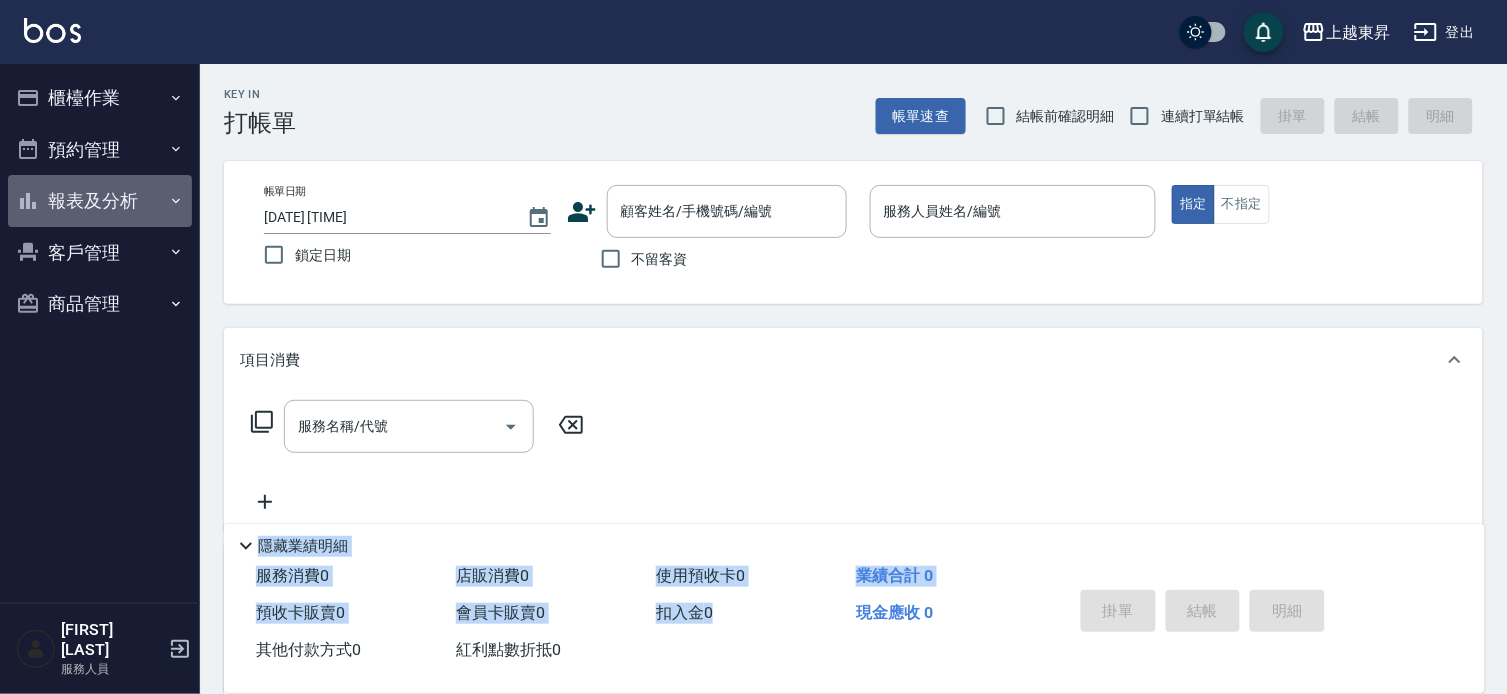 click on "報表及分析" at bounding box center [100, 201] 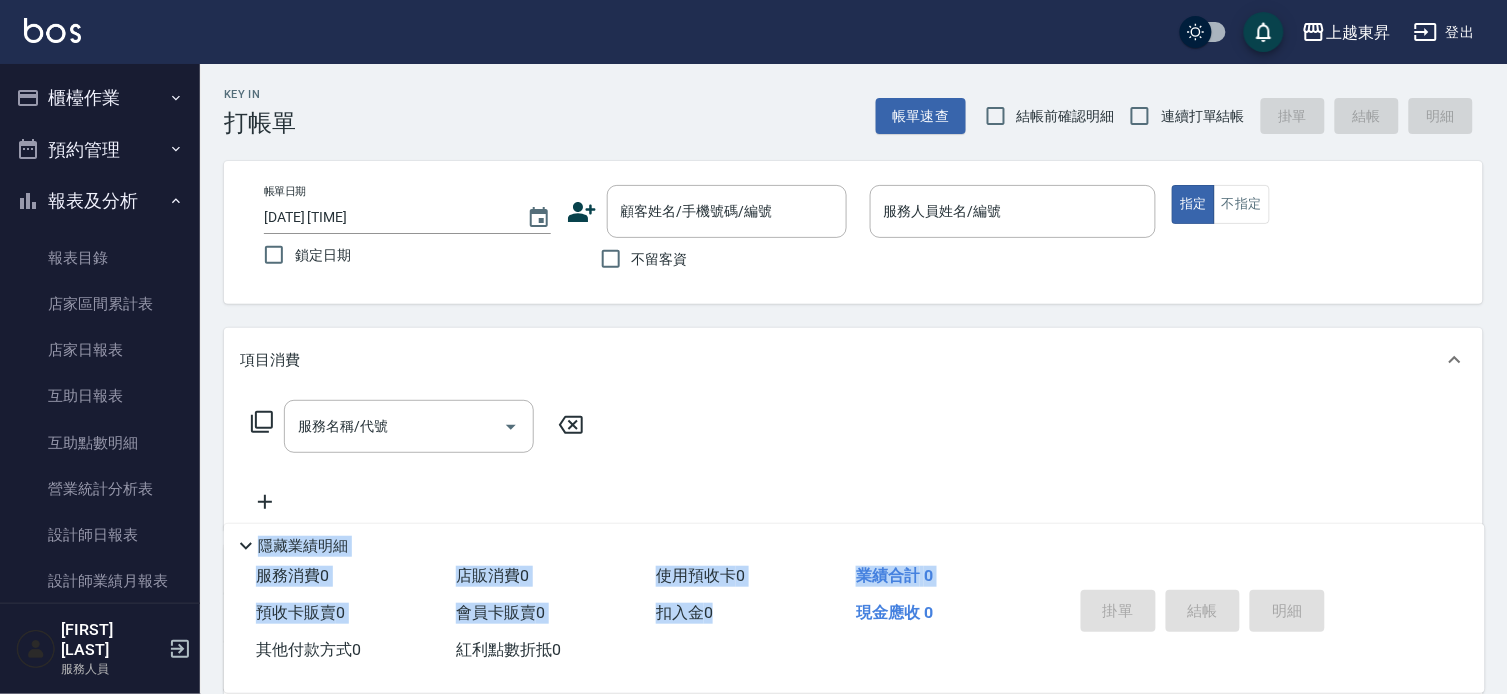 drag, startPoint x: 91, startPoint y: 215, endPoint x: 82, endPoint y: 197, distance: 20.12461 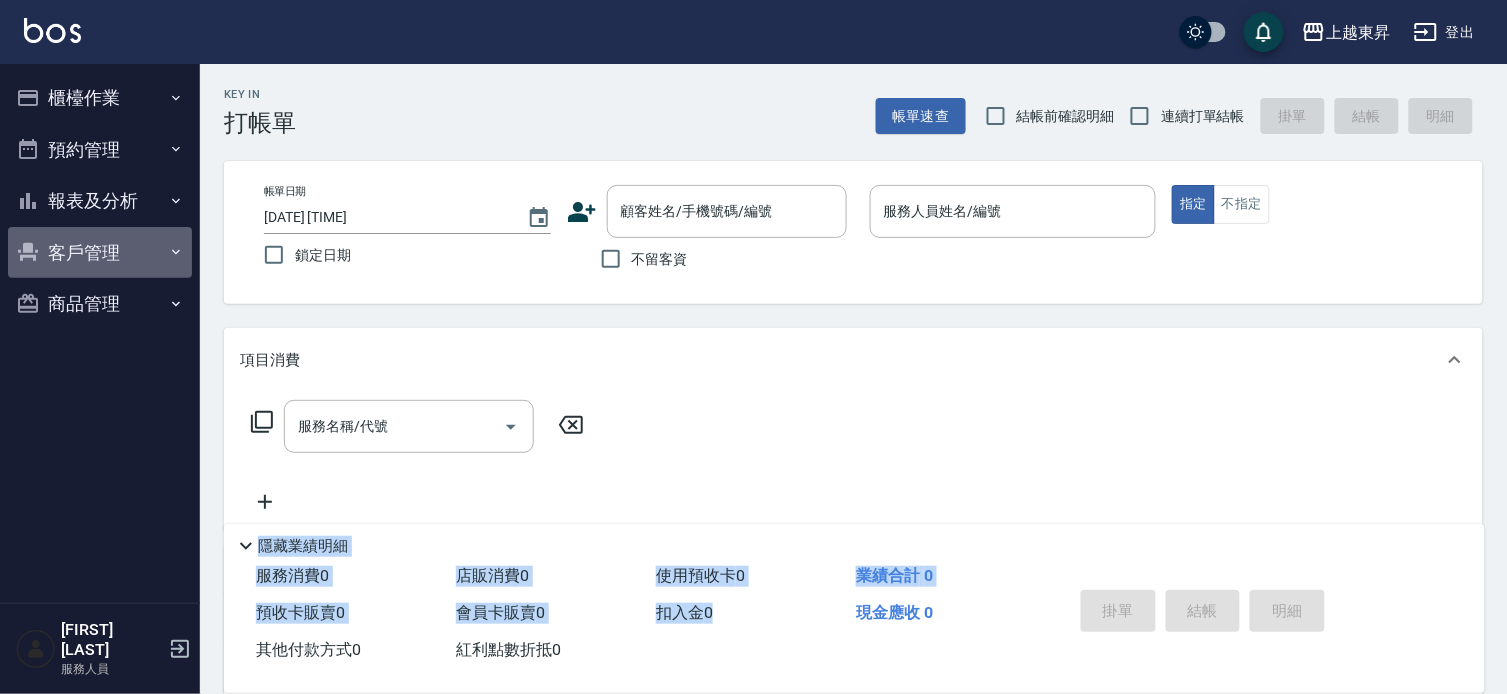 click on "客戶管理" at bounding box center [100, 253] 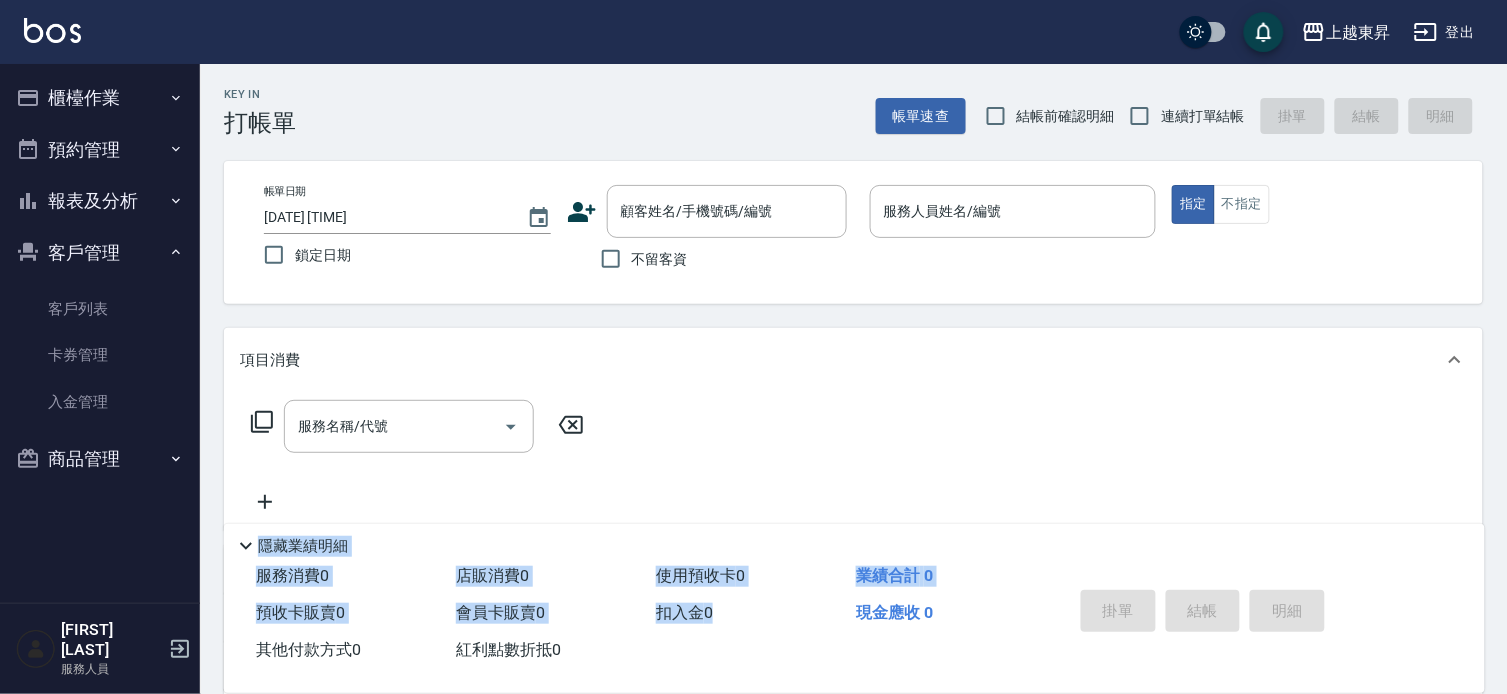 drag, startPoint x: 86, startPoint y: 318, endPoint x: 228, endPoint y: 250, distance: 157.44205 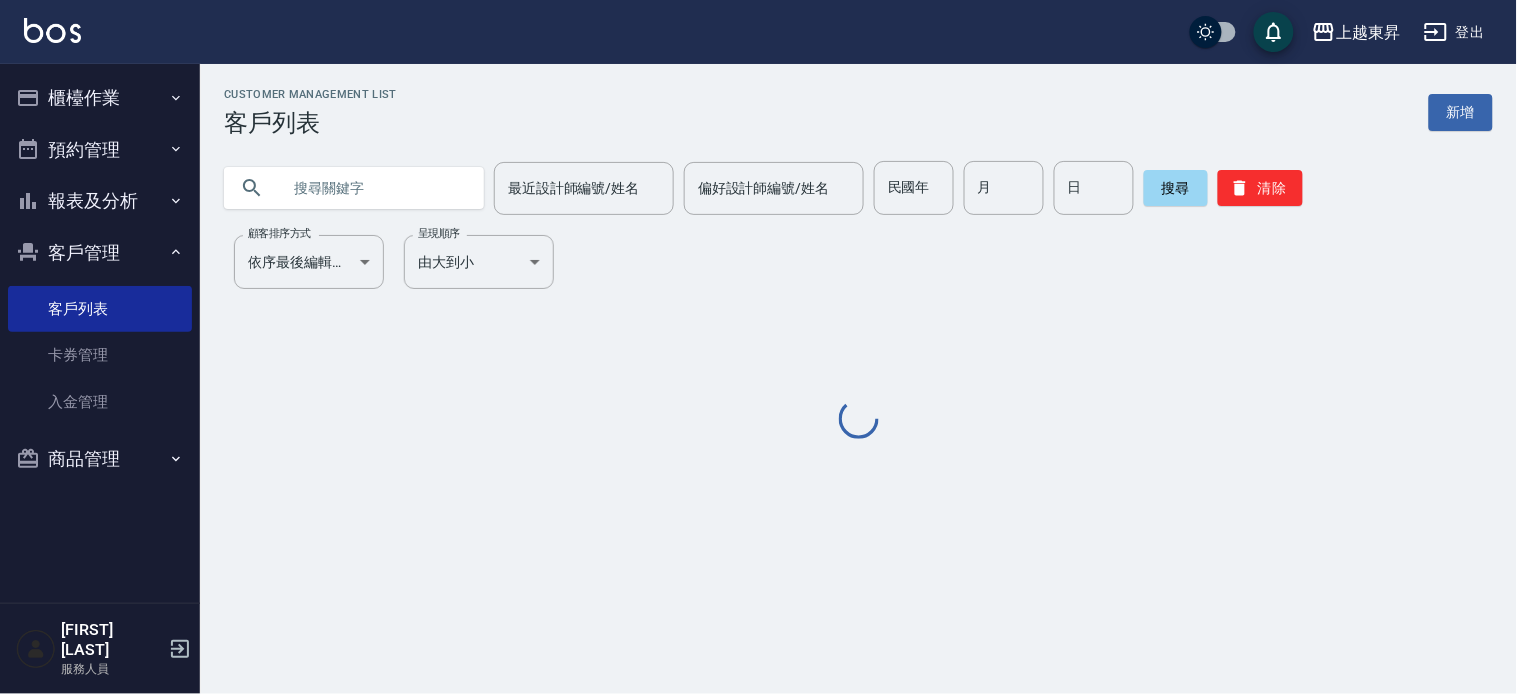 click at bounding box center (374, 188) 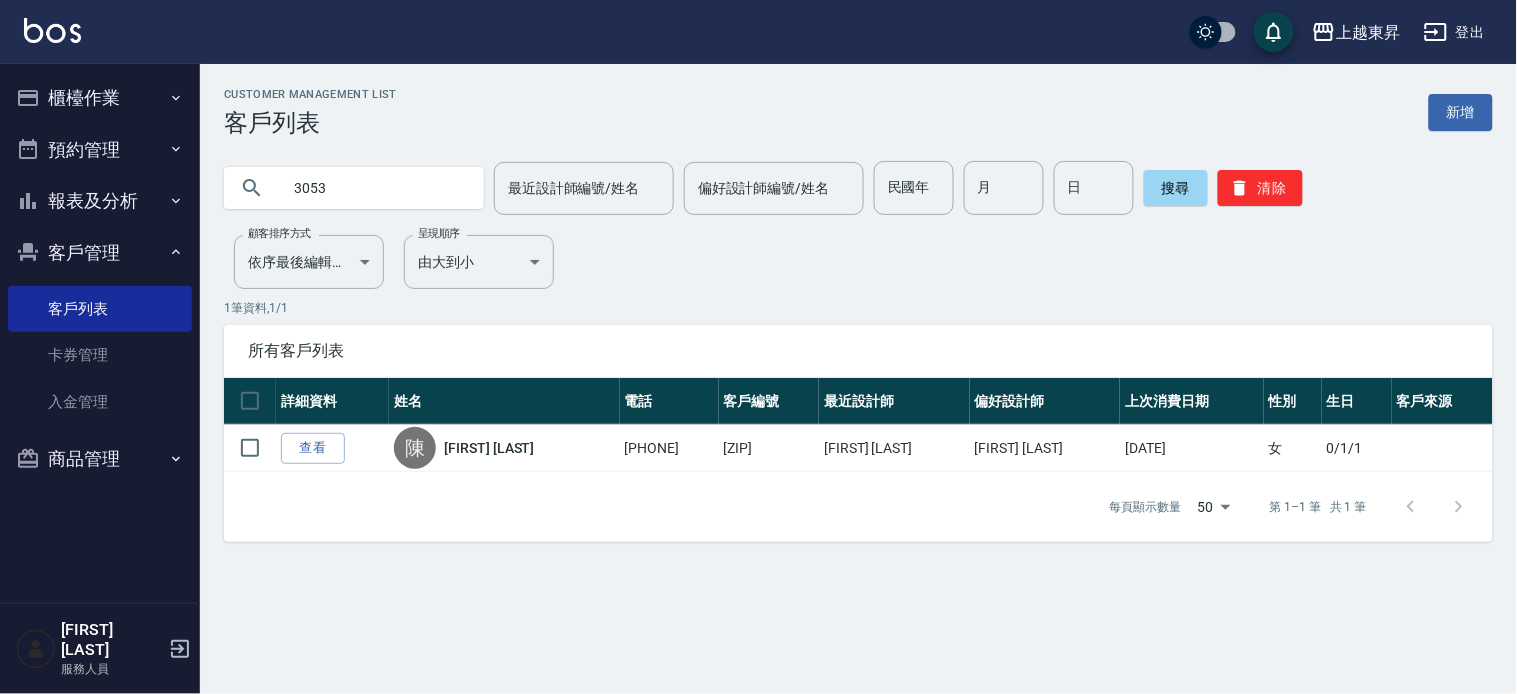 click on "3053" at bounding box center [374, 188] 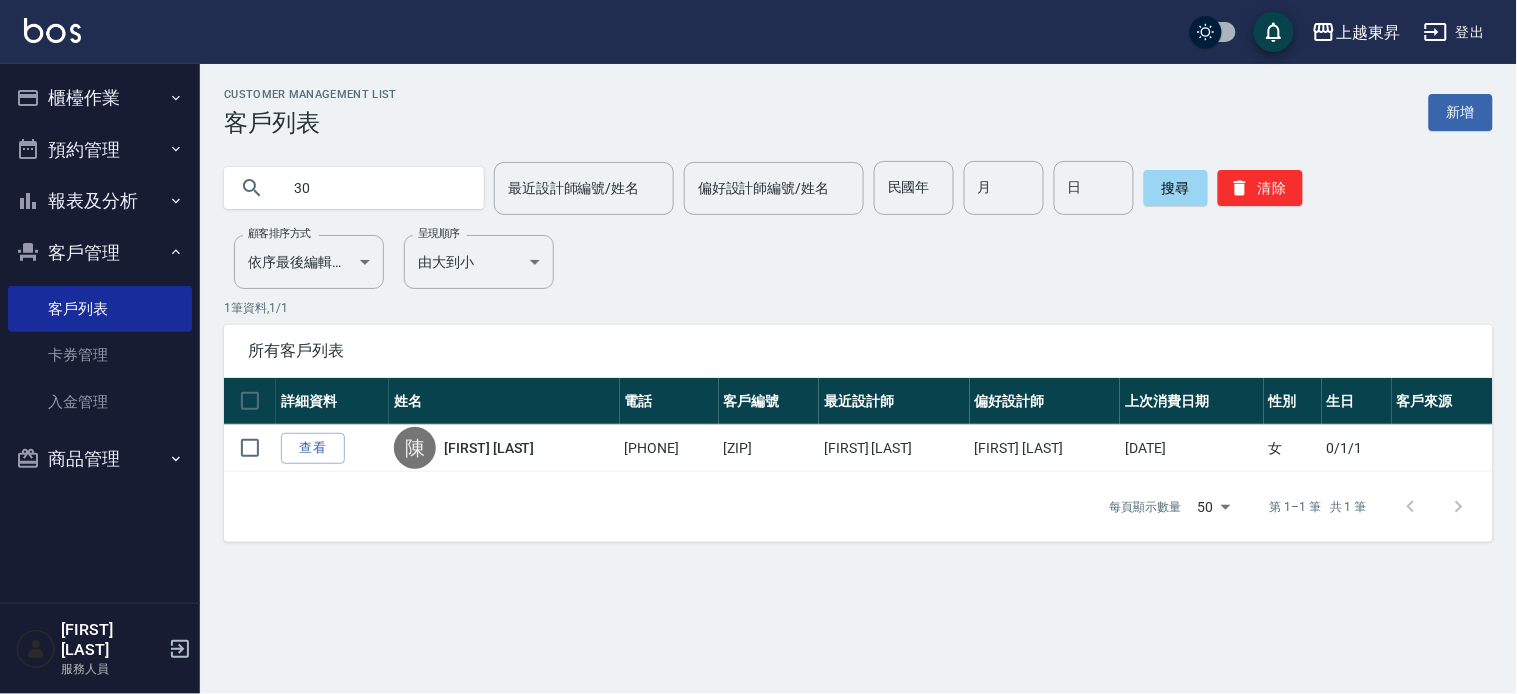 type on "3" 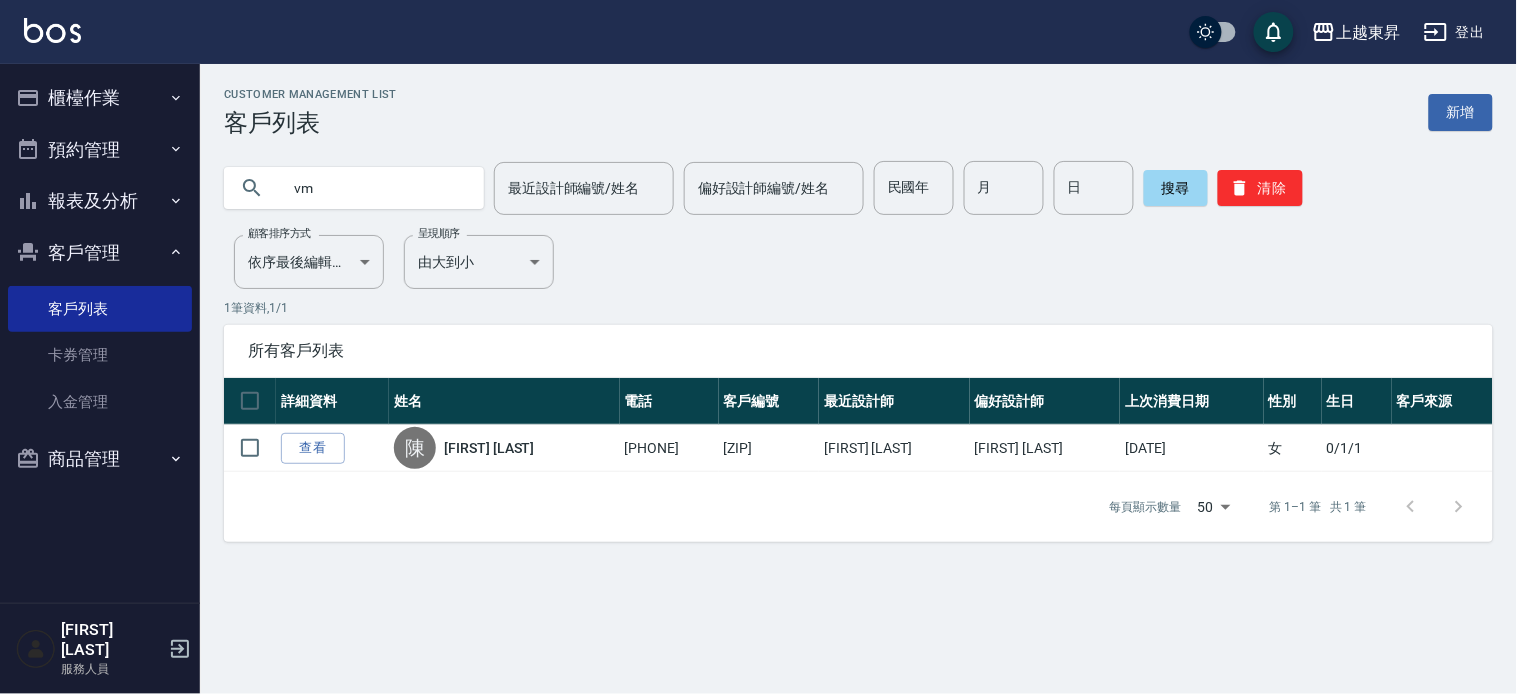 type on "v" 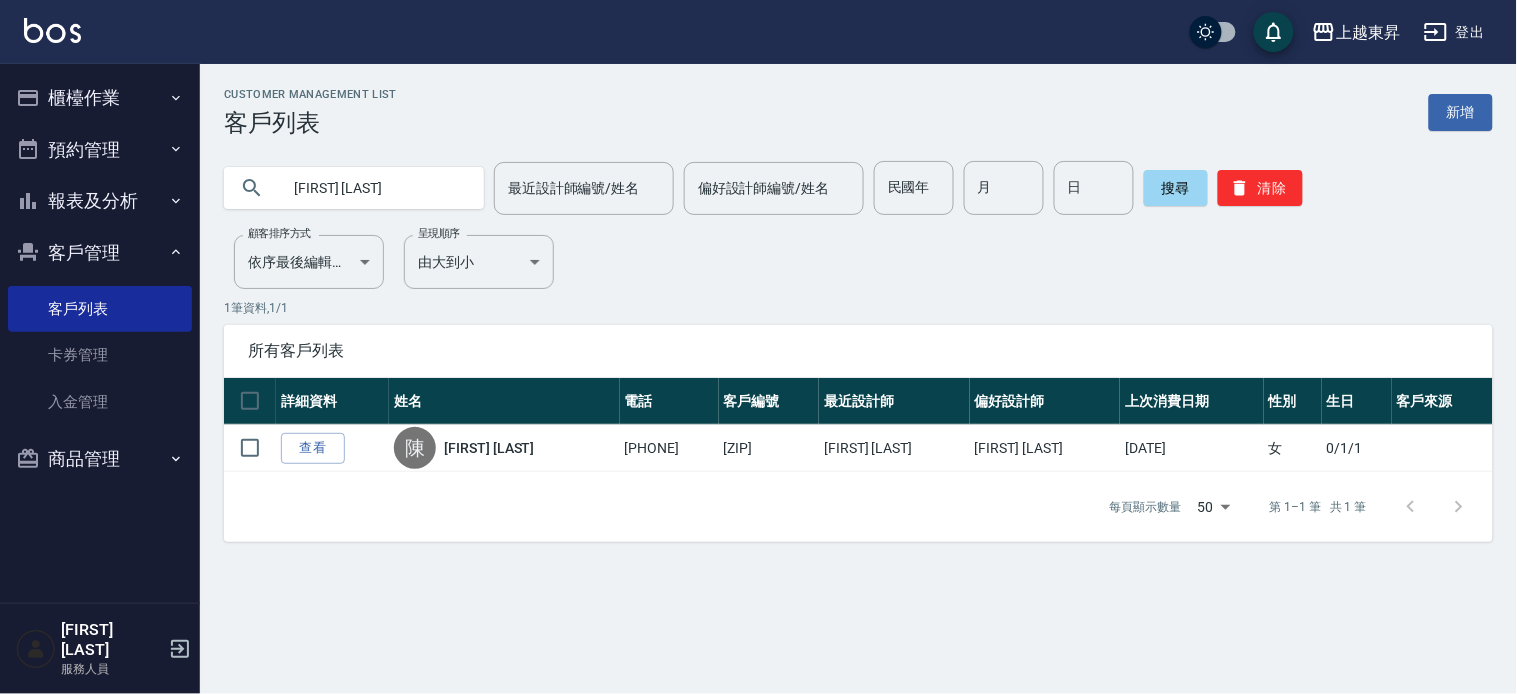 type on "[FIRST] [LAST]" 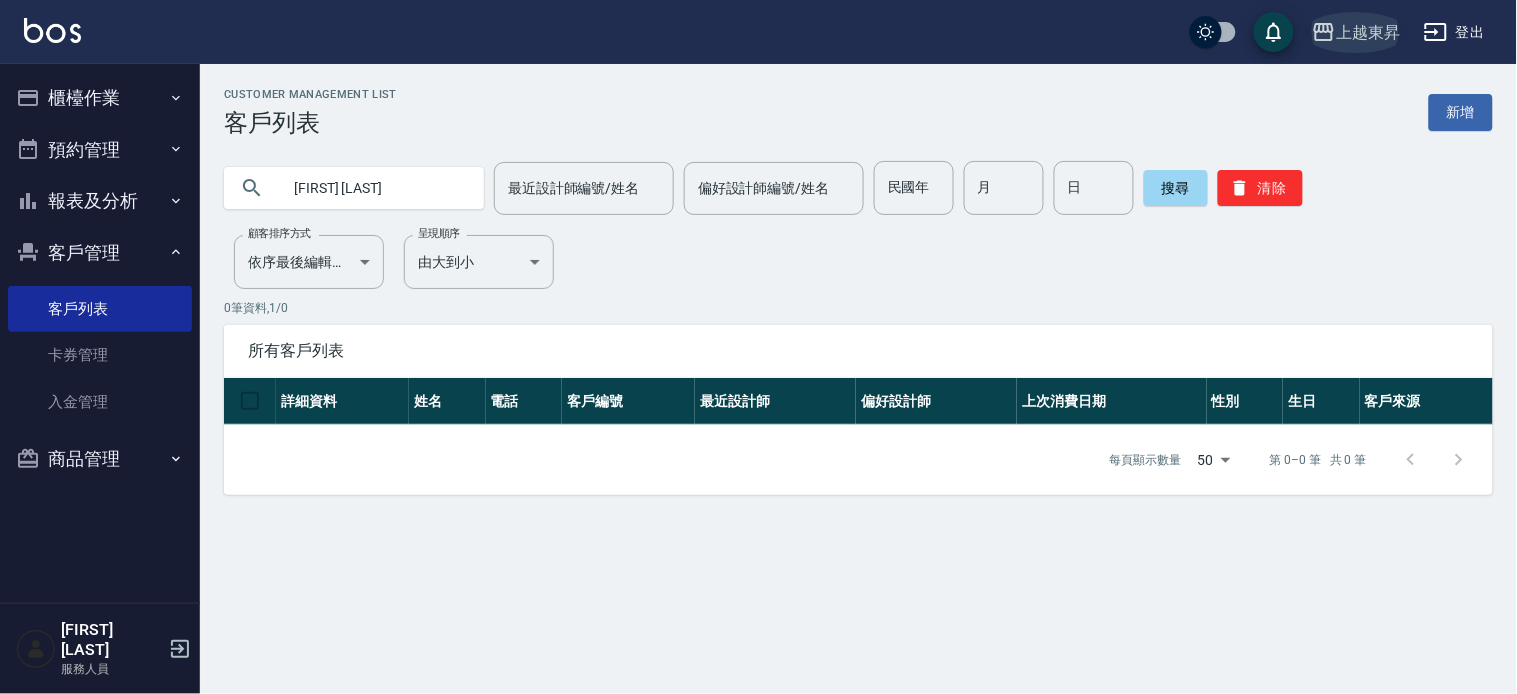 click on "上越東昇" at bounding box center [1368, 32] 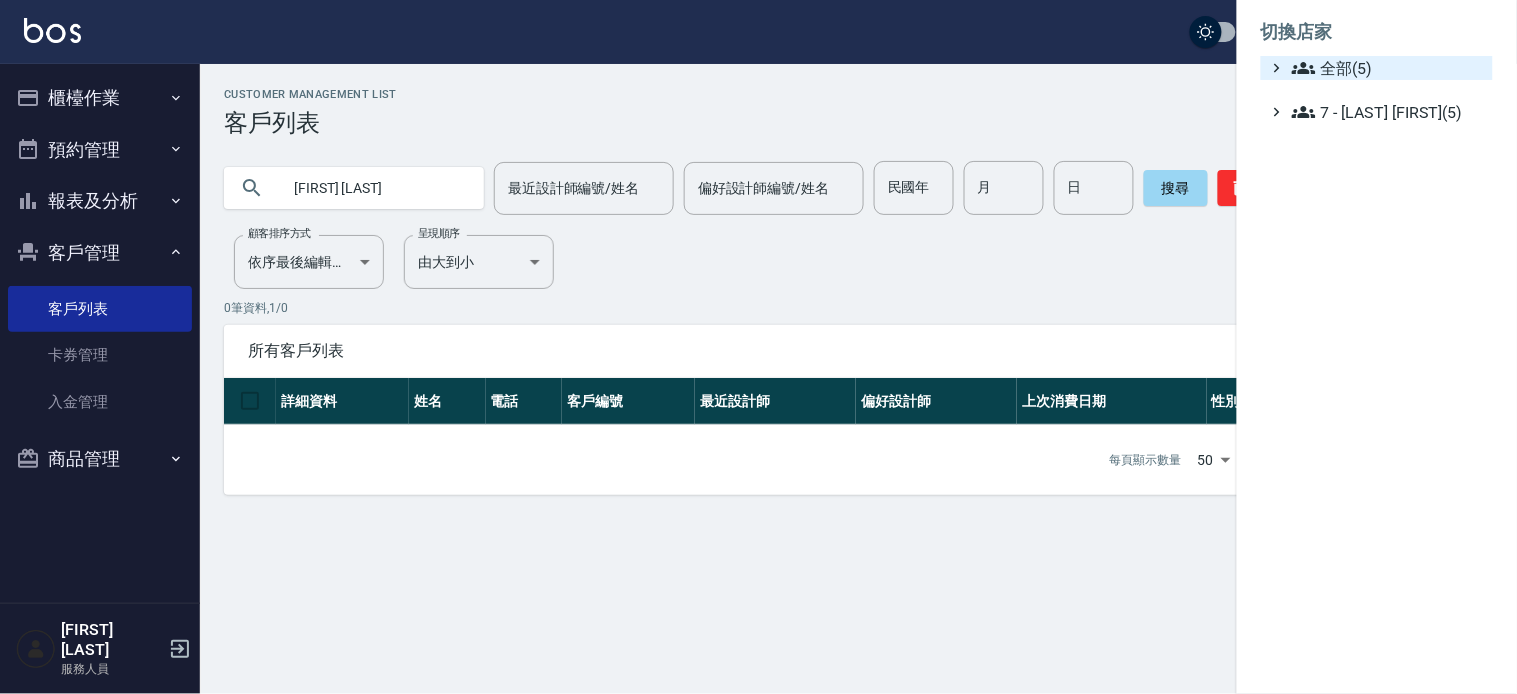 click on "全部(5)" at bounding box center (1388, 68) 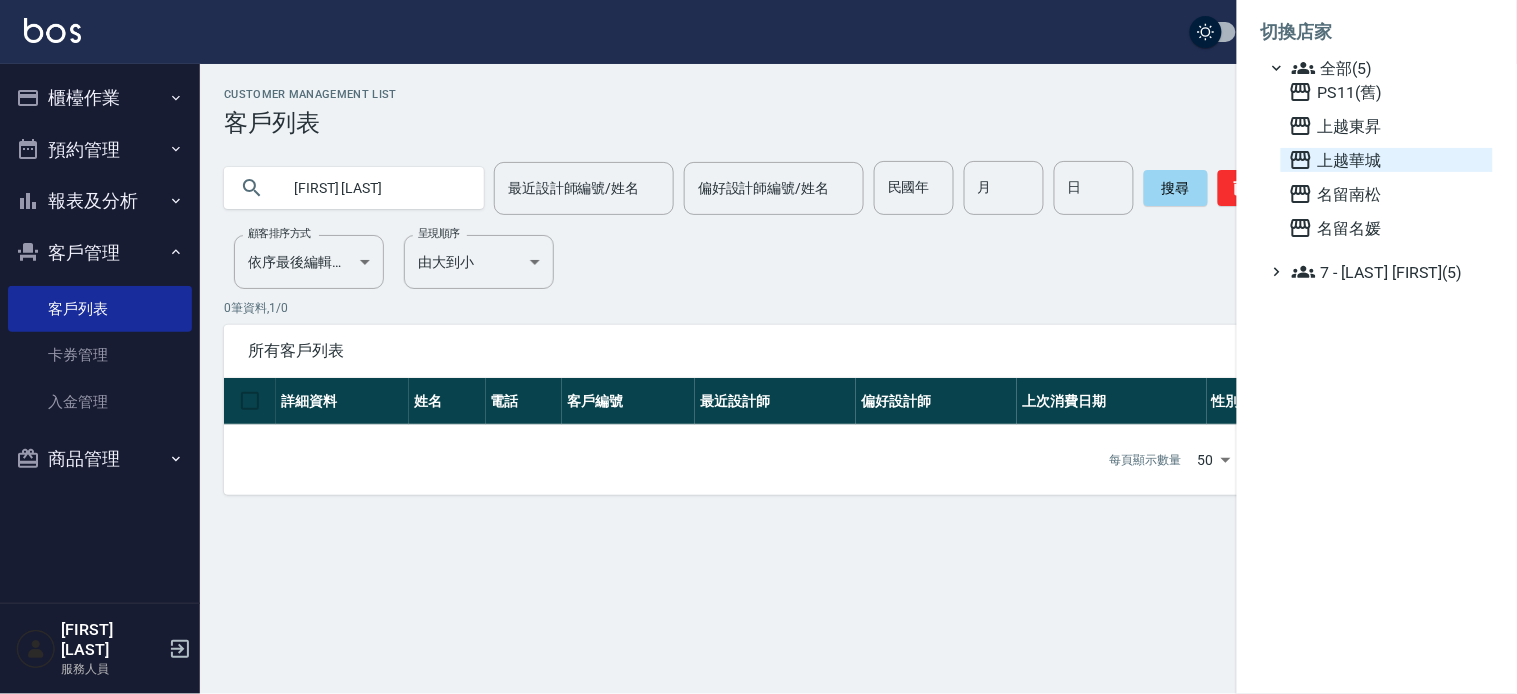 click on "上越華城" at bounding box center [1387, 160] 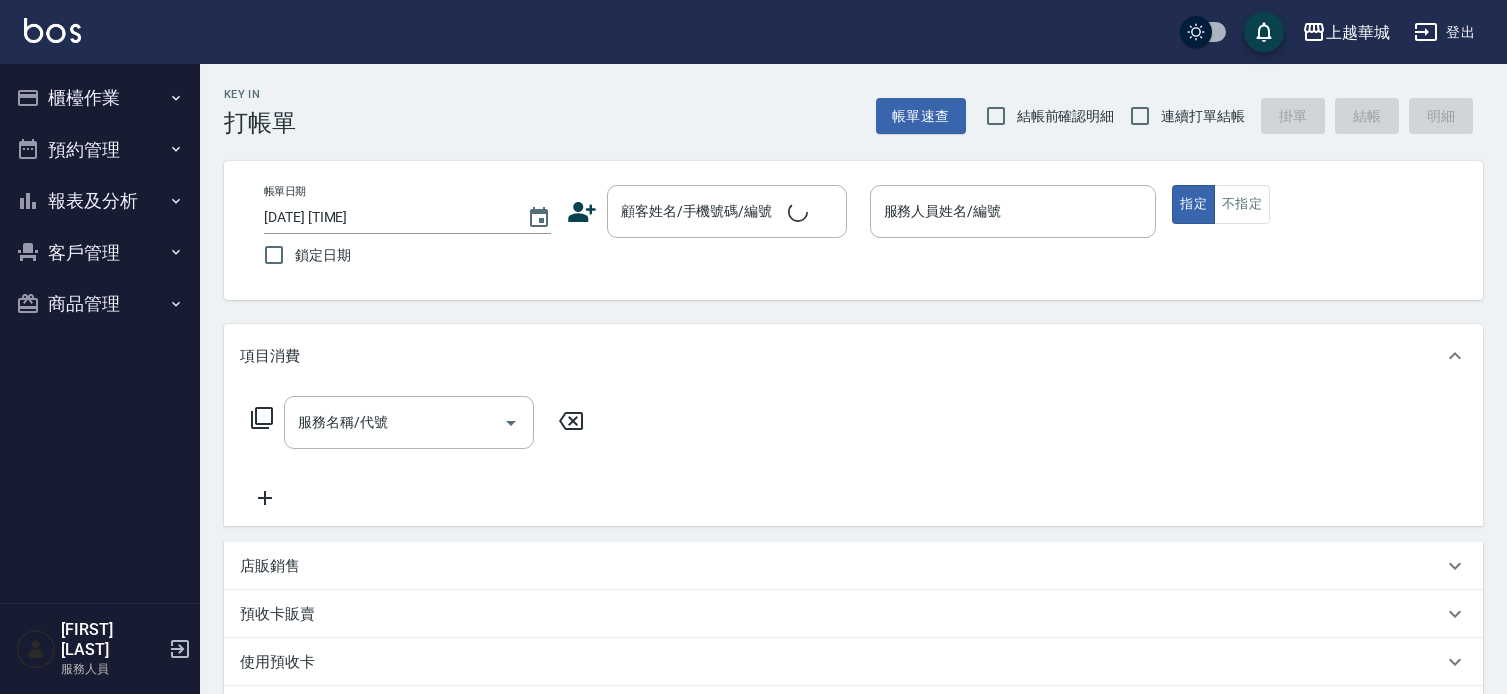 scroll, scrollTop: 0, scrollLeft: 0, axis: both 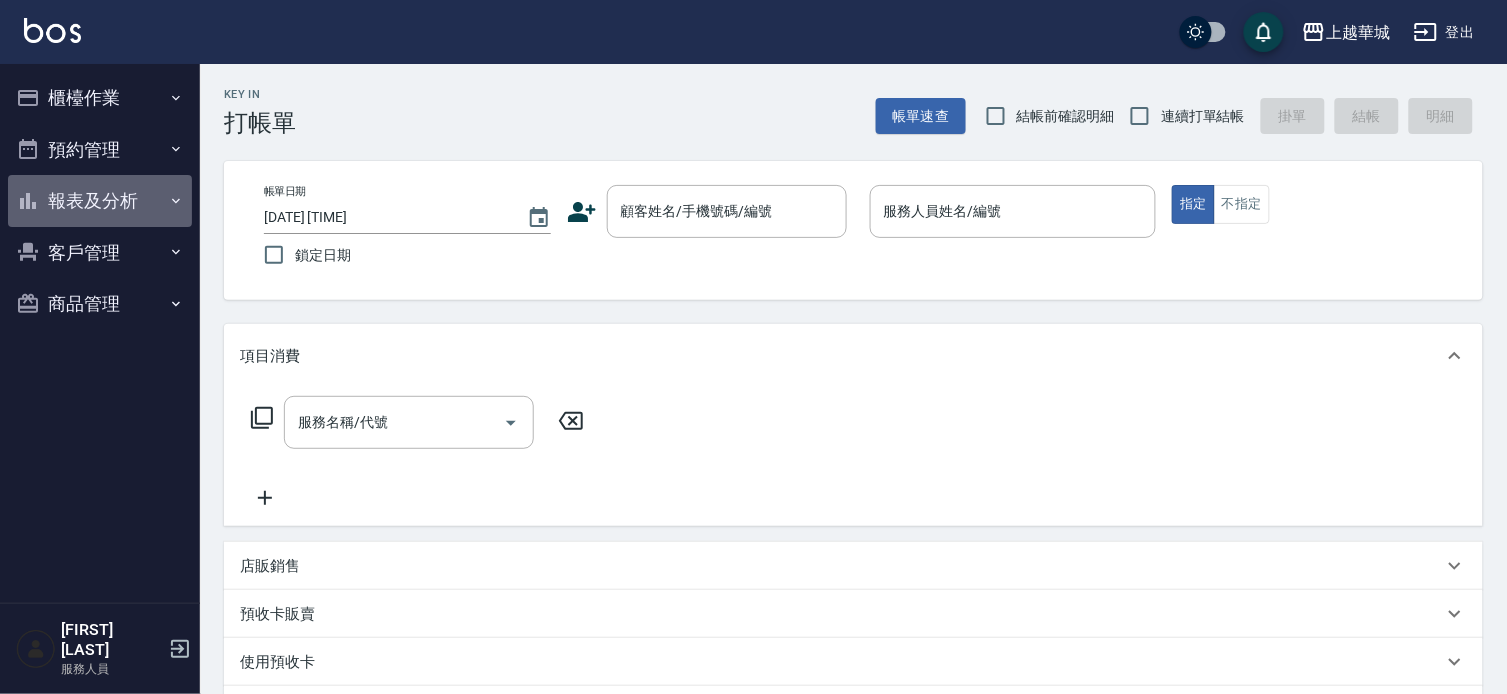 click on "報表及分析" at bounding box center (100, 201) 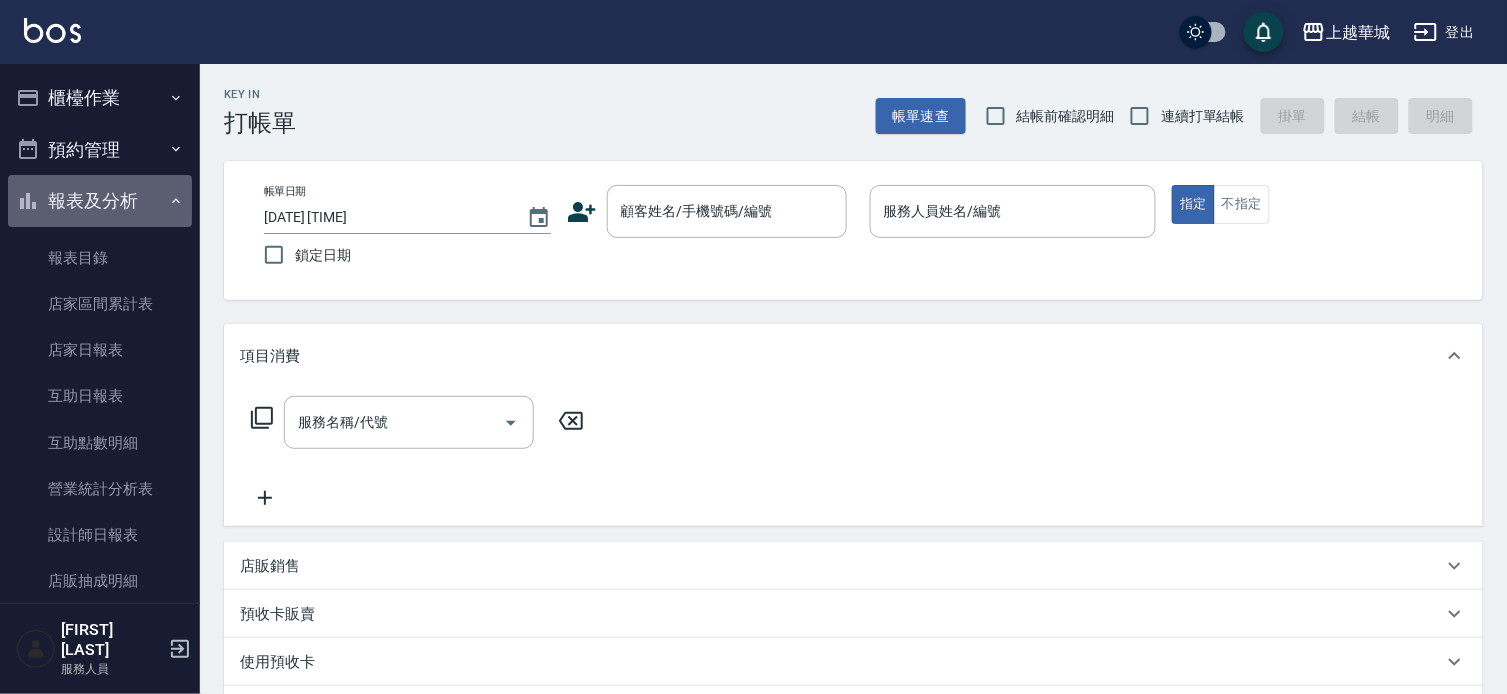 click on "報表及分析" at bounding box center (100, 201) 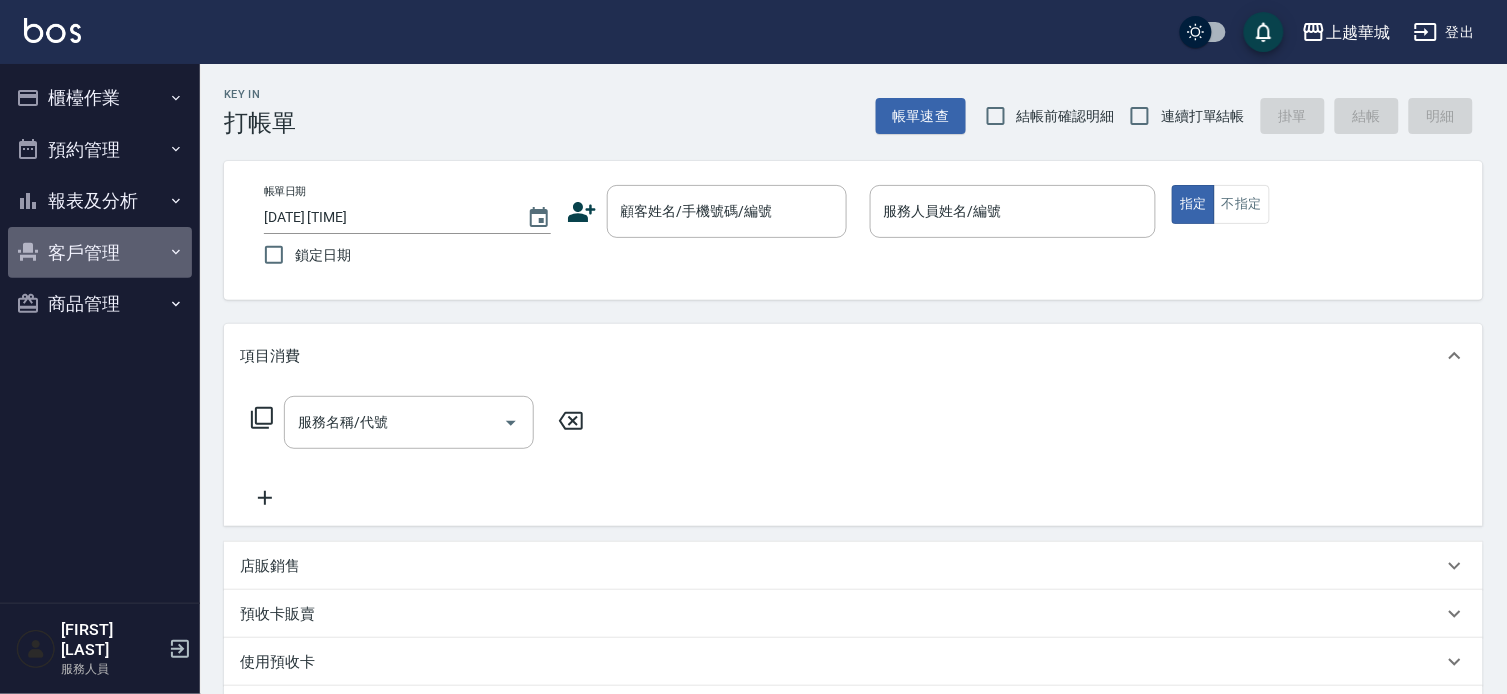 click on "客戶管理" at bounding box center (100, 253) 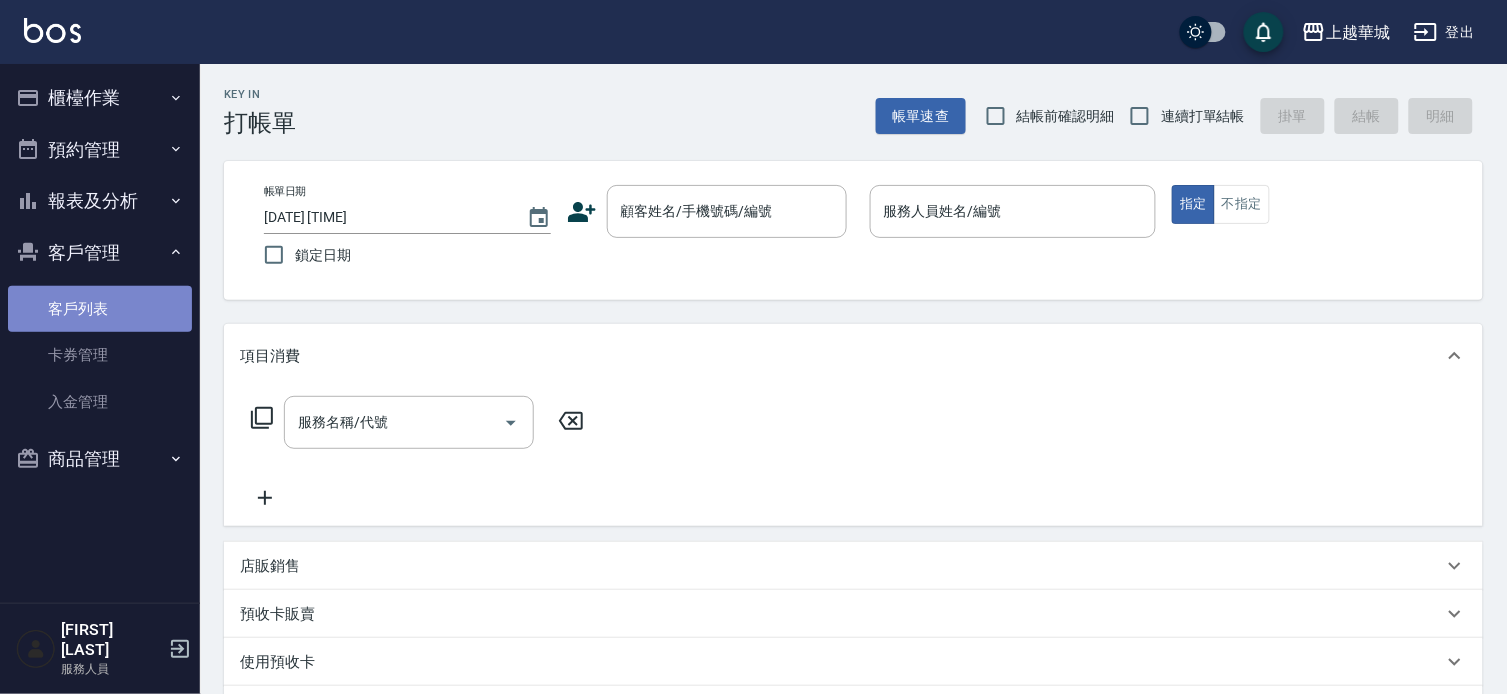 drag, startPoint x: 73, startPoint y: 310, endPoint x: 263, endPoint y: 286, distance: 191.5098 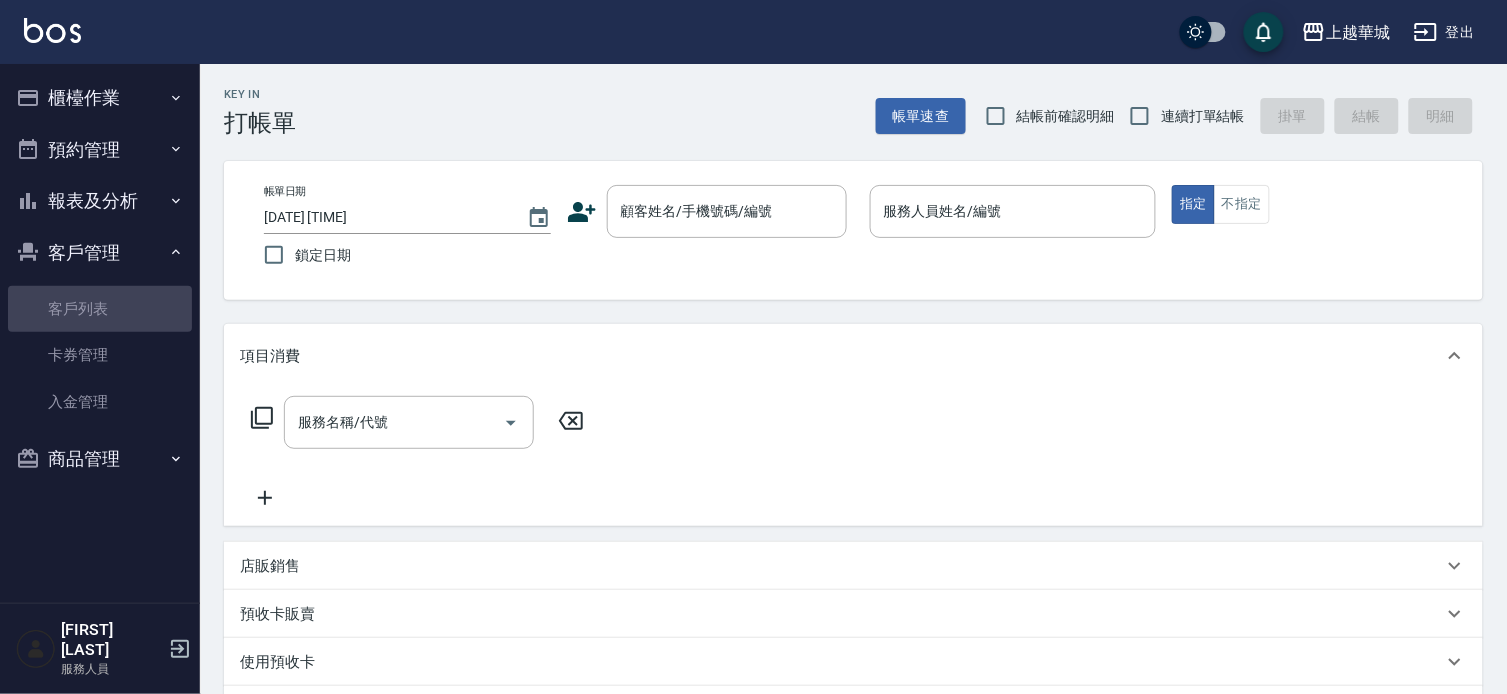click on "客戶列表" at bounding box center [100, 309] 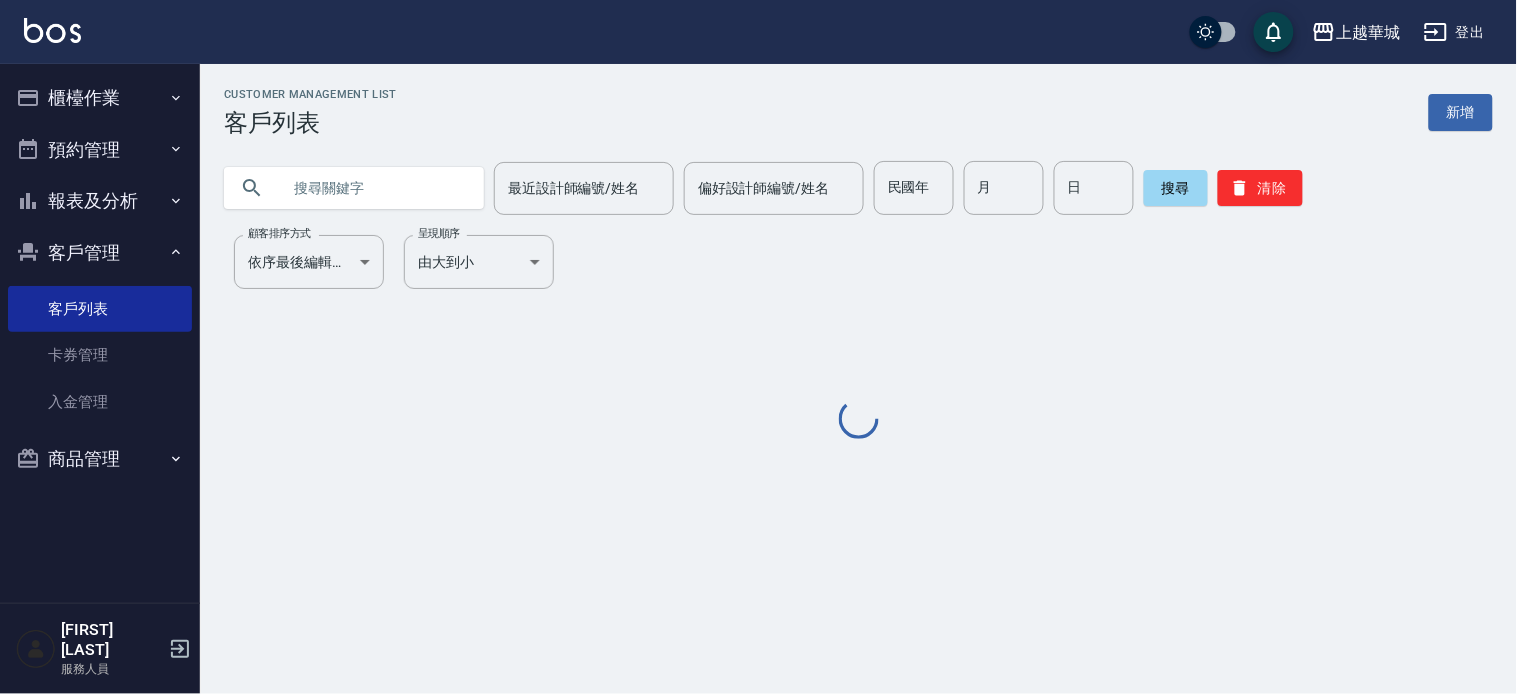 click at bounding box center (374, 188) 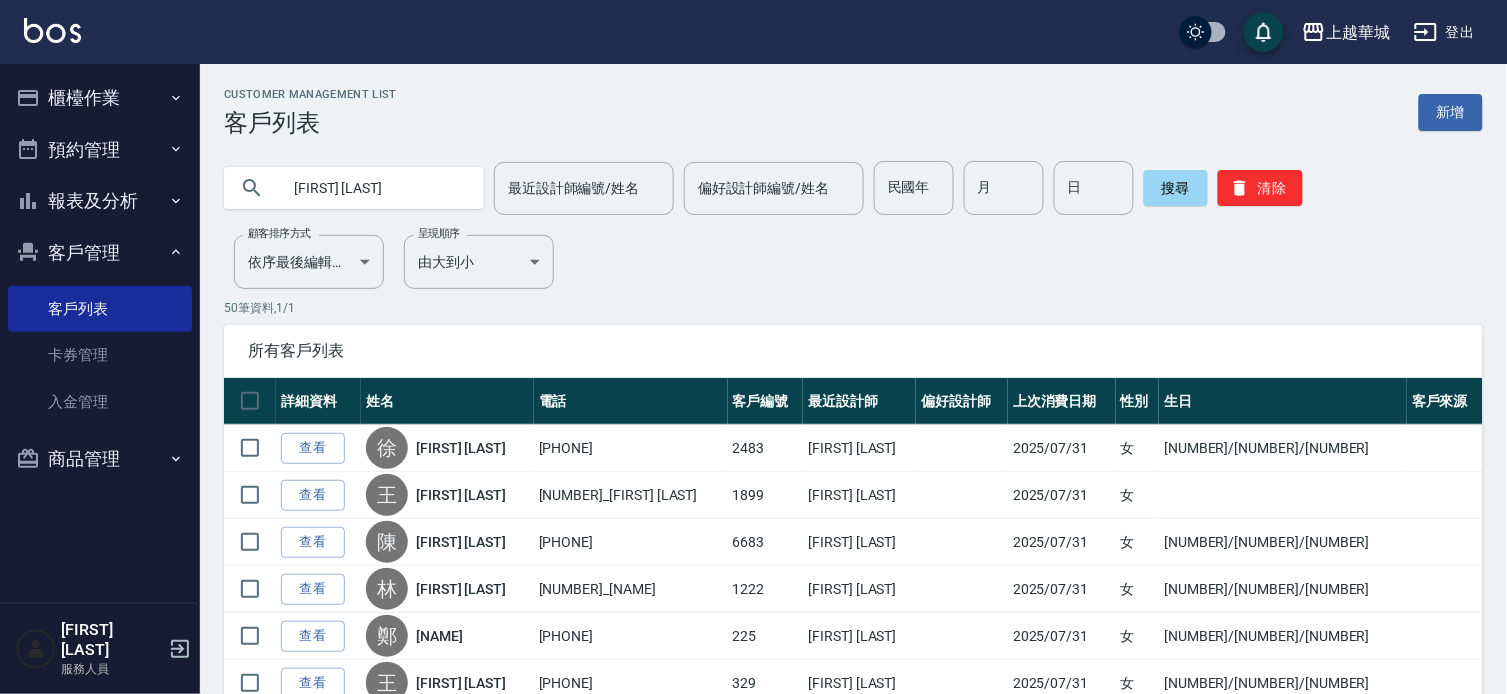 type on "[FIRST] [LAST]" 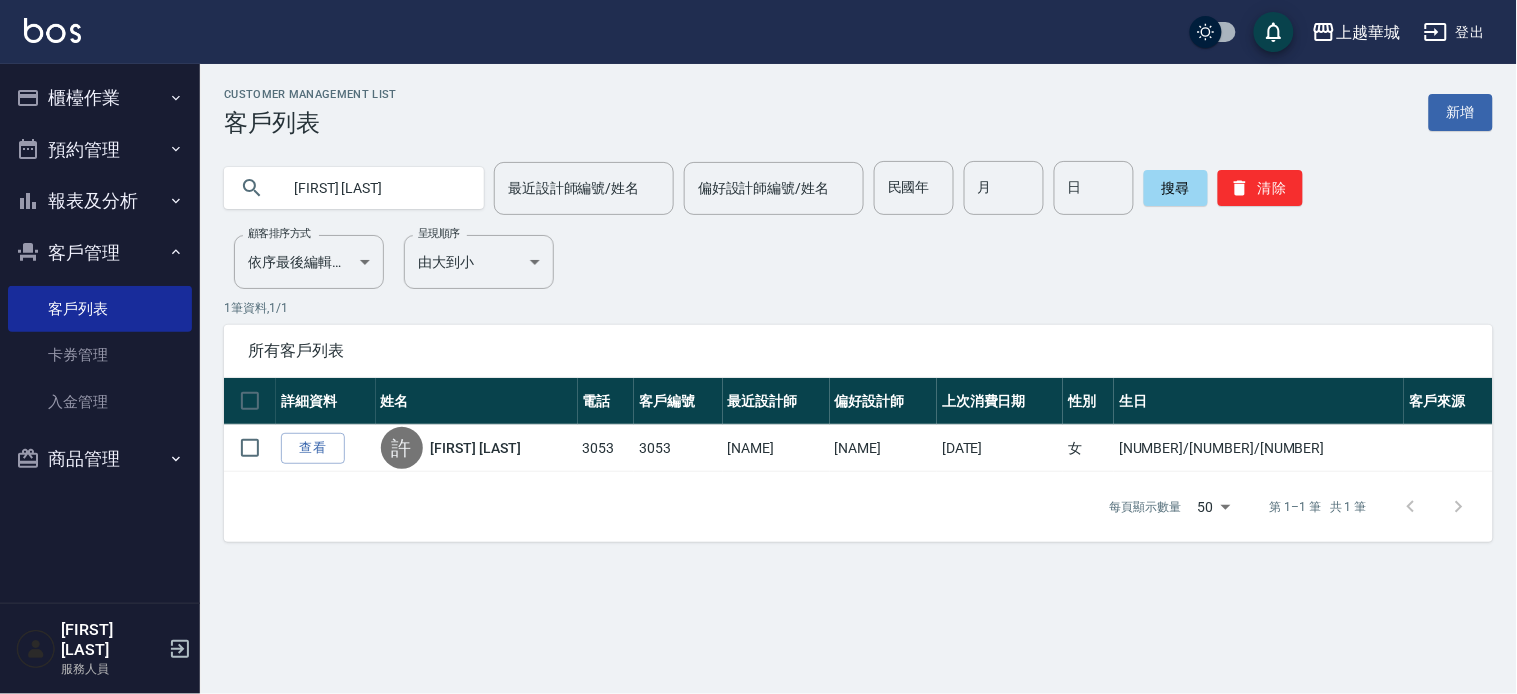 drag, startPoint x: 1516, startPoint y: 30, endPoint x: 1516, endPoint y: 43, distance: 13 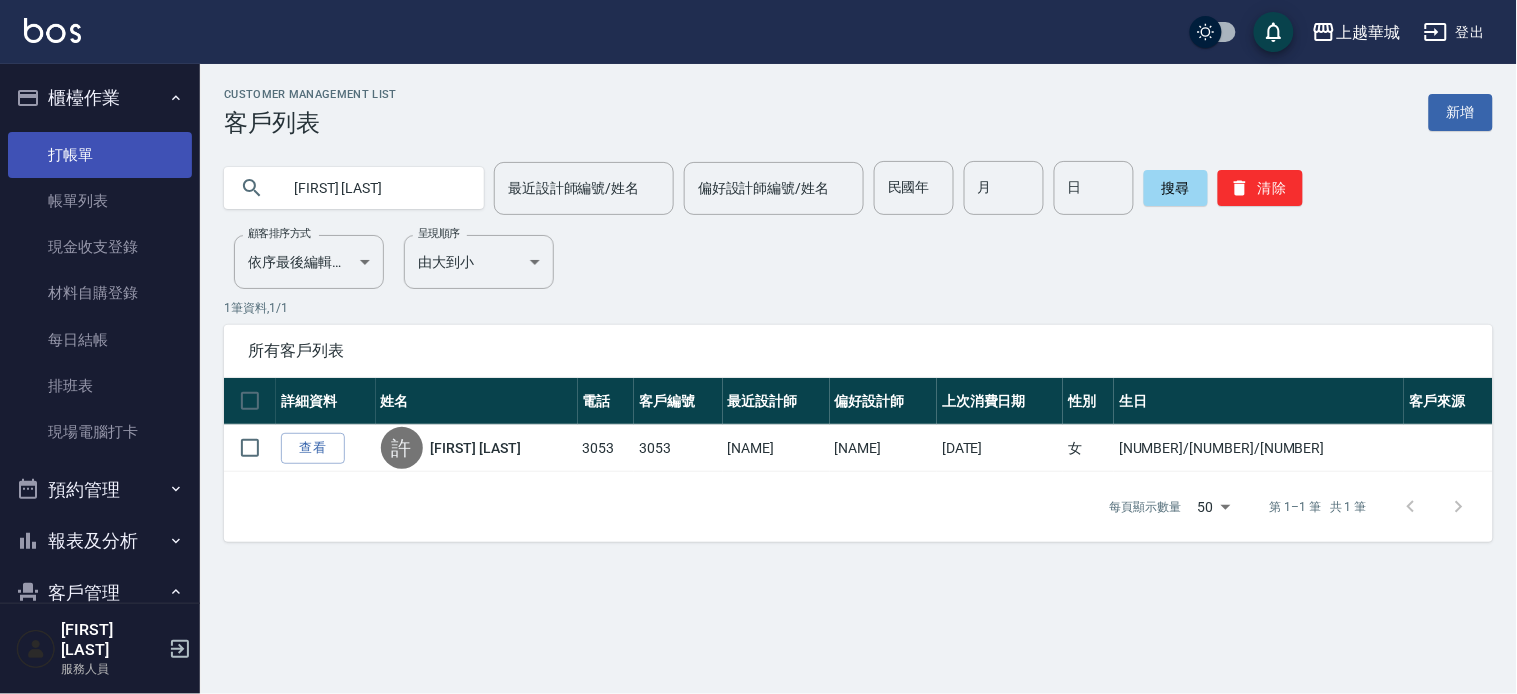 click on "打帳單" at bounding box center (100, 155) 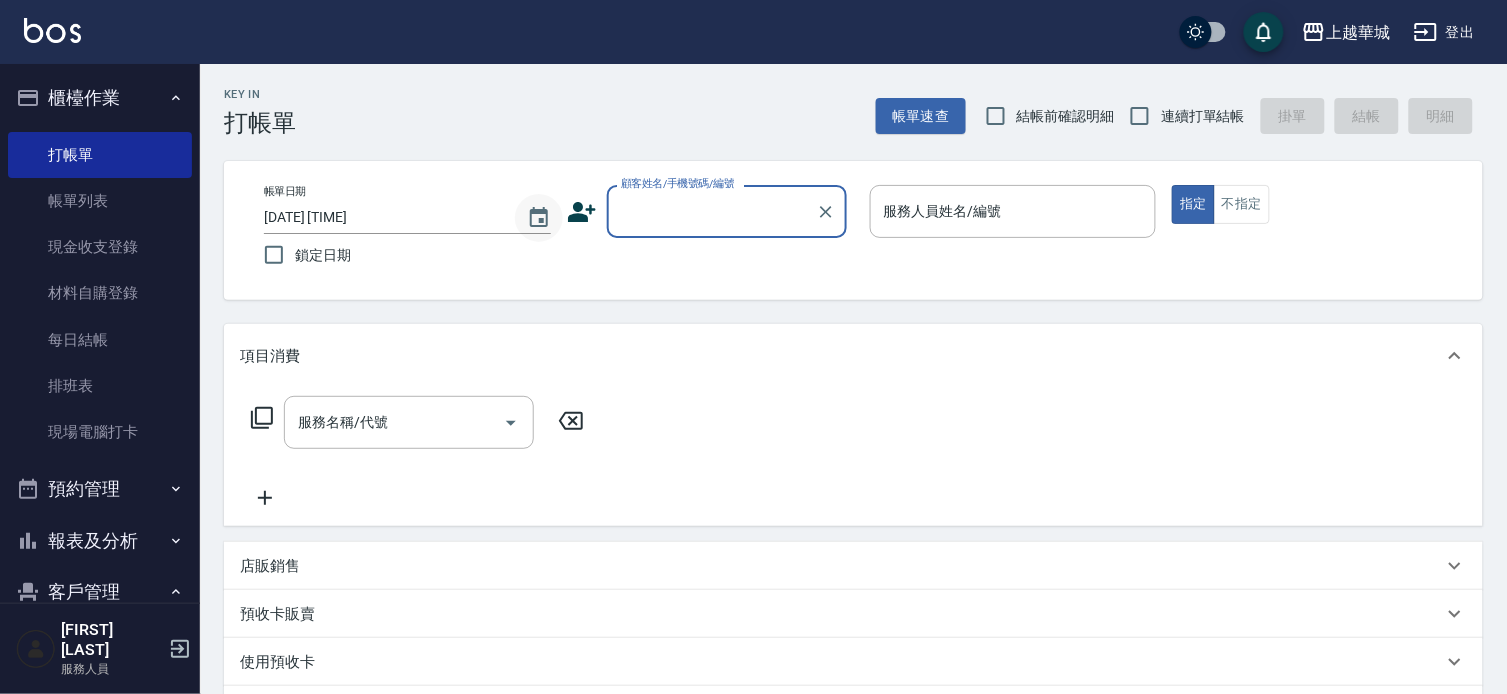 click 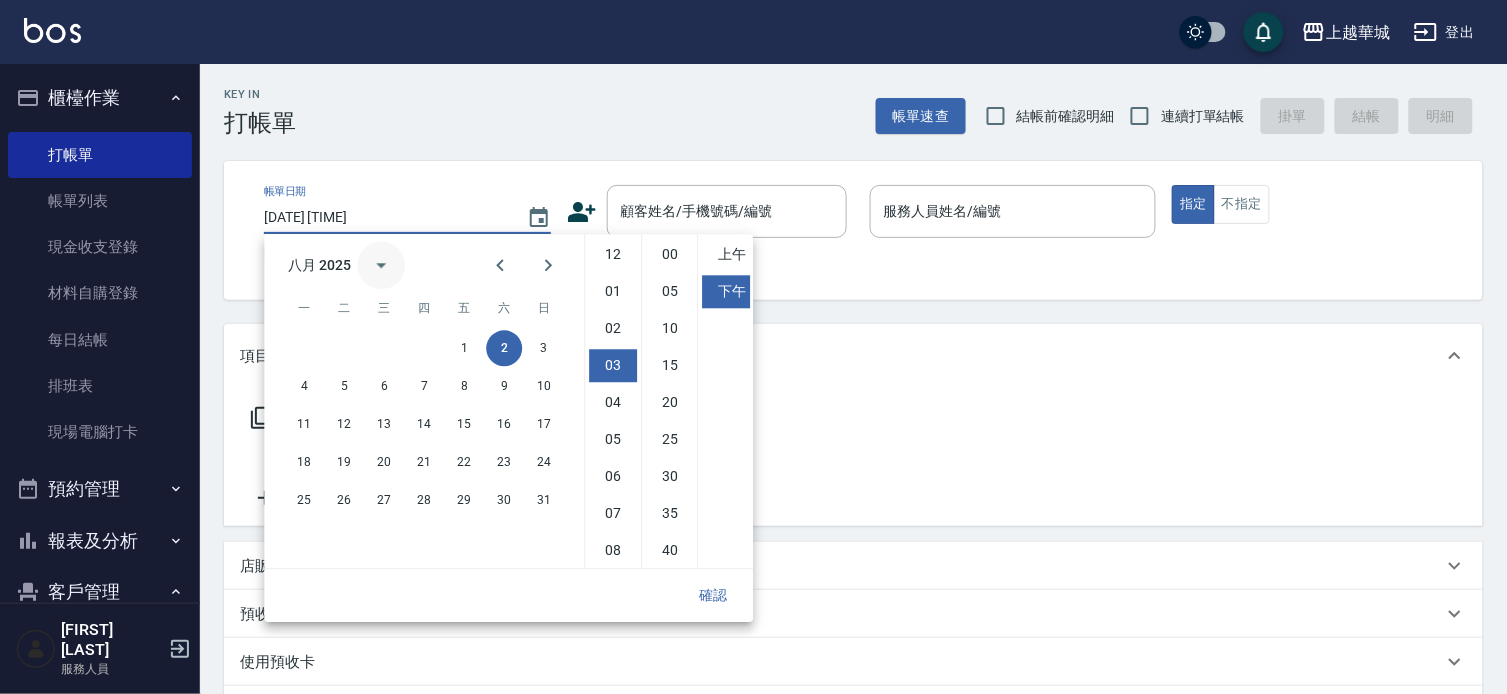 scroll, scrollTop: 110, scrollLeft: 0, axis: vertical 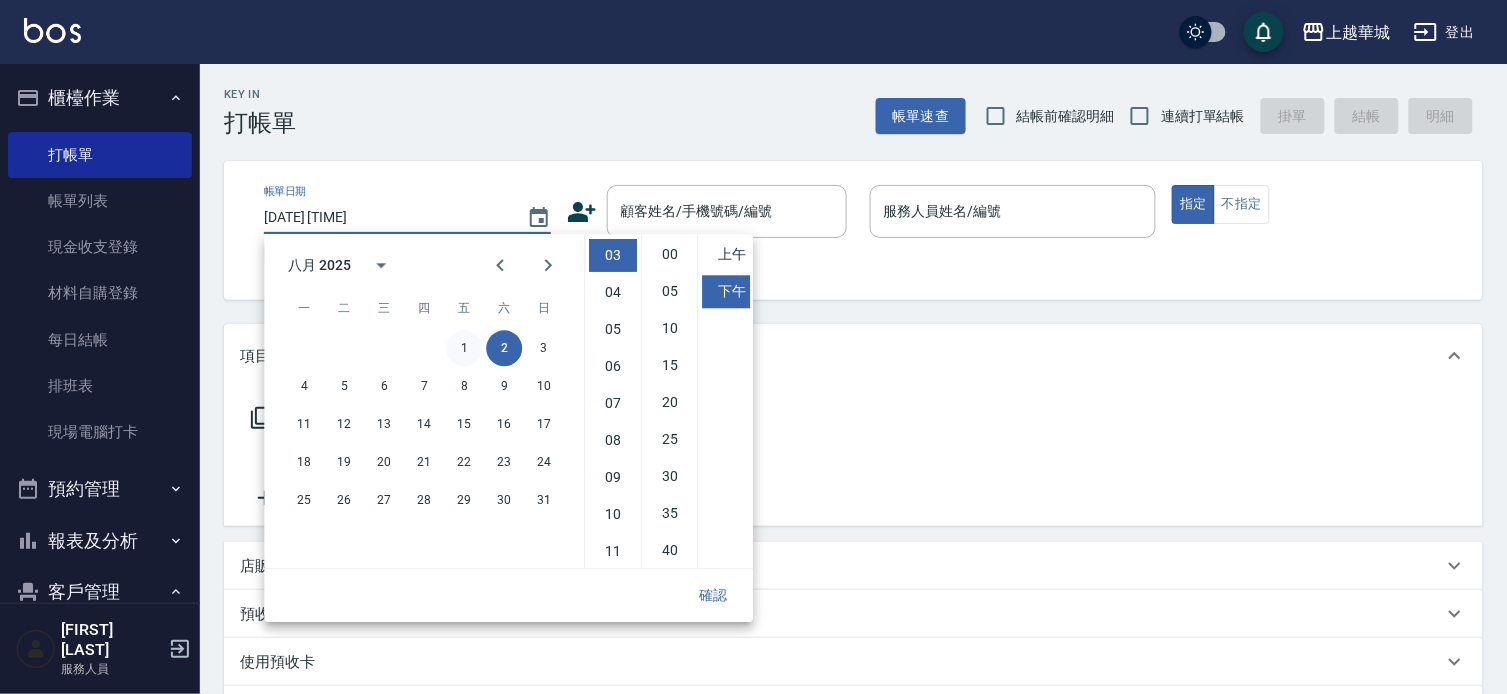 click on "1" at bounding box center [464, 348] 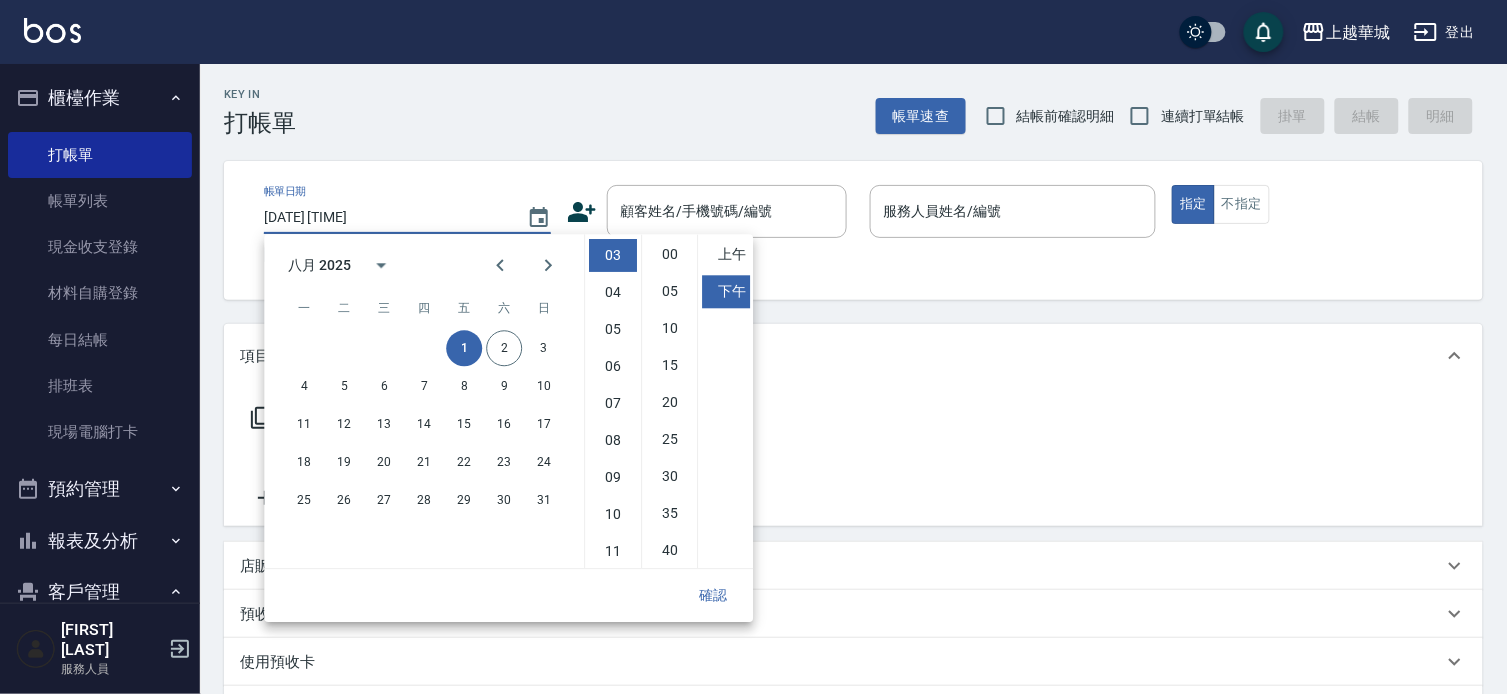 type on "[DATE] [TIME]" 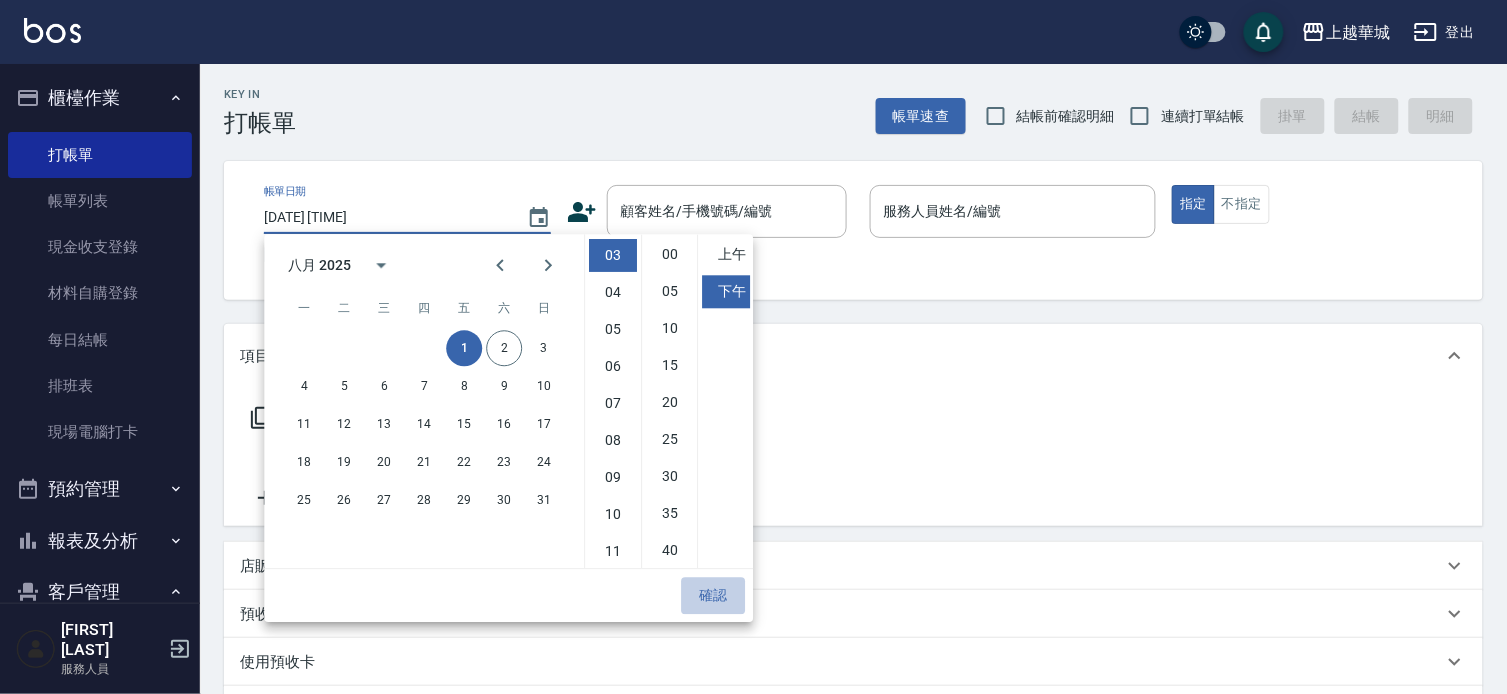 click on "確認" at bounding box center (713, 595) 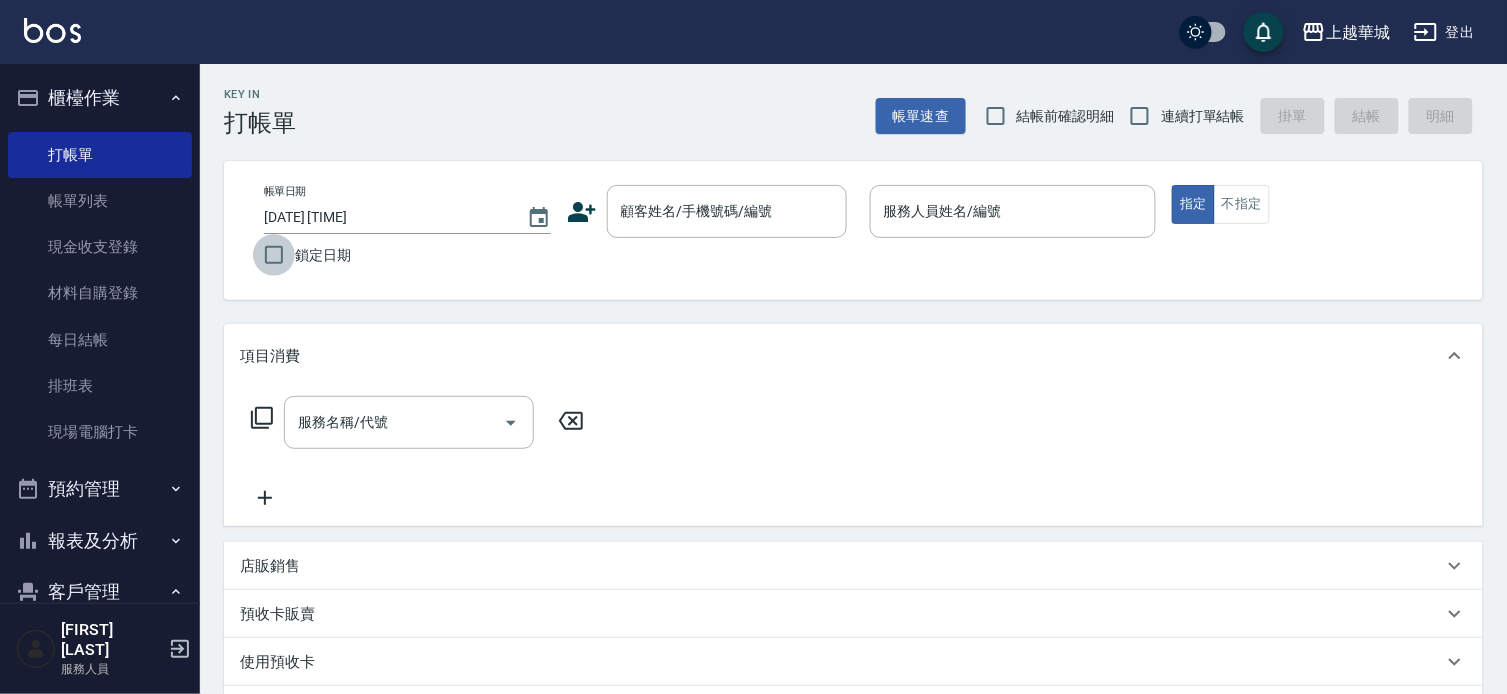 click on "鎖定日期" at bounding box center (274, 255) 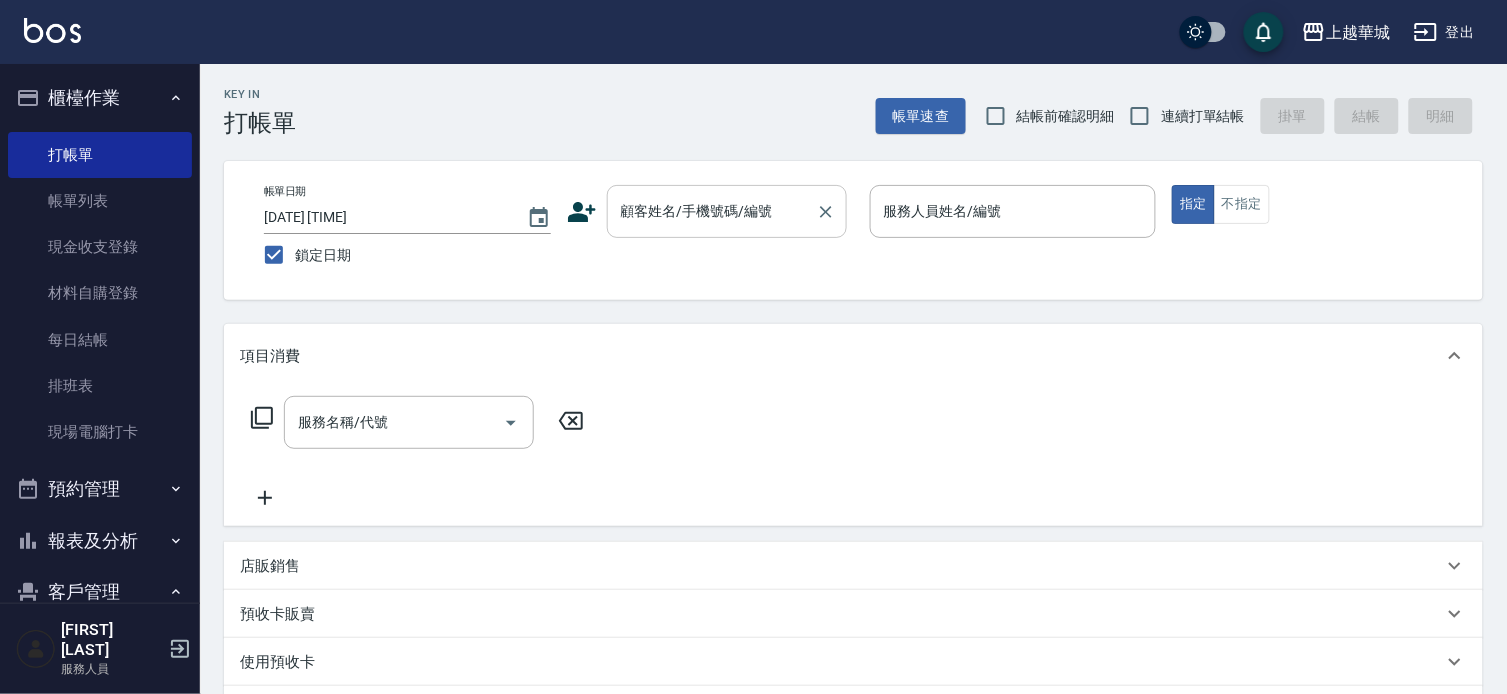 click on "顧客姓名/手機號碼/編號 顧客姓名/手機號碼/編號" at bounding box center [727, 211] 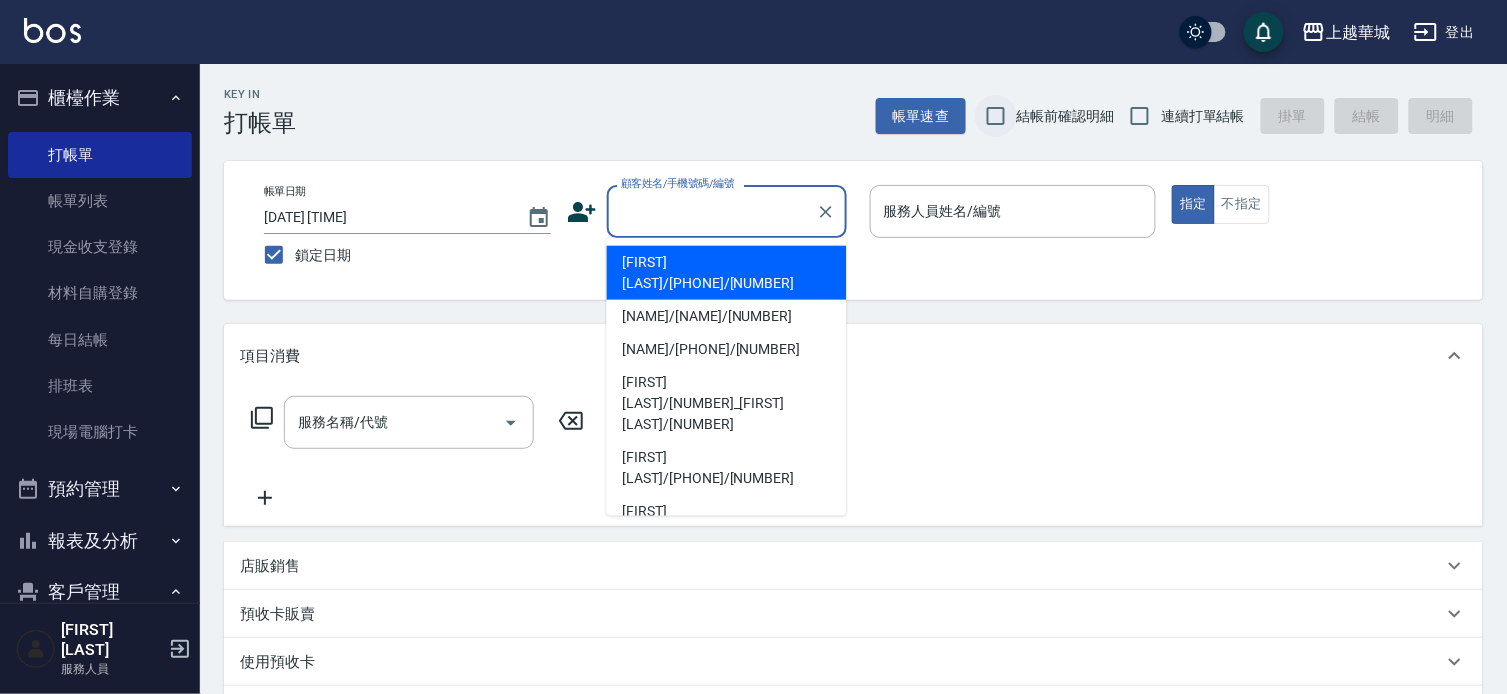 click on "結帳前確認明細" at bounding box center [996, 116] 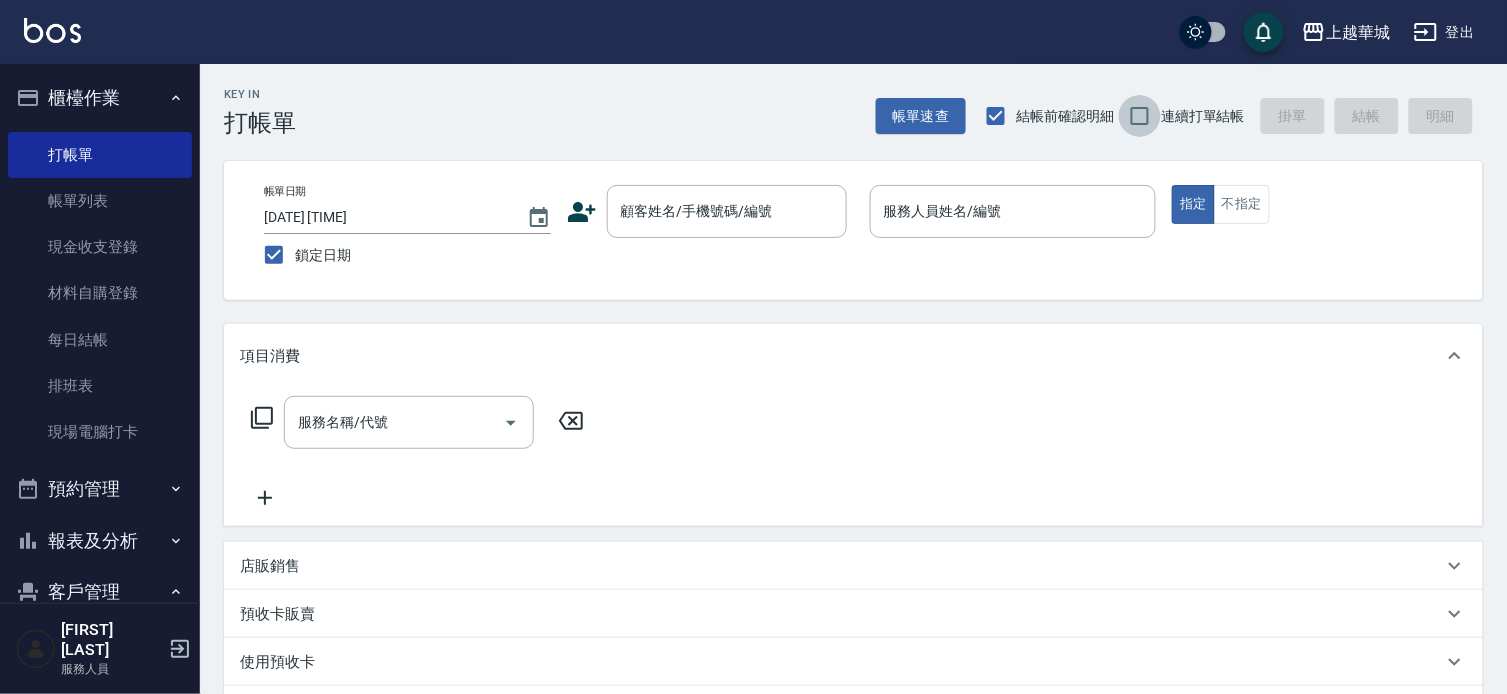 drag, startPoint x: 1144, startPoint y: 113, endPoint x: 864, endPoint y: 166, distance: 284.97192 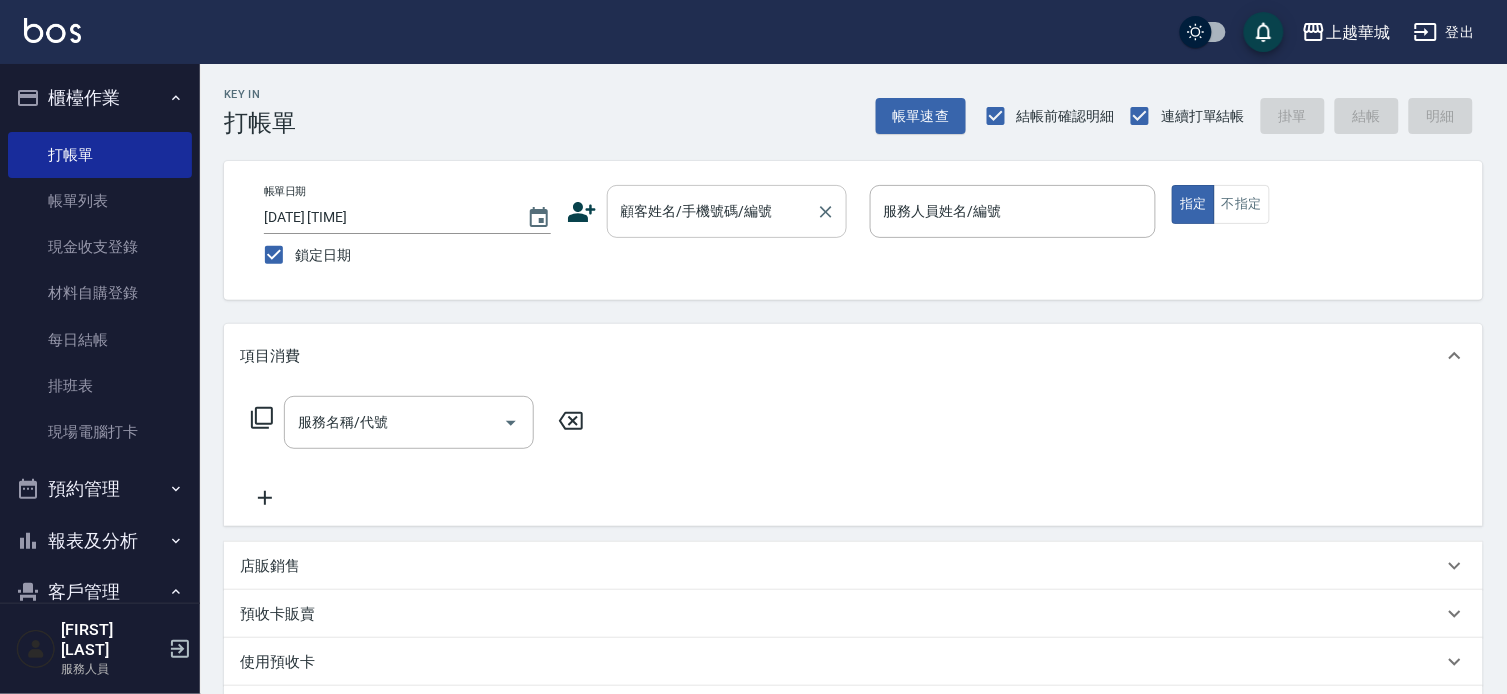 click on "顧客姓名/手機號碼/編號" at bounding box center (712, 211) 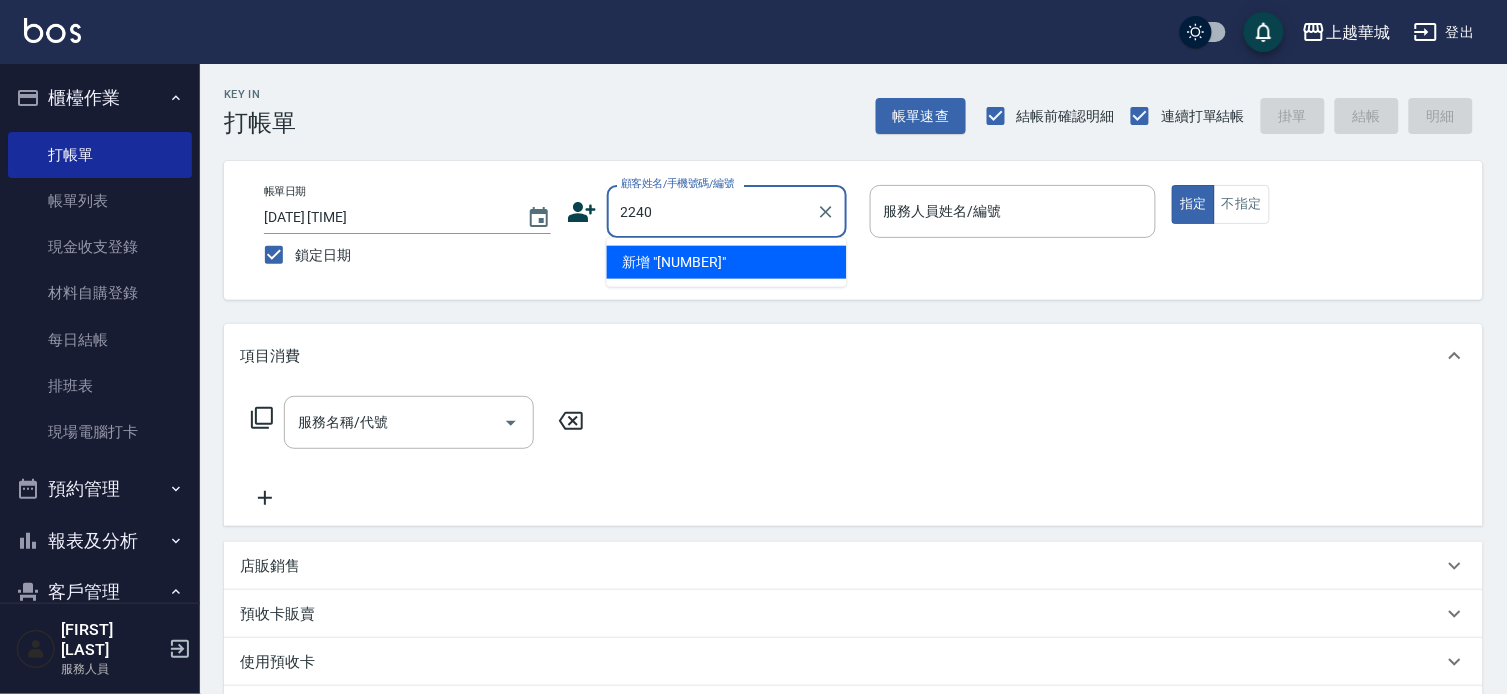 type on "2240" 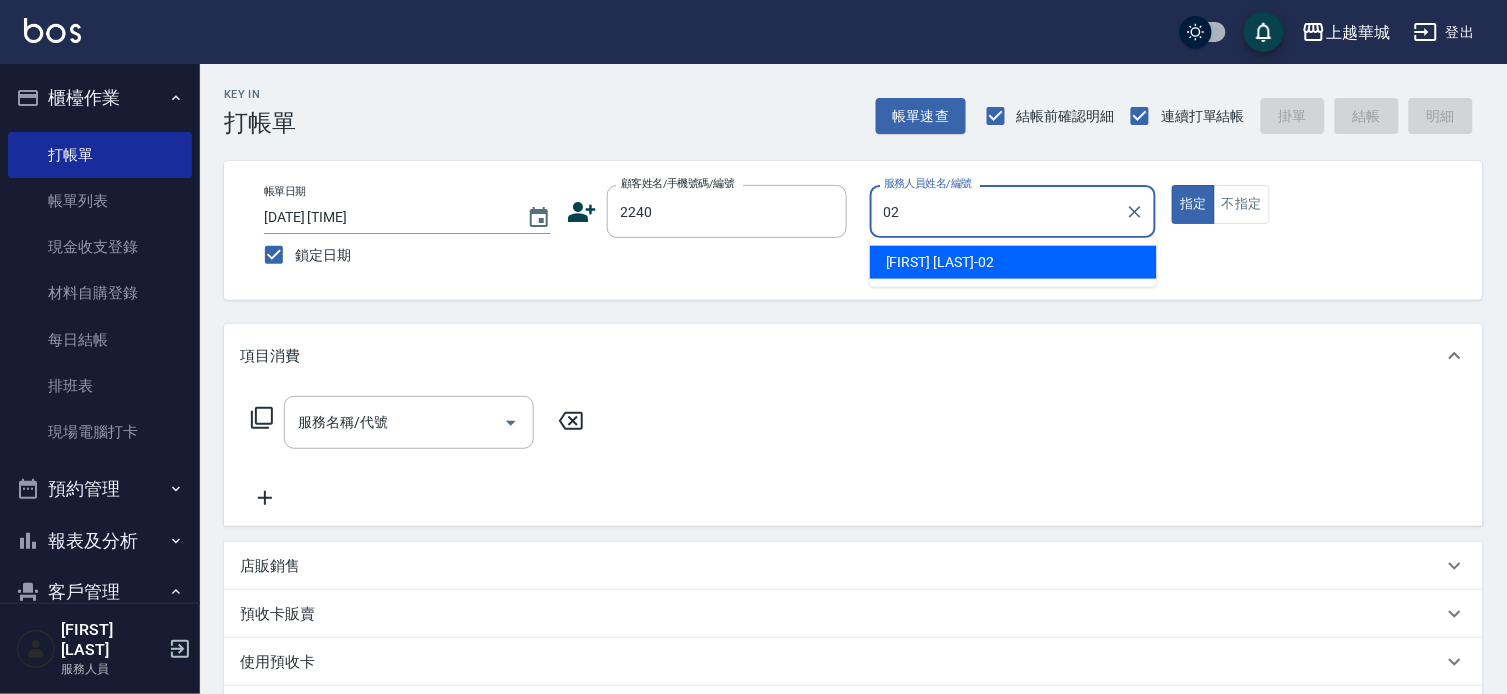 type on "[NAME]-[NUMBER]" 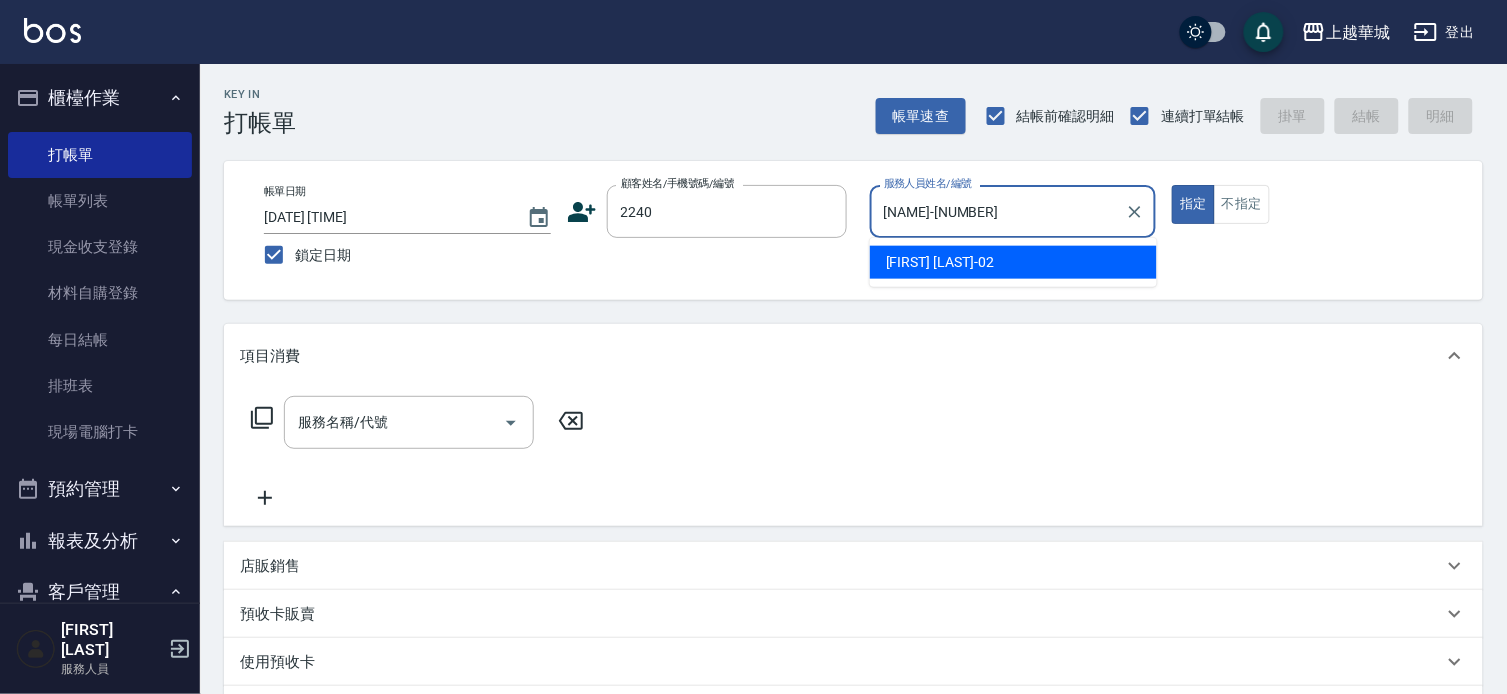 type on "true" 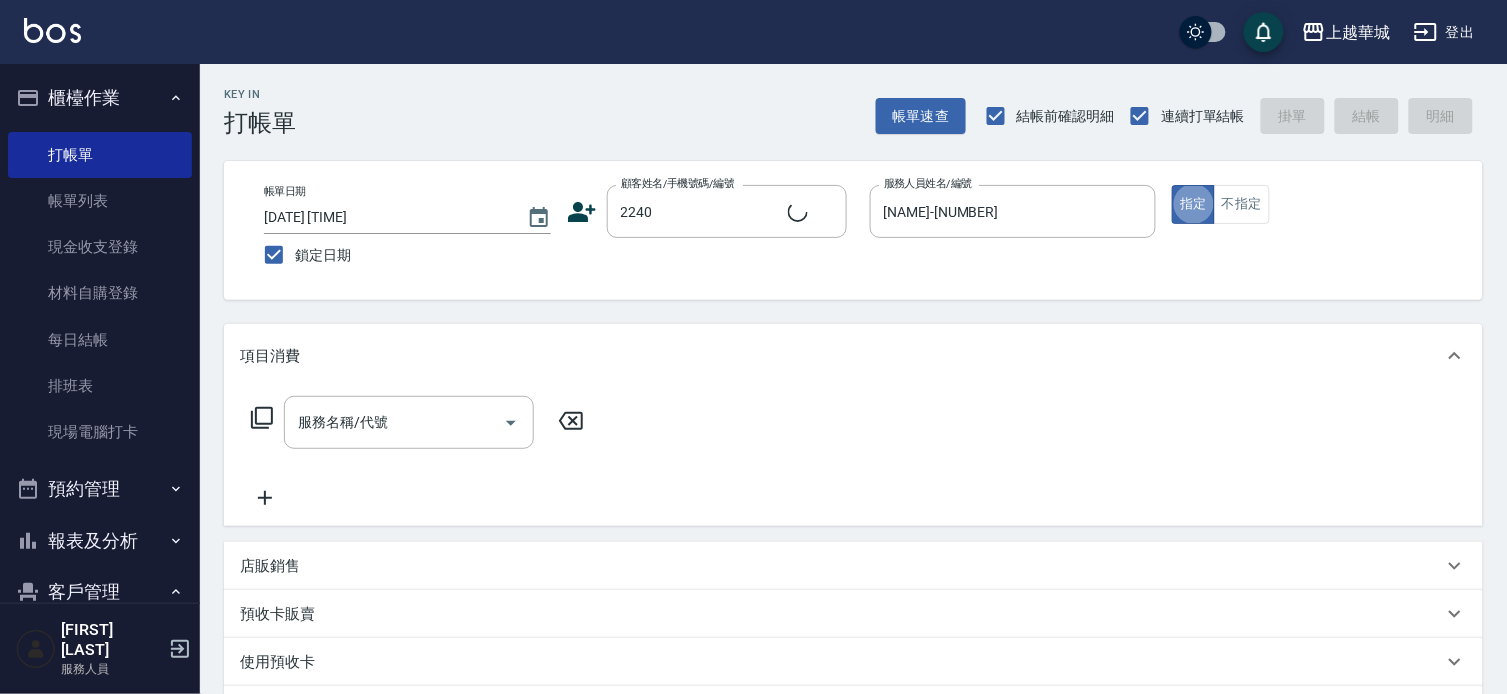 type on "[FIRST] [LAST]/[PHONE]/[NUMBER]" 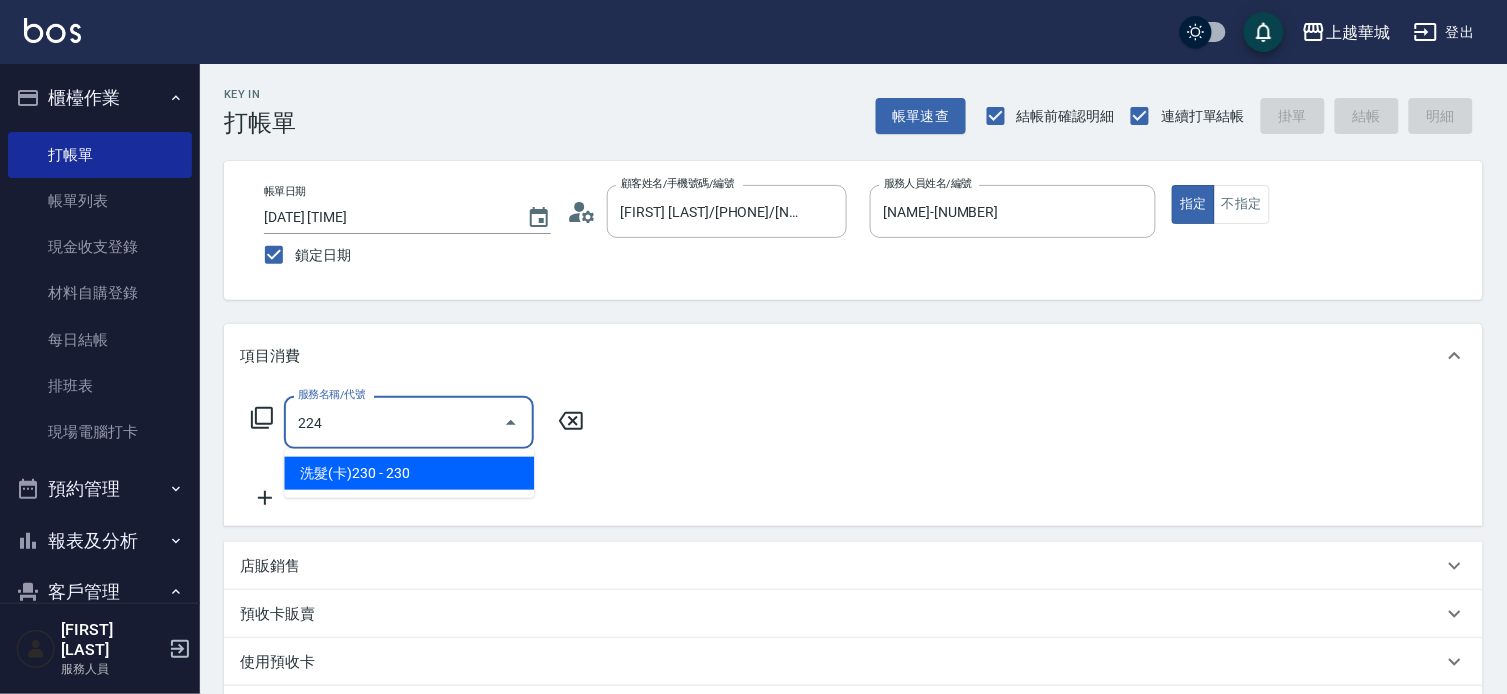 type on "洗髮(卡)230(224)" 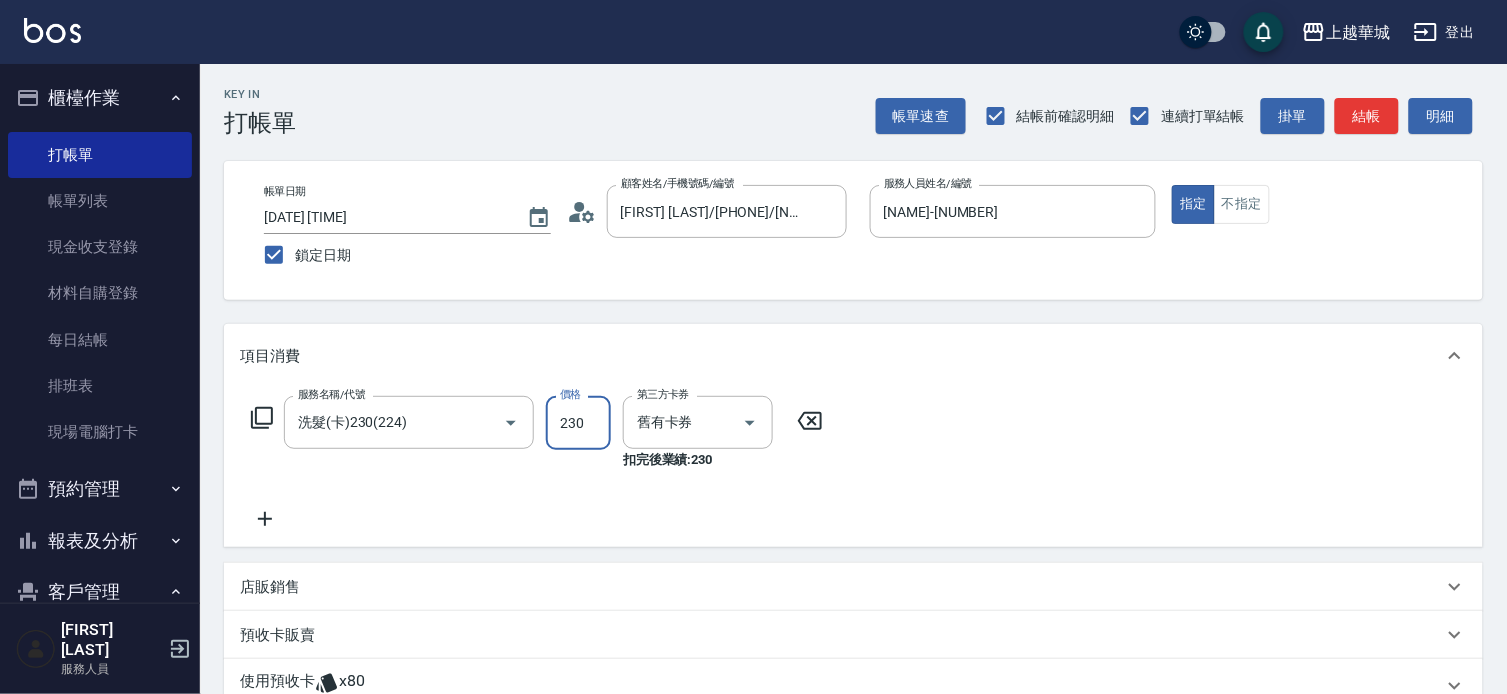 type on "舊有卡券" 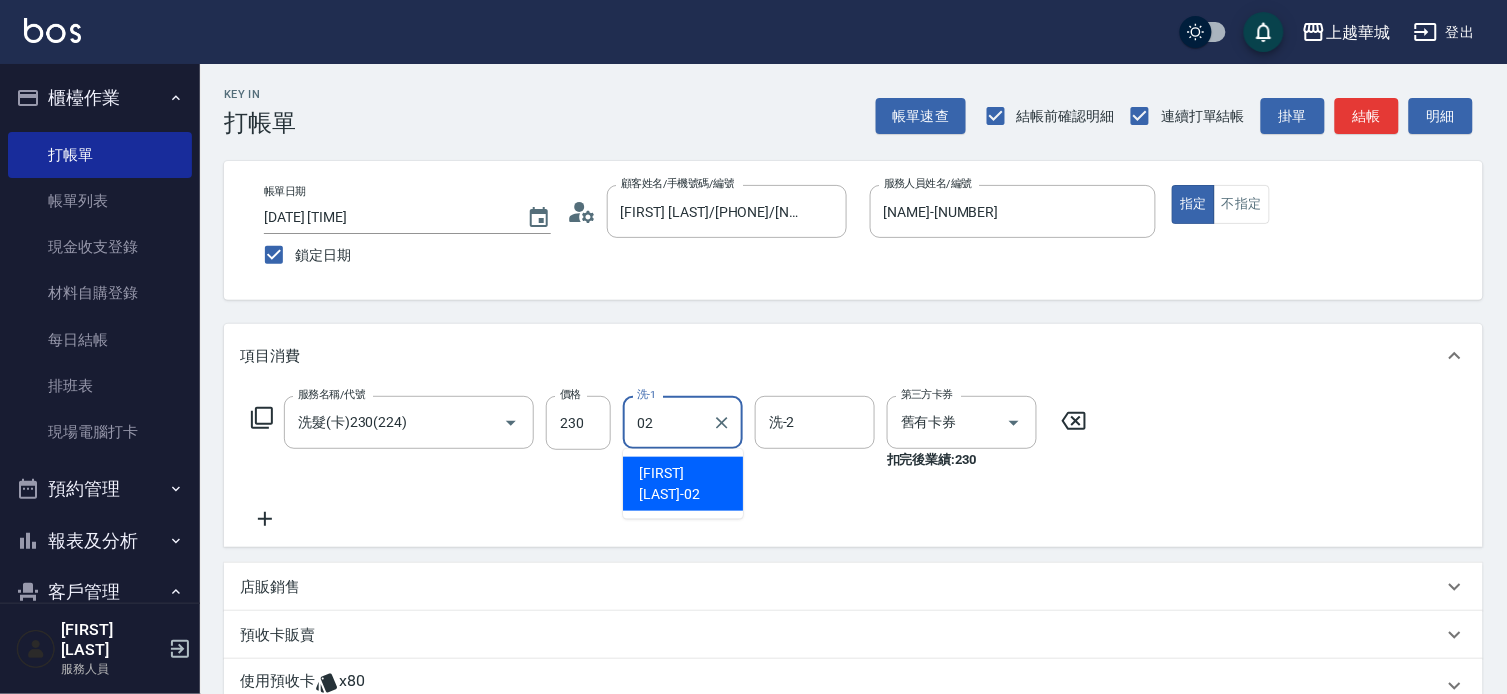 type on "[NAME]-[NUMBER]" 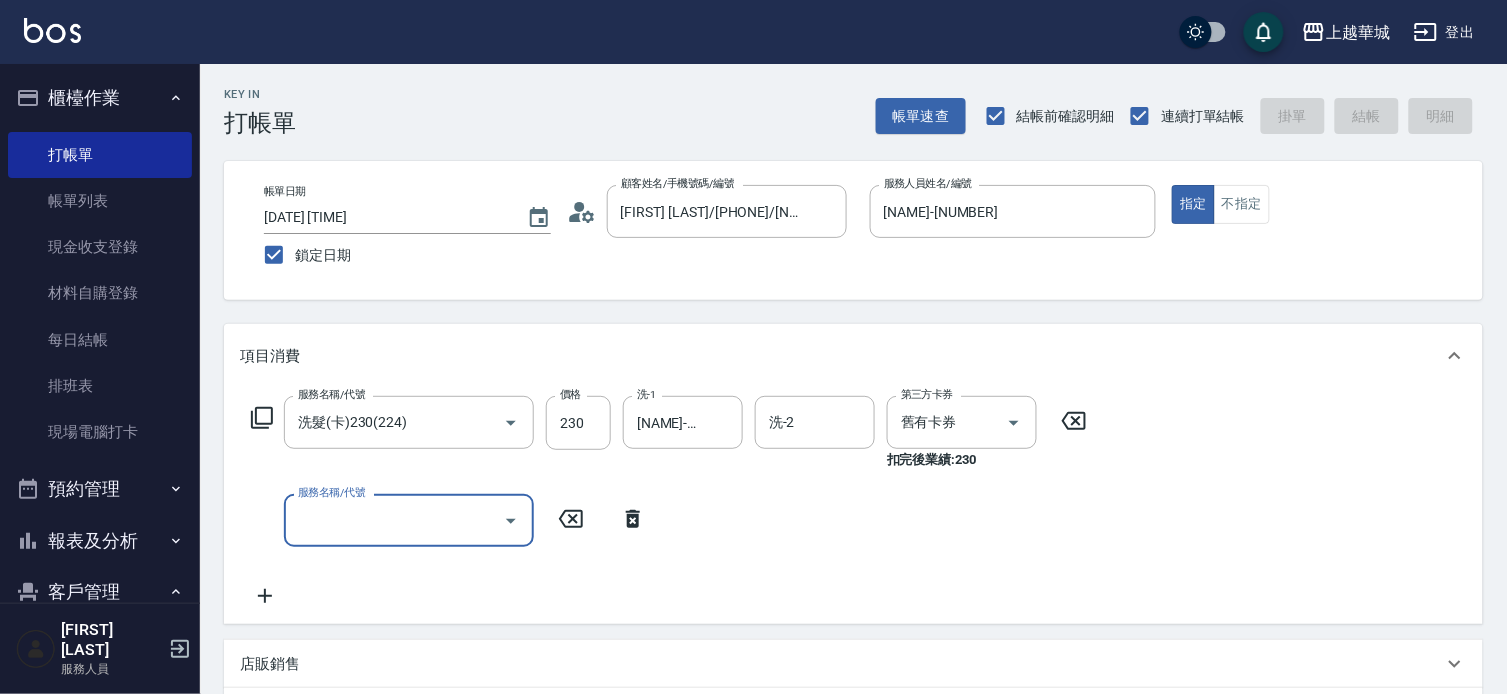 type 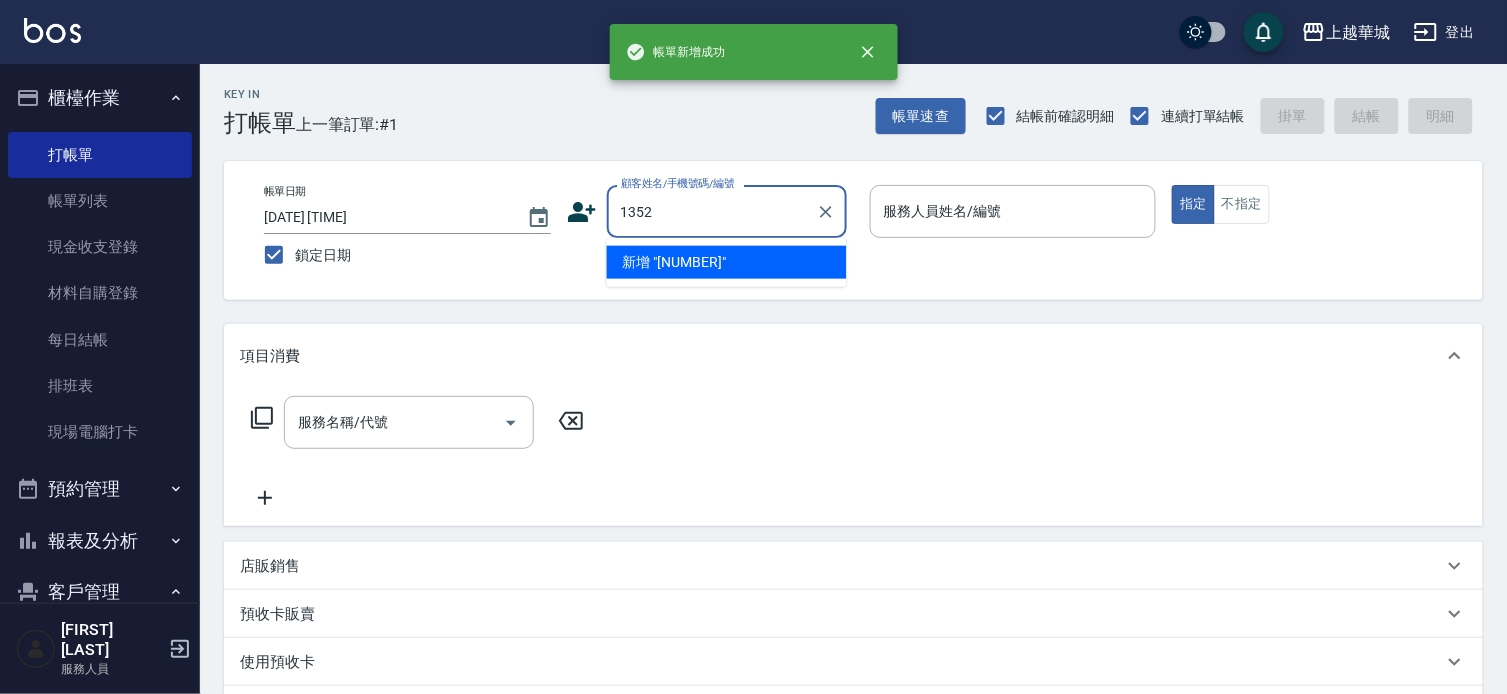type on "1352" 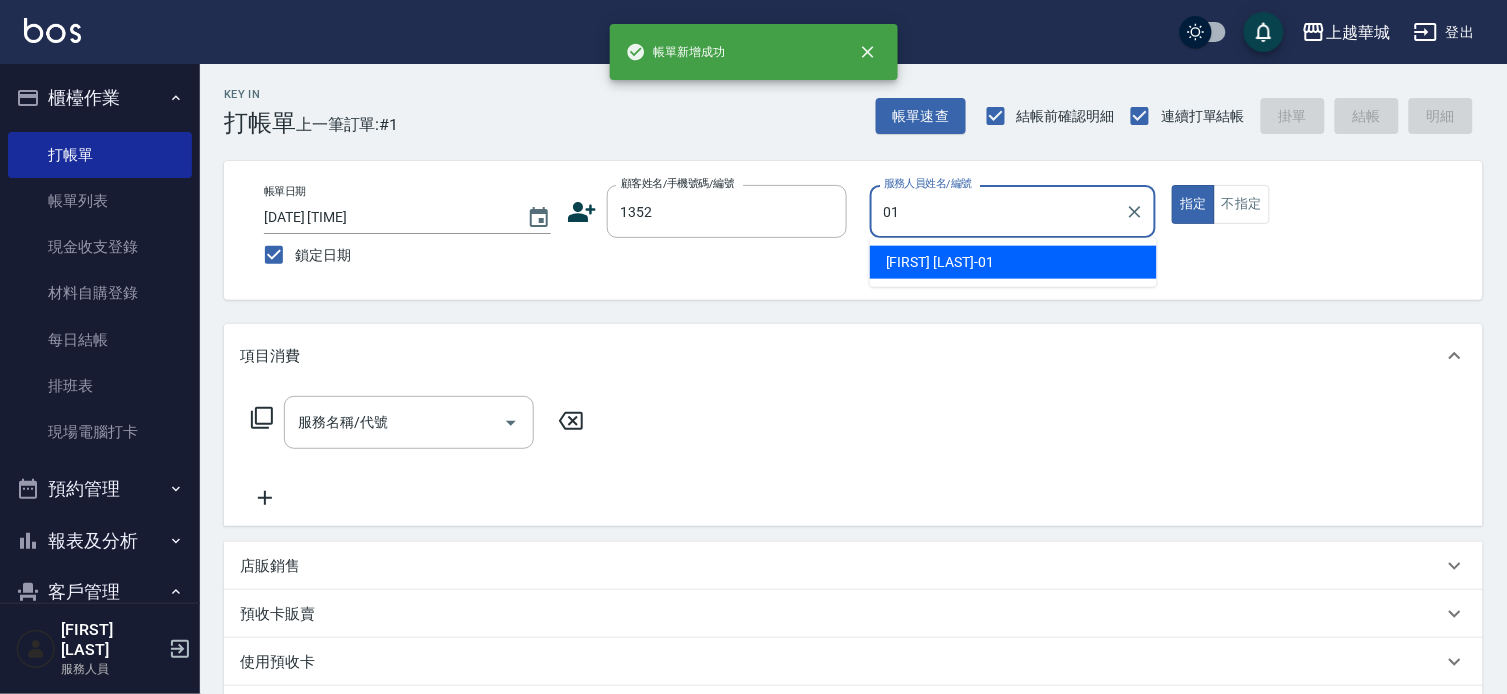 type on "[FIRST] [LAST]-[NUMBER]" 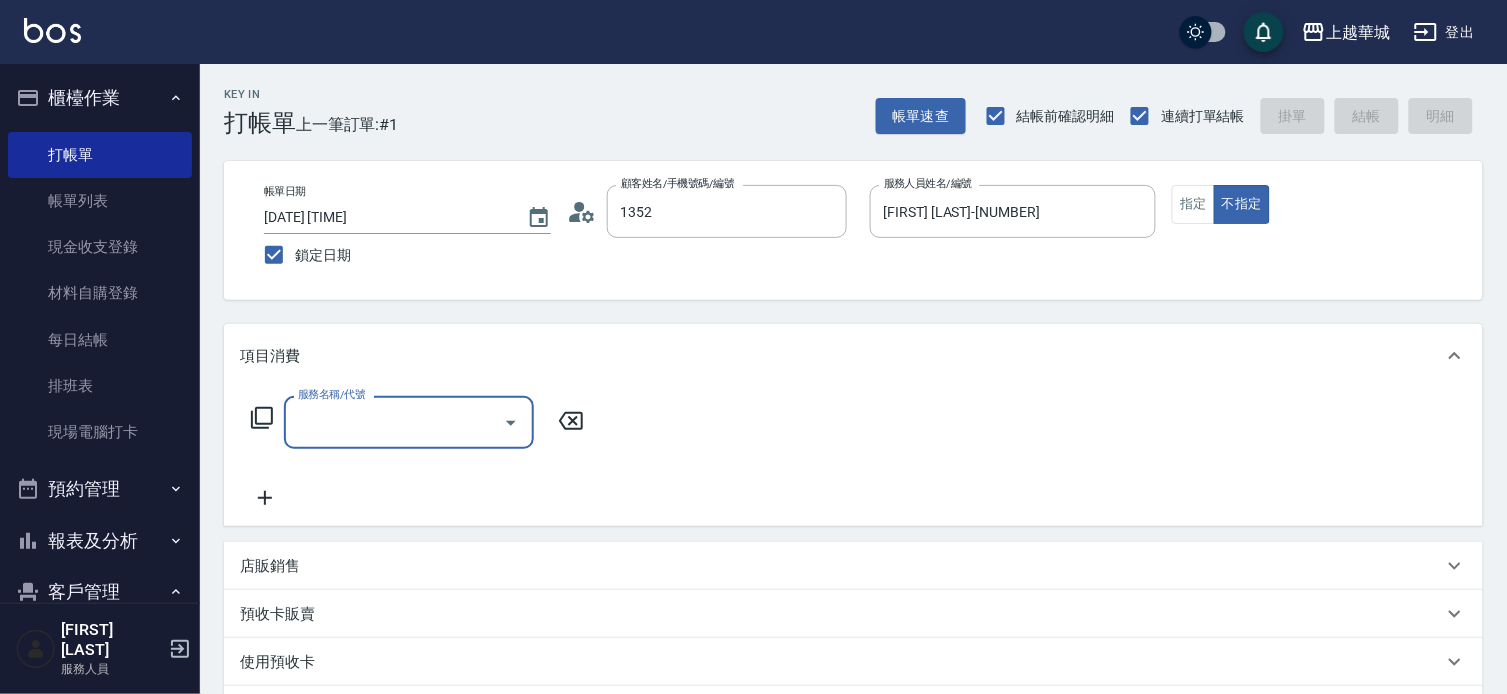 type on "[NAME]/[NUMBER]/[NUMBER]" 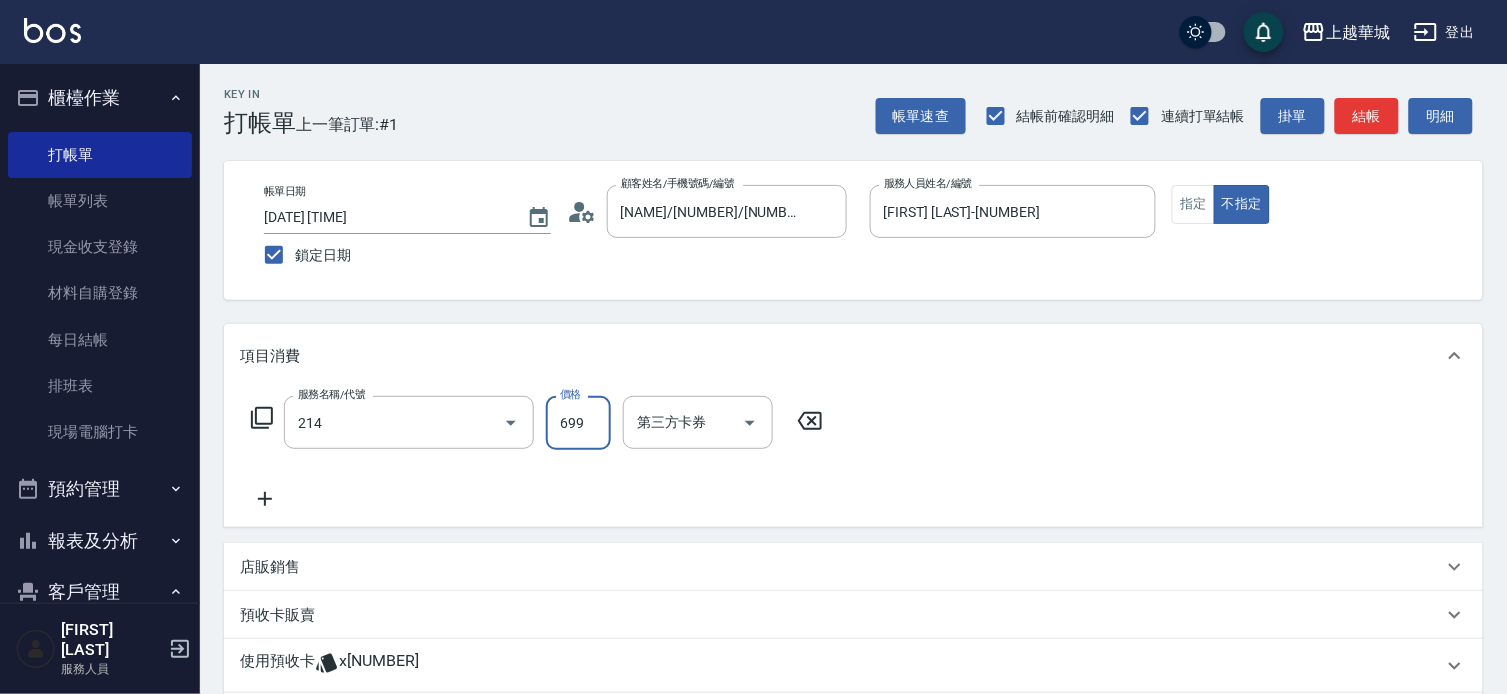 type on "滾珠洗髪699(214)" 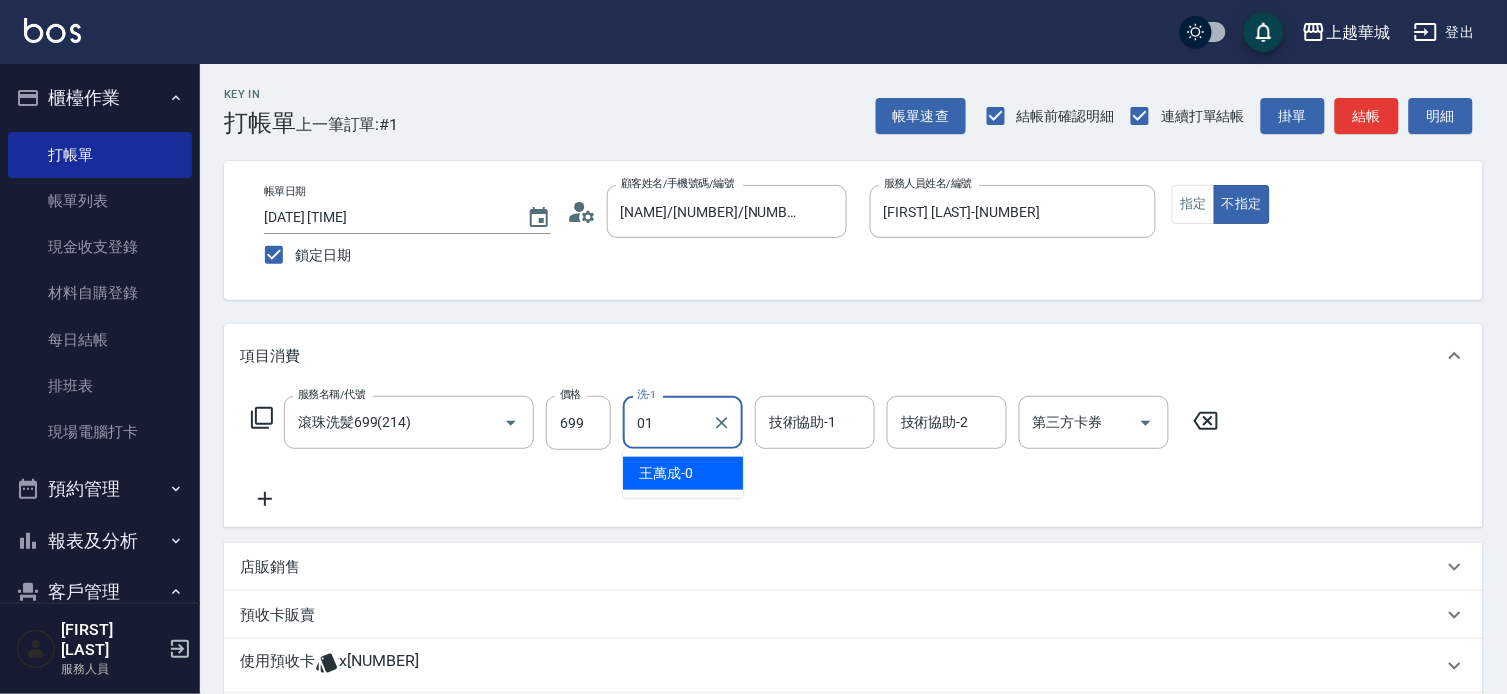 type on "[FIRST] [LAST]-[NUMBER]" 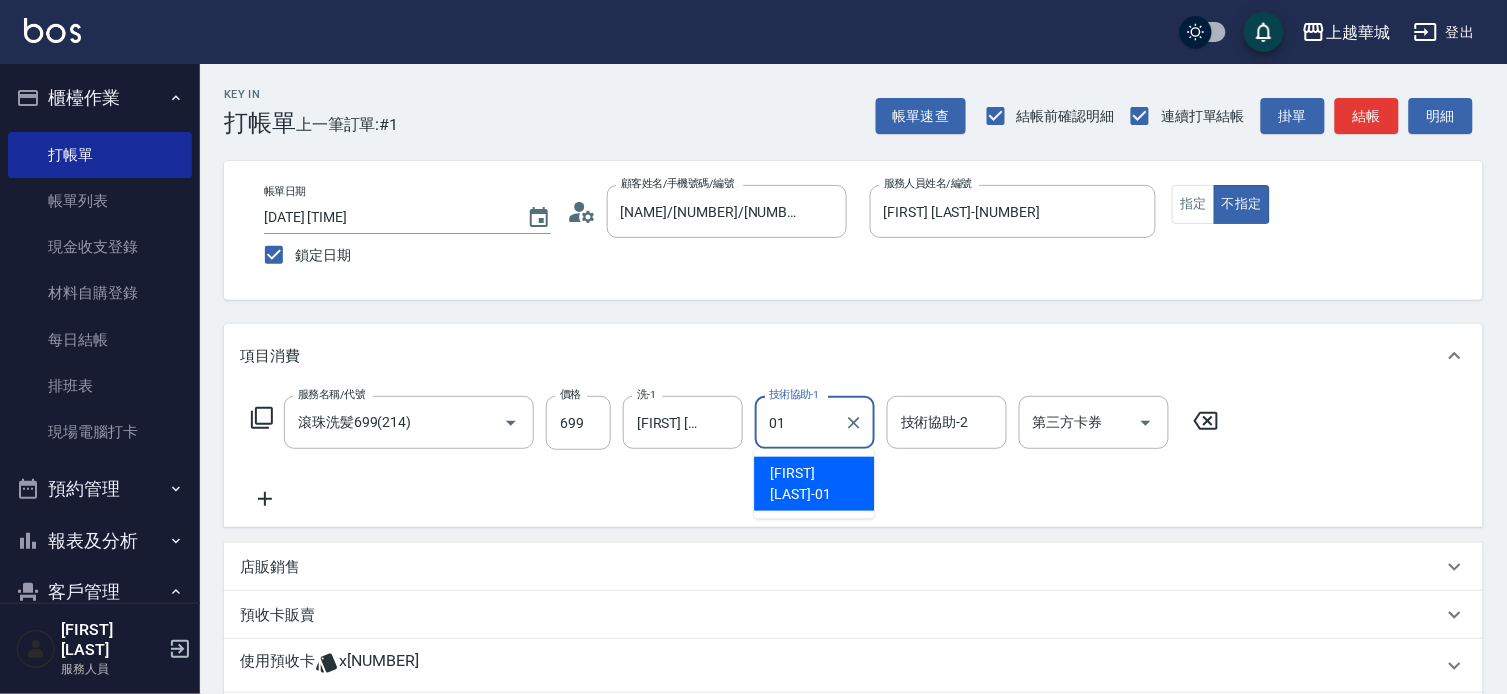 type on "[FIRST] [LAST]-[NUMBER]" 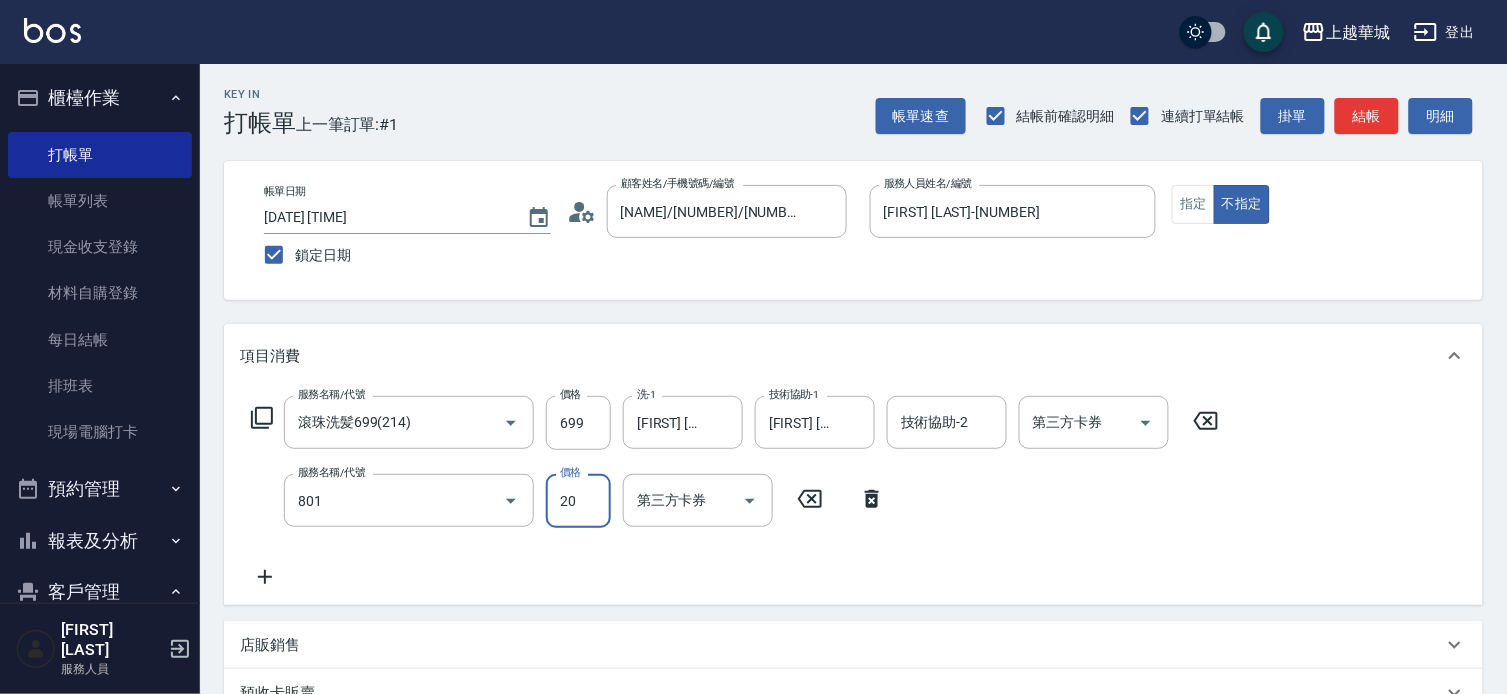 type on "潤絲(801)" 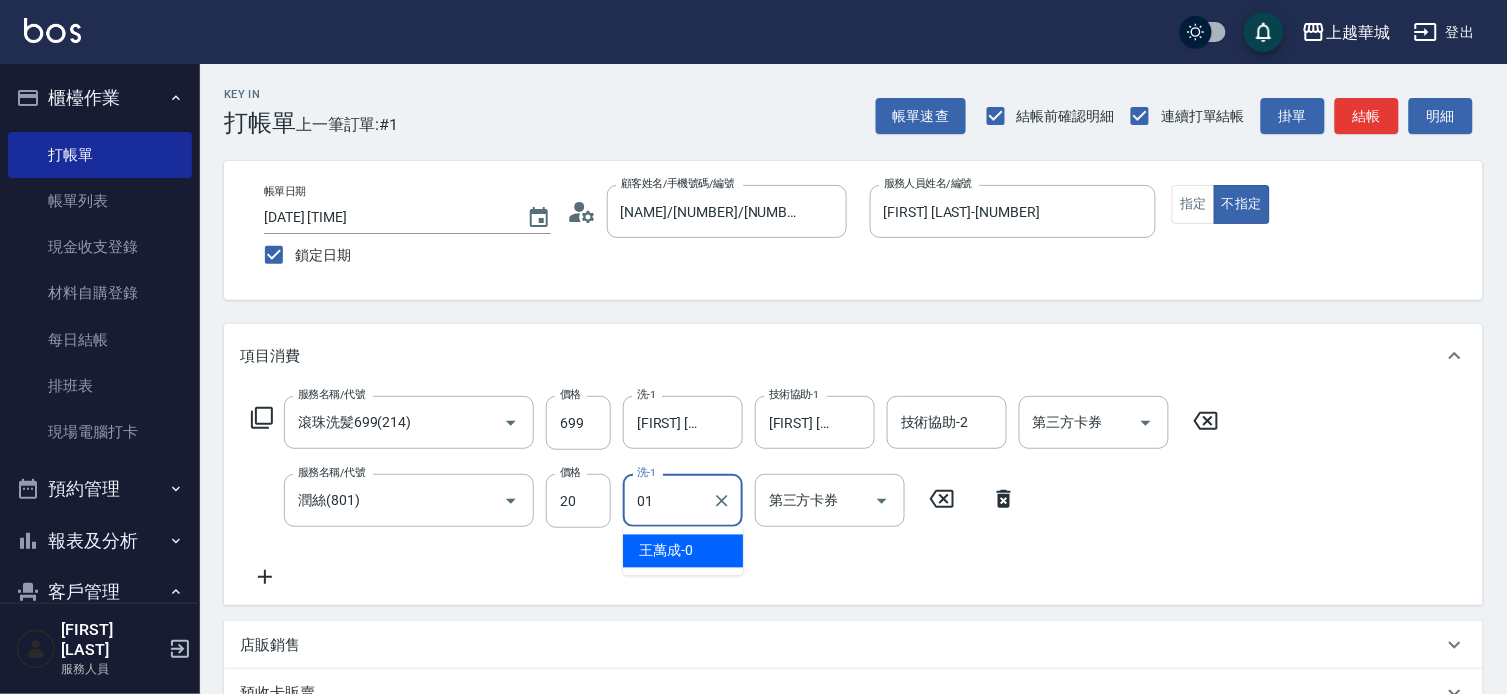 type on "[FIRST] [LAST]-[NUMBER]" 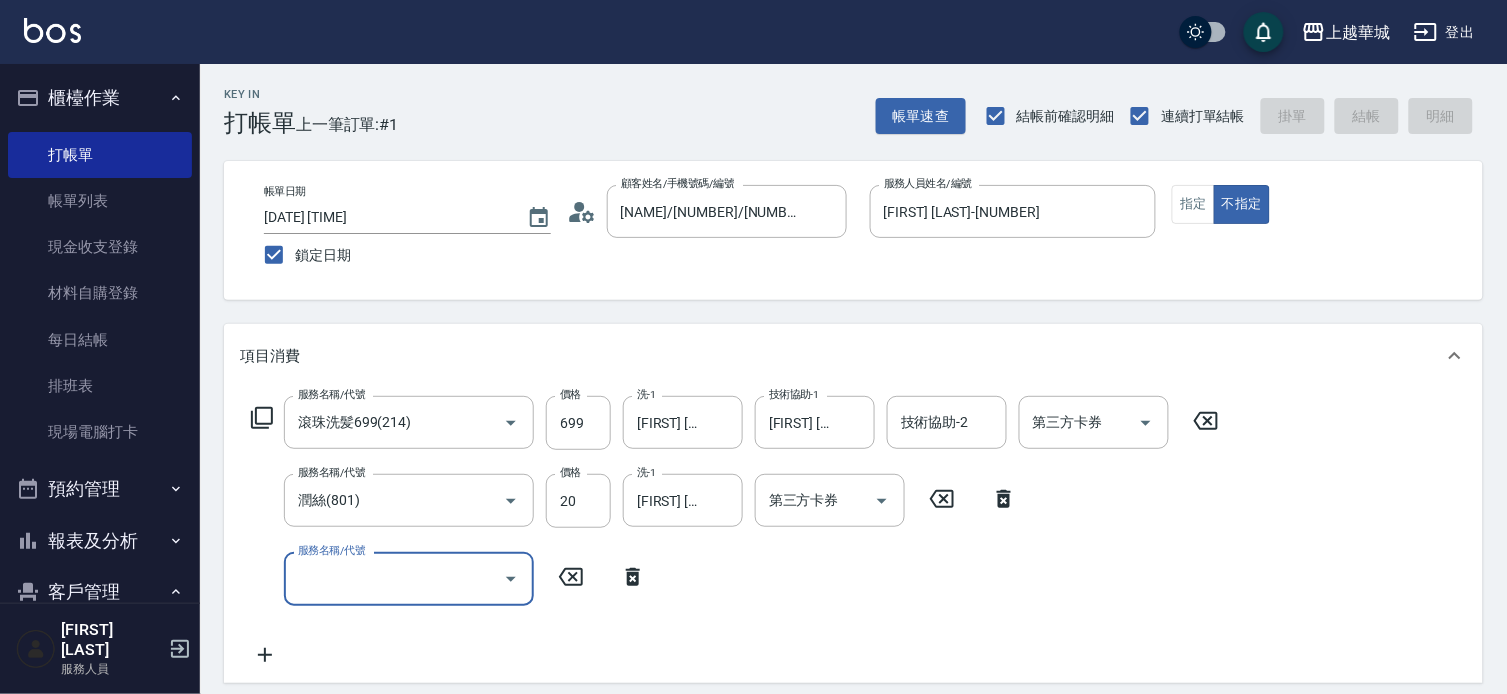type 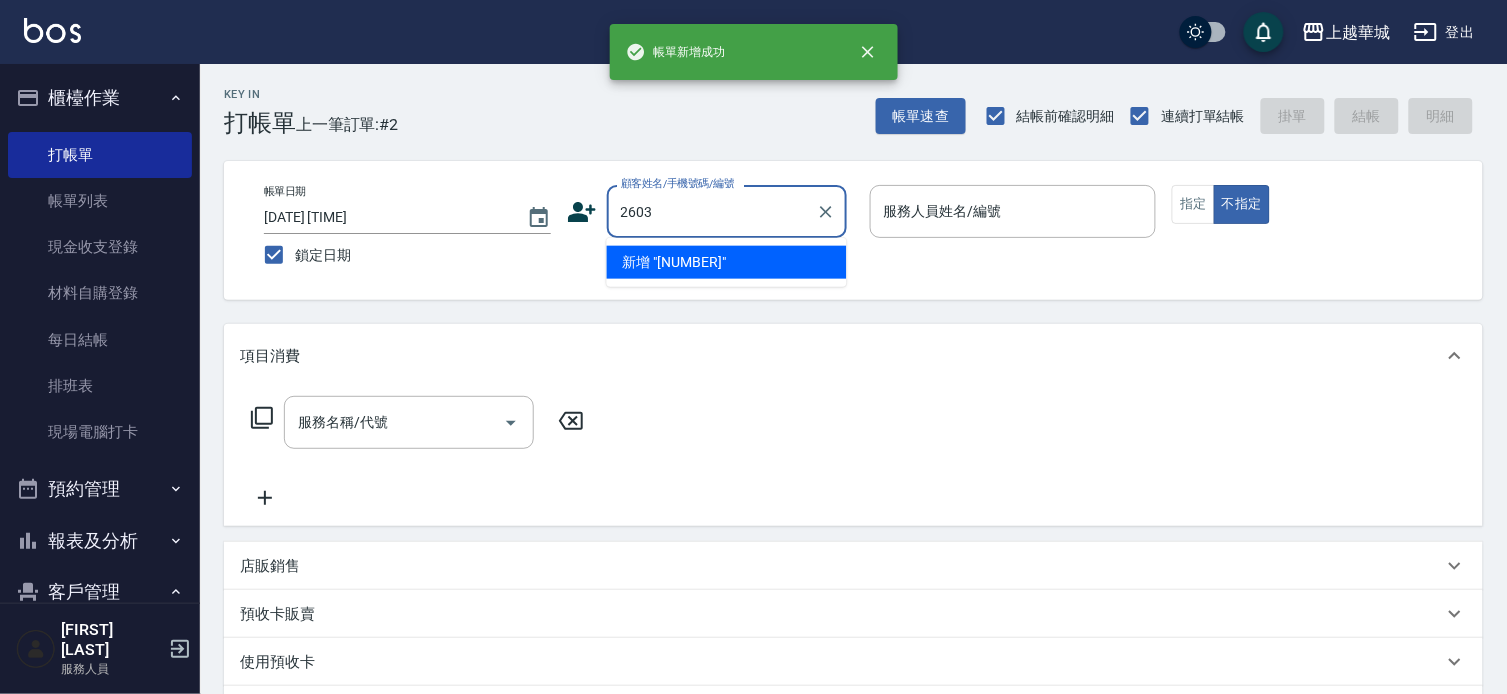 type on "2603" 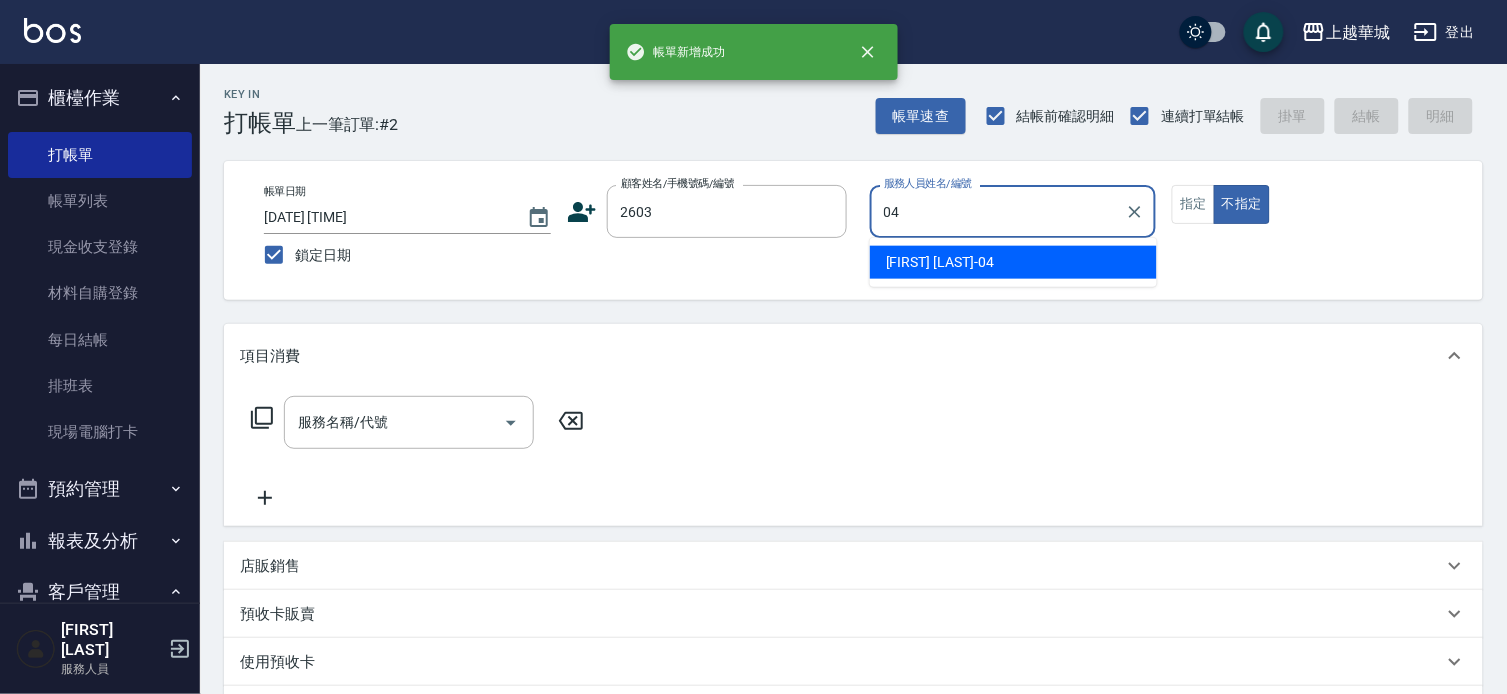 type on "[NAME]-[NUMBER]" 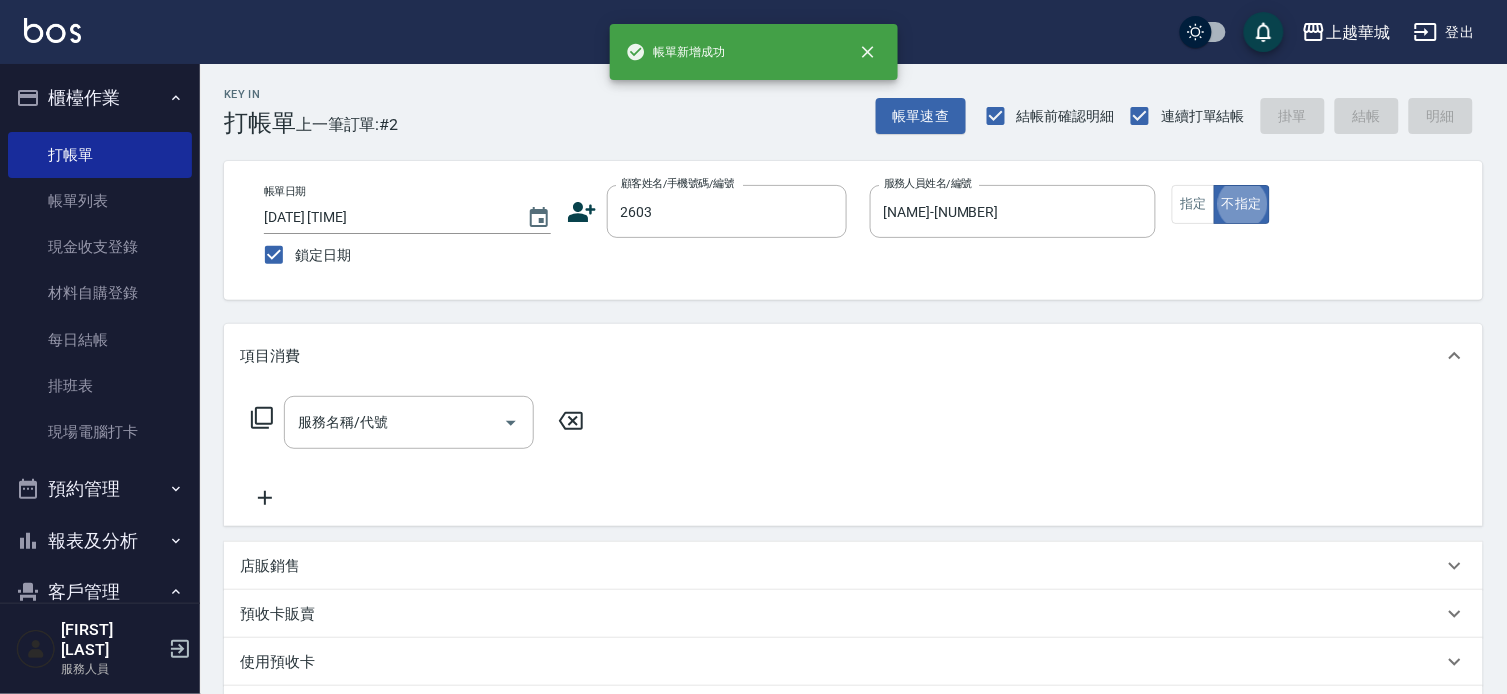 type on "false" 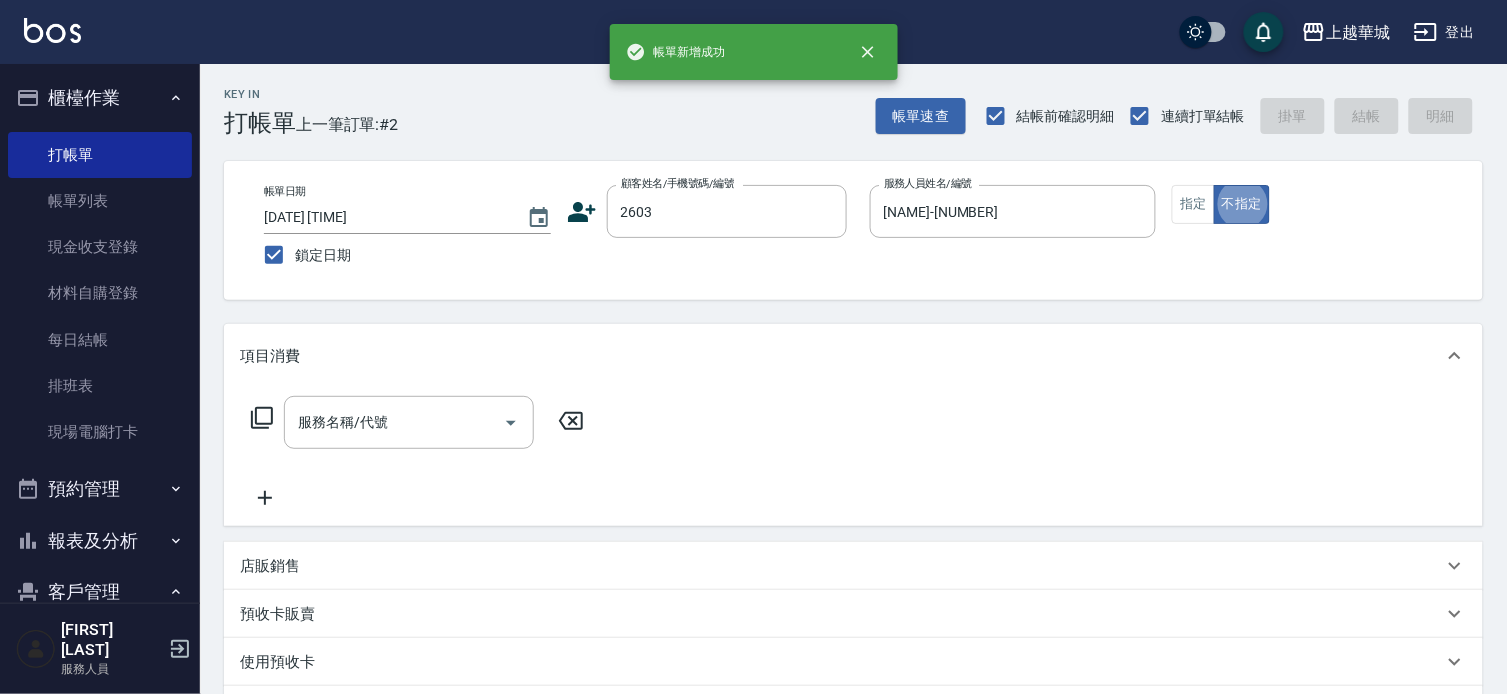 type on "[NAME]/[NUMBER]/[NUMBER]" 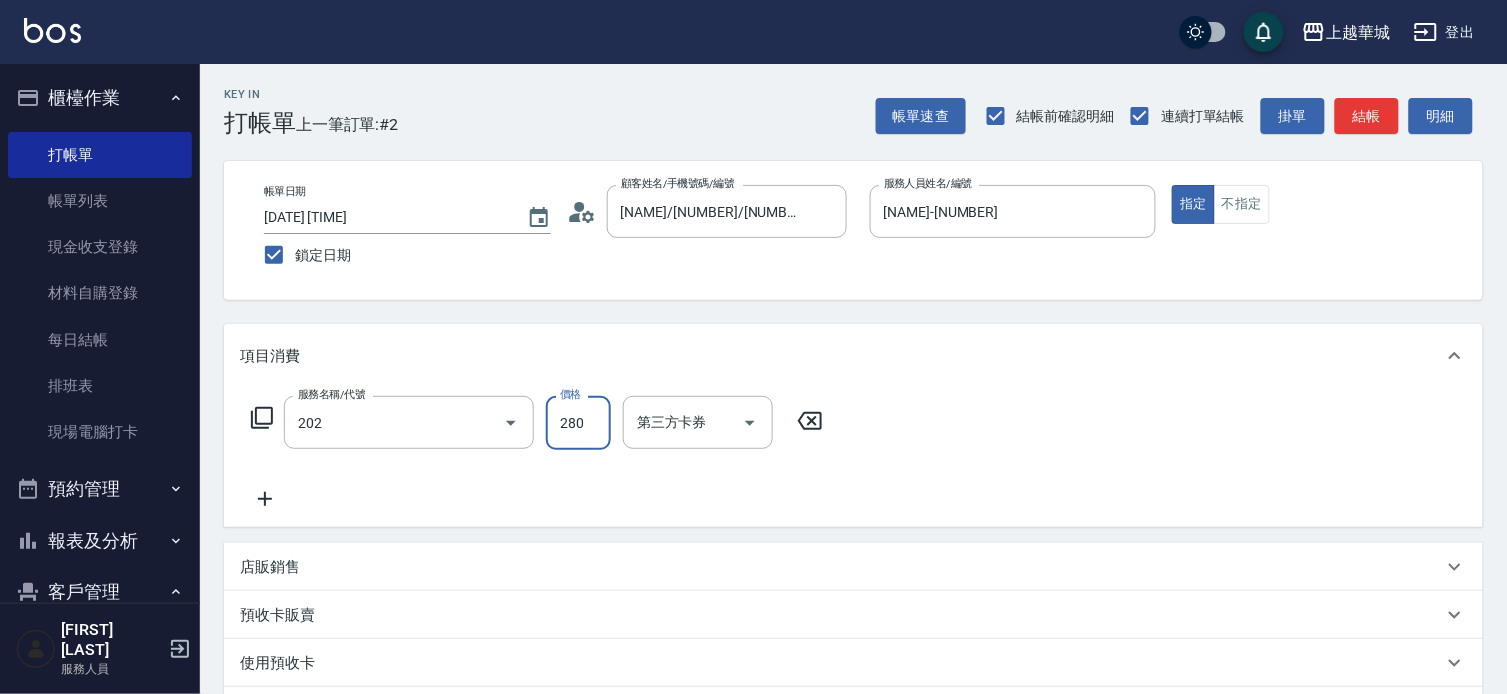 type on "洗髮[280](202)" 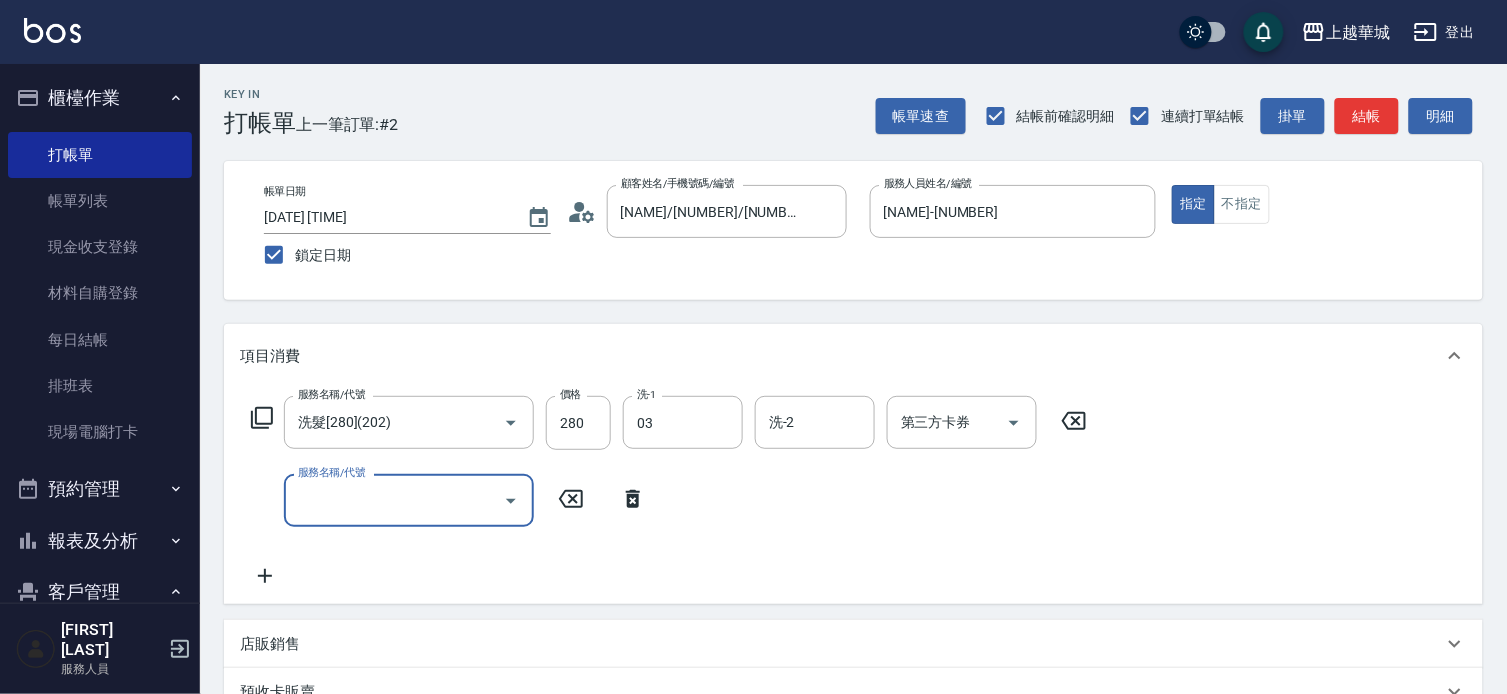 type on "[FIRST] [LAST]-[NUMBER]" 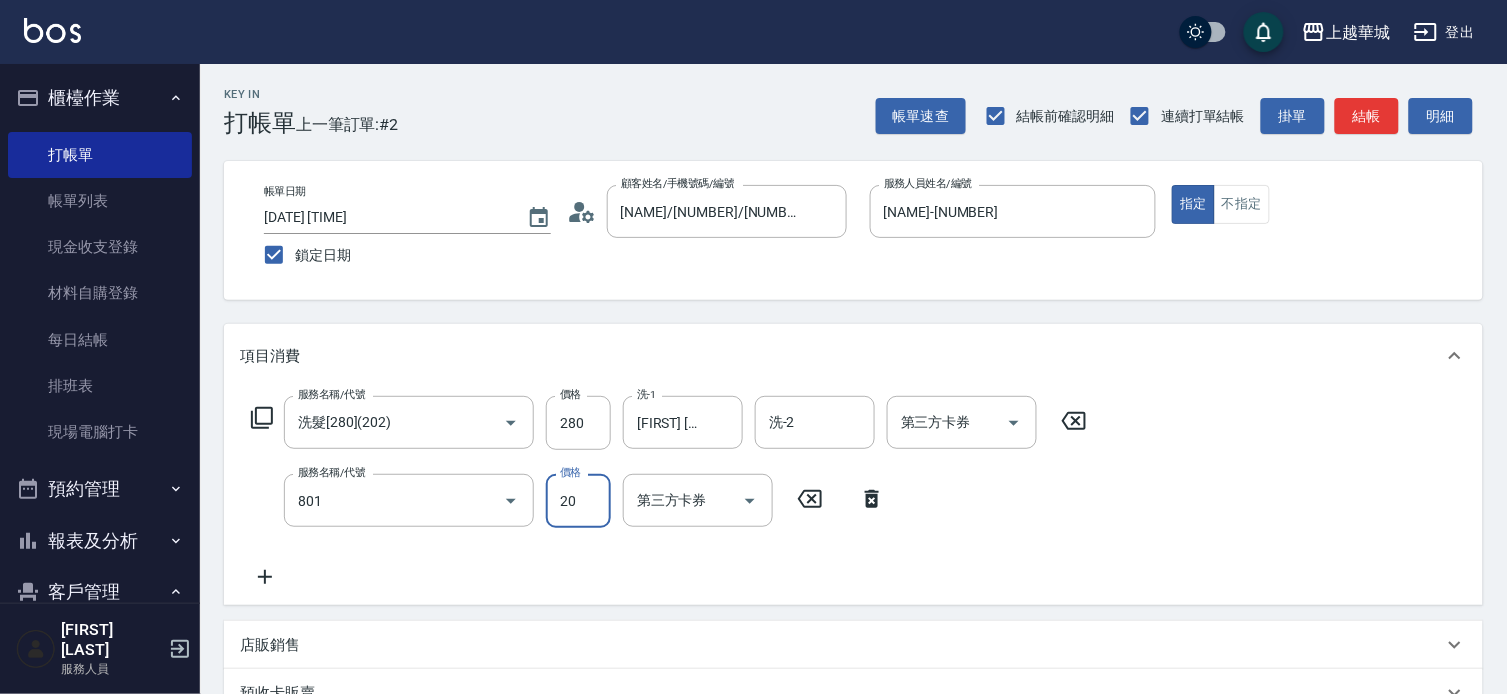 type on "潤絲(801)" 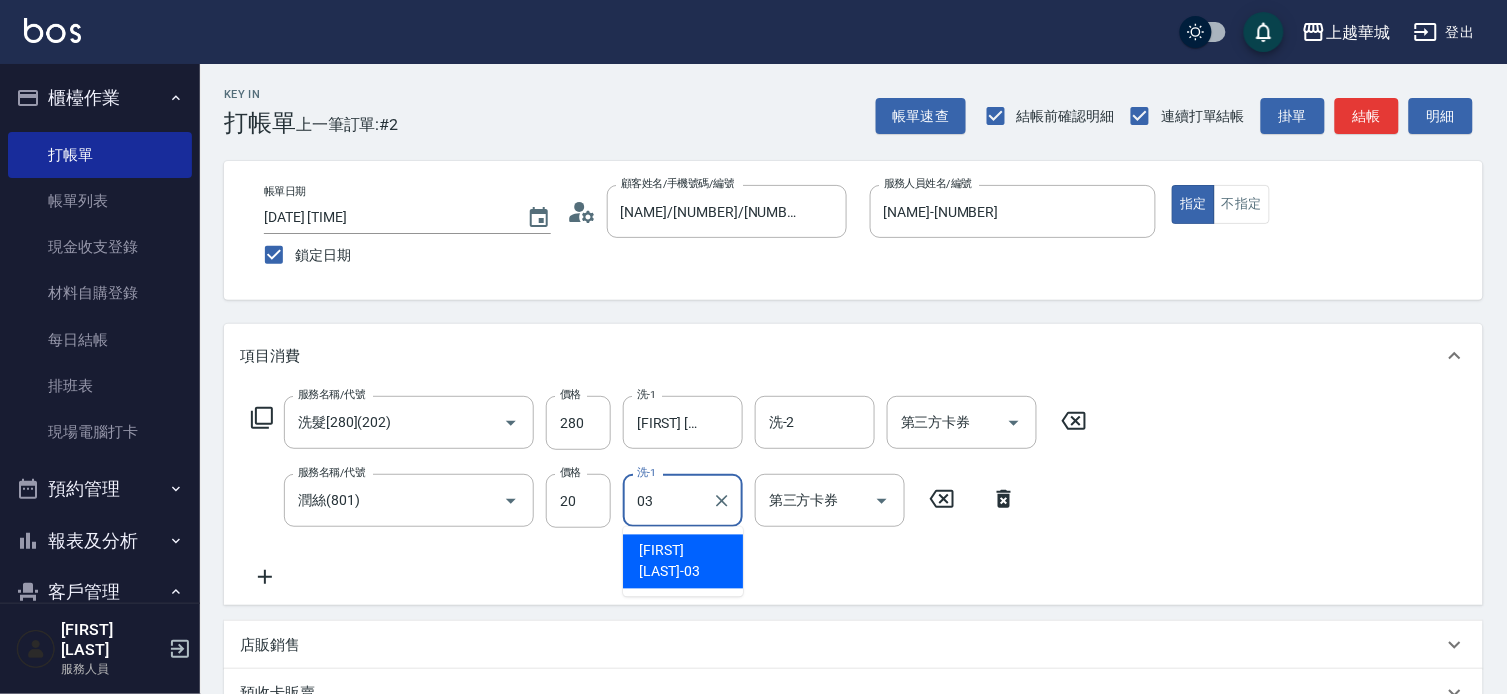 type on "[FIRST] [LAST]-[NUMBER]" 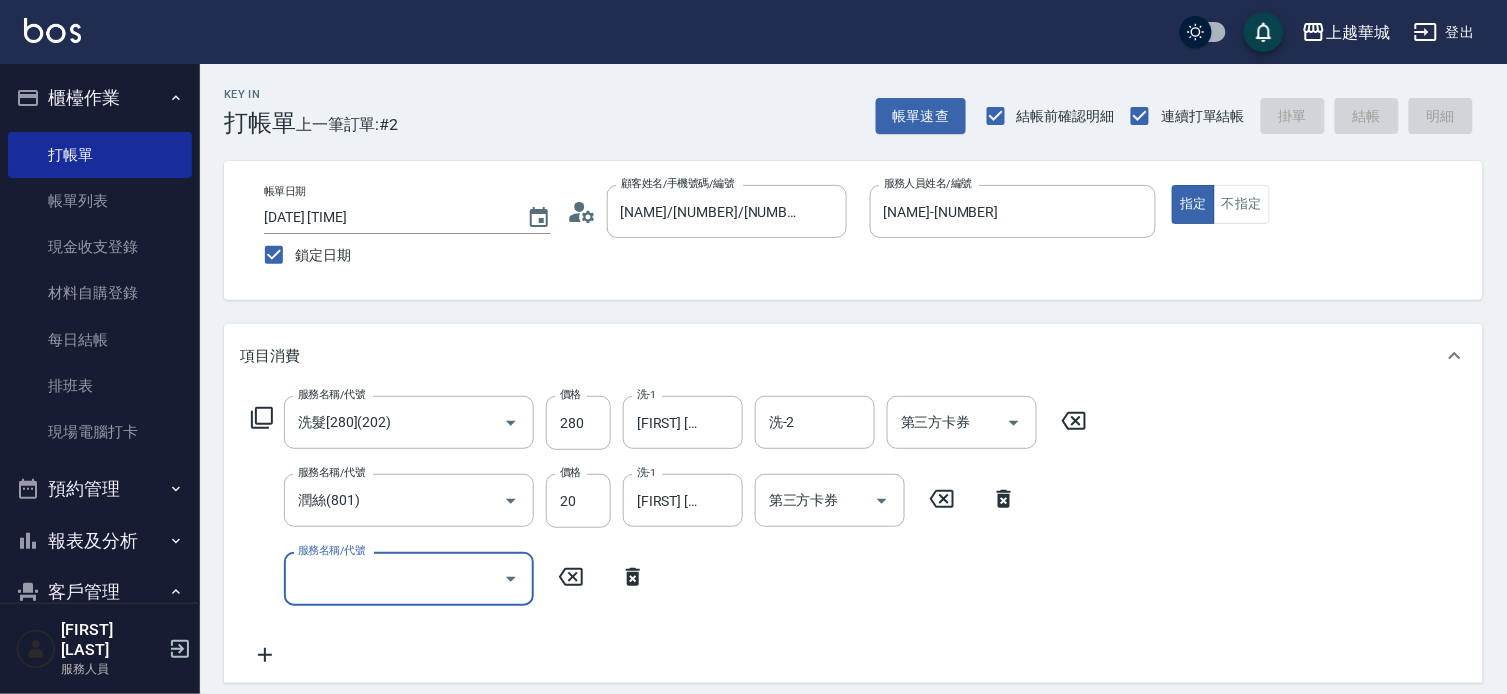 type 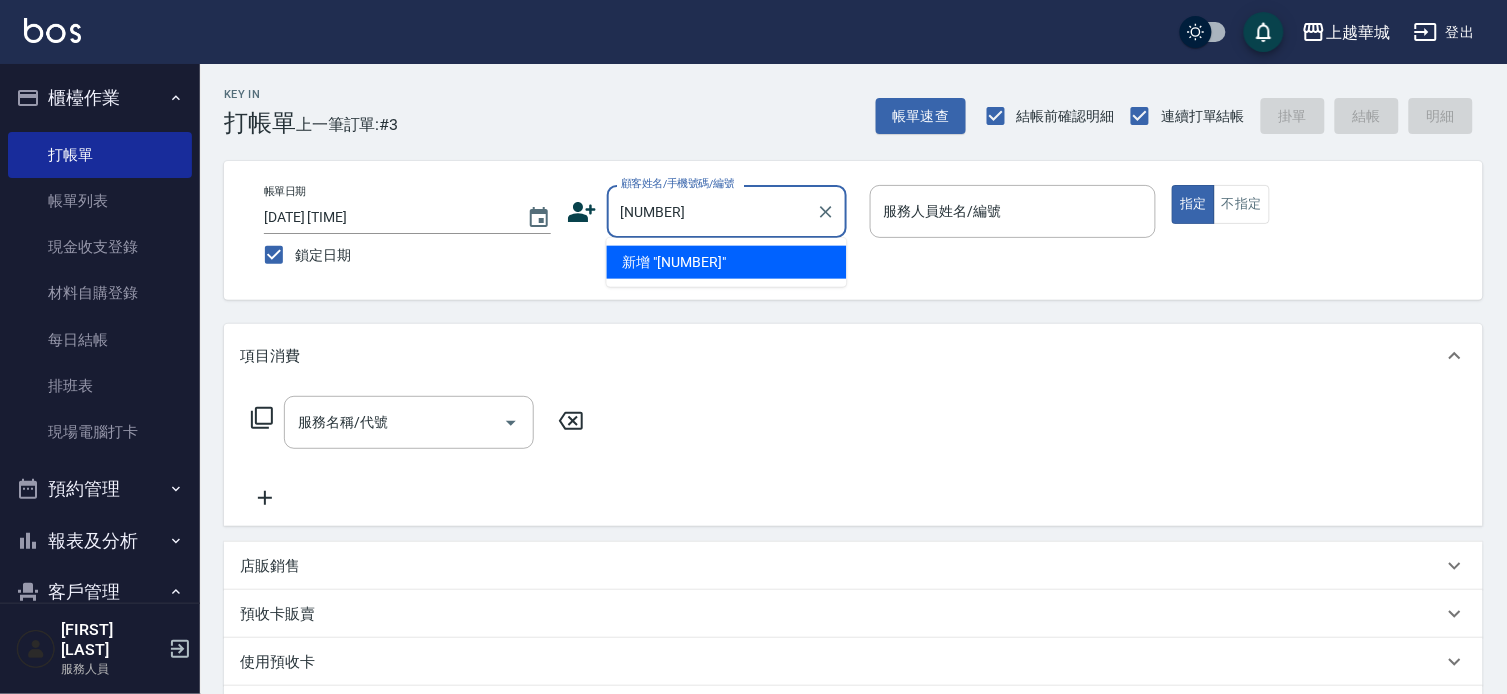 type on "[NUMBER]" 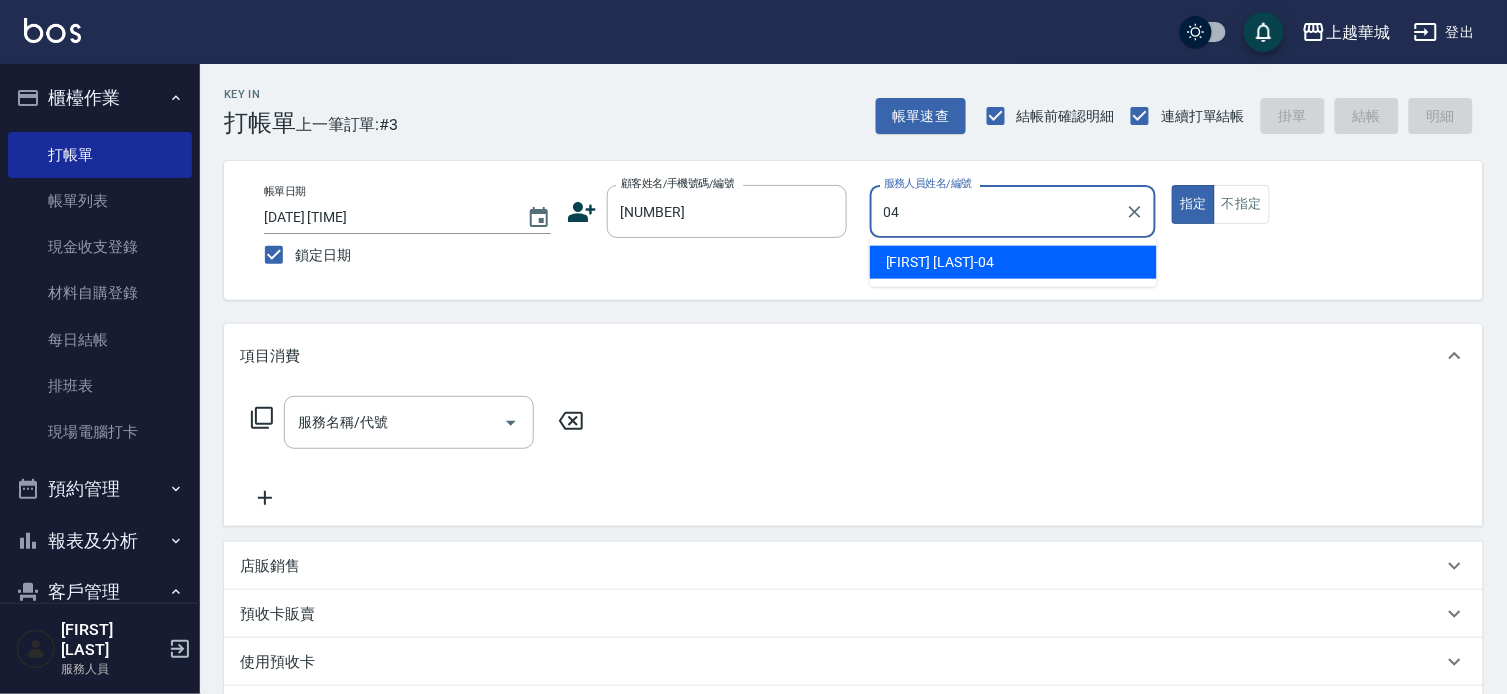 type on "[NAME]-[NUMBER]" 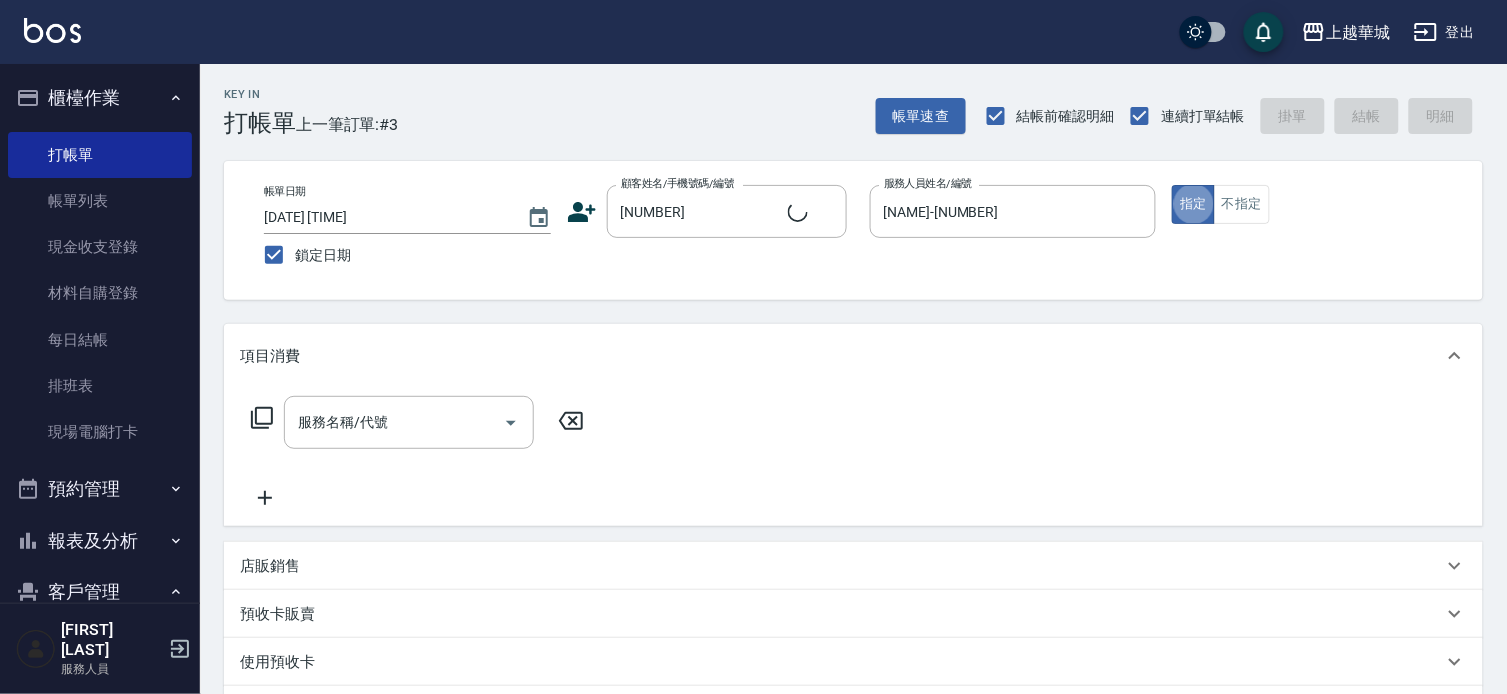 type on "[FIRST] [LAST]/[NUMBER]/[NUMBER]" 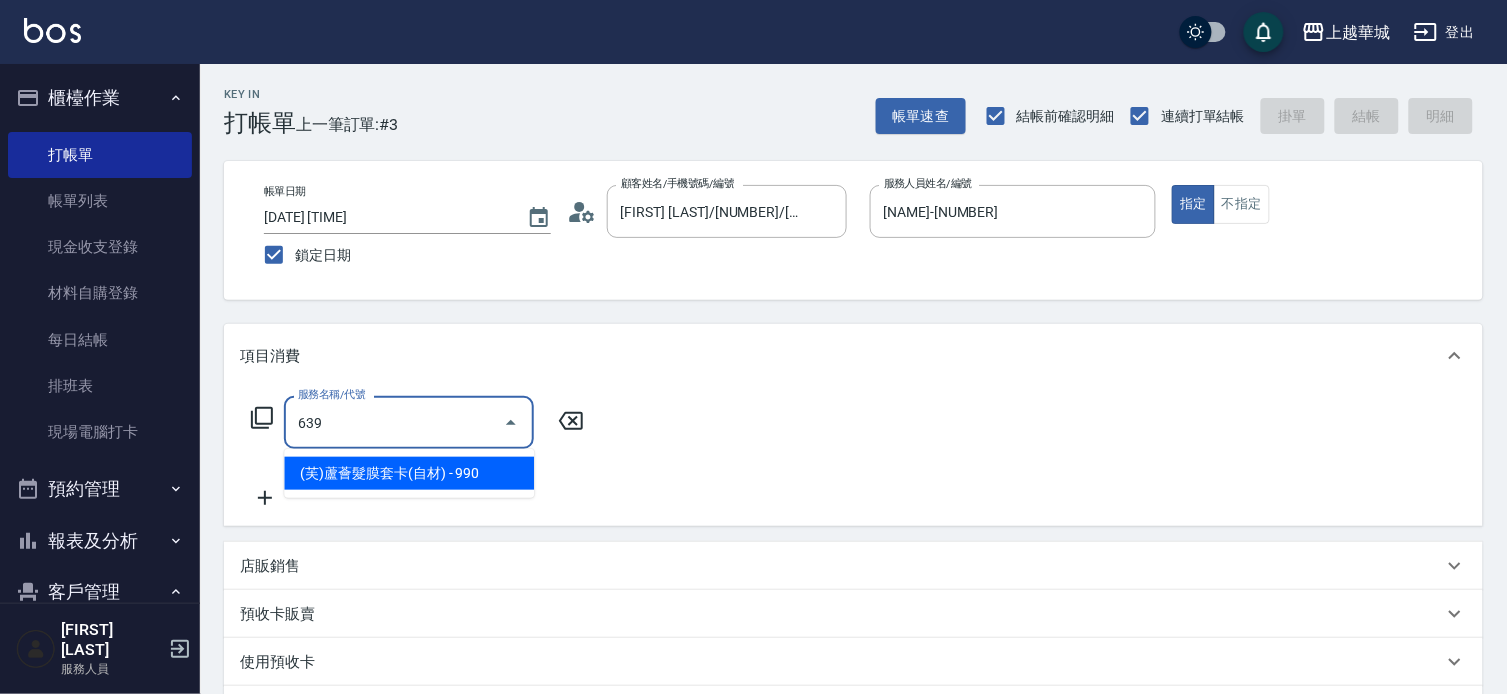 type on "(芙)蘆薈髮膜套卡(自材)(639)" 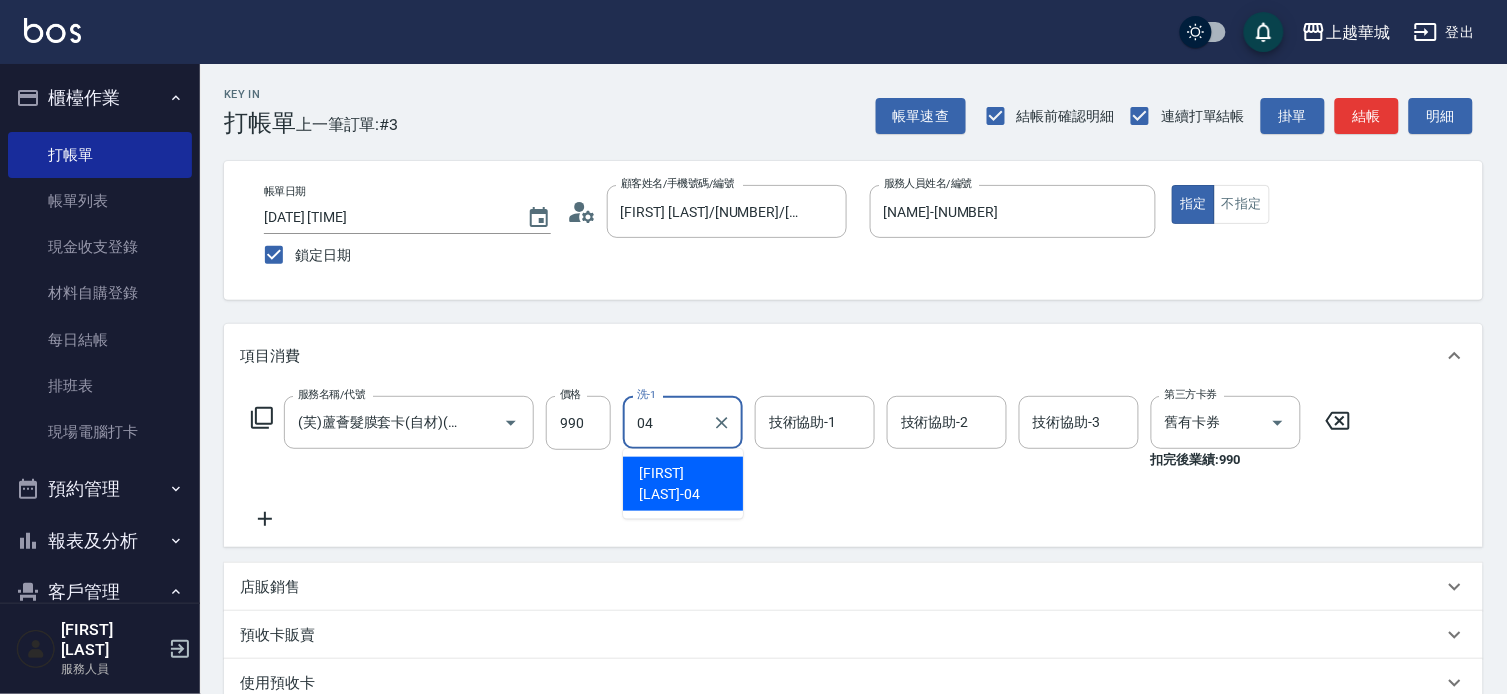 type on "[NAME]-[NUMBER]" 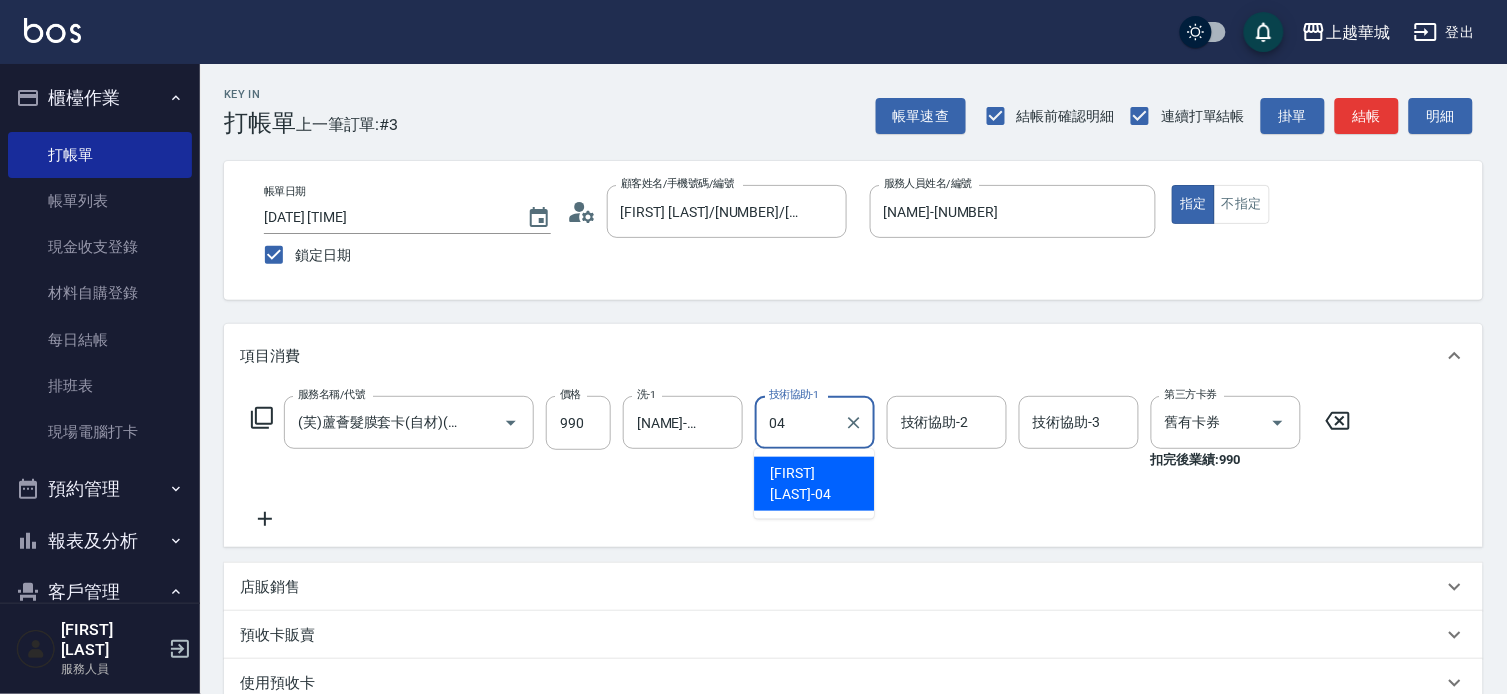 type on "[NAME]-[NUMBER]" 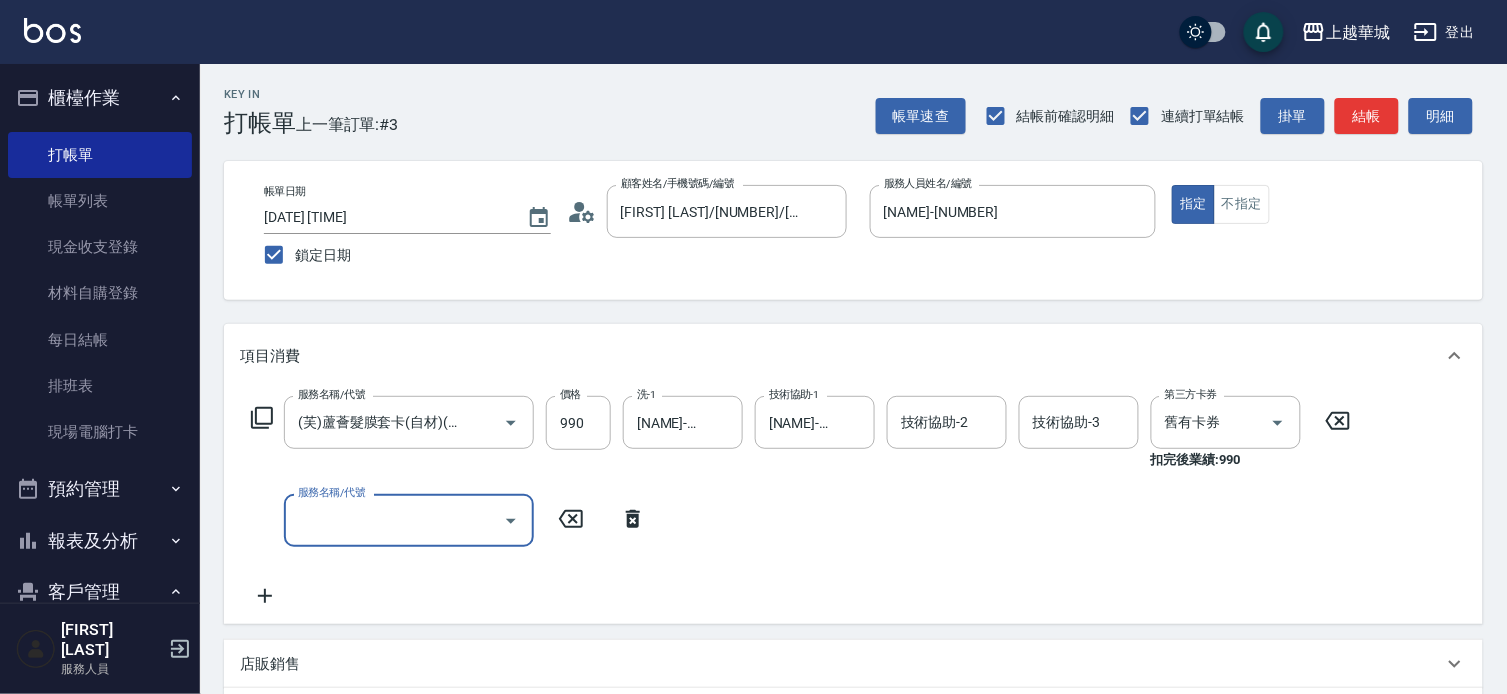 scroll, scrollTop: 0, scrollLeft: 0, axis: both 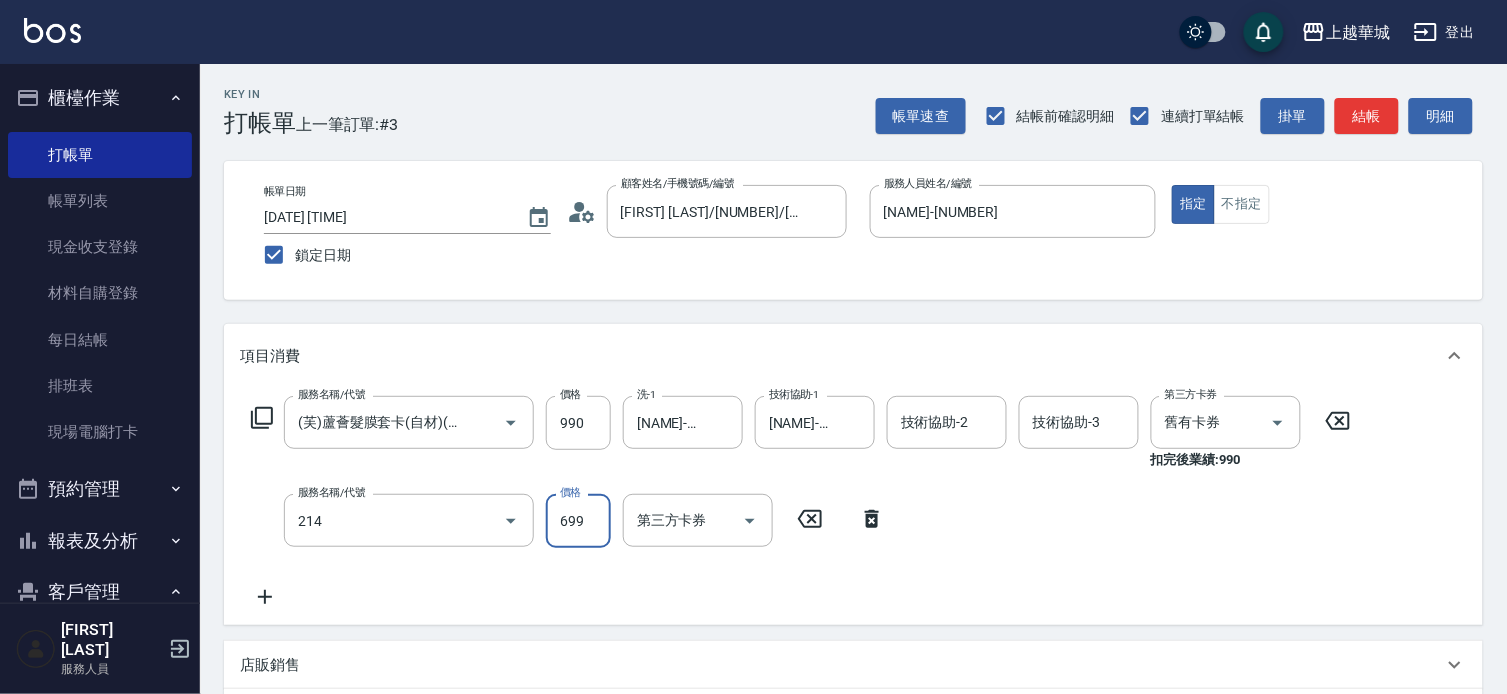 type on "滾珠洗髪699(214)" 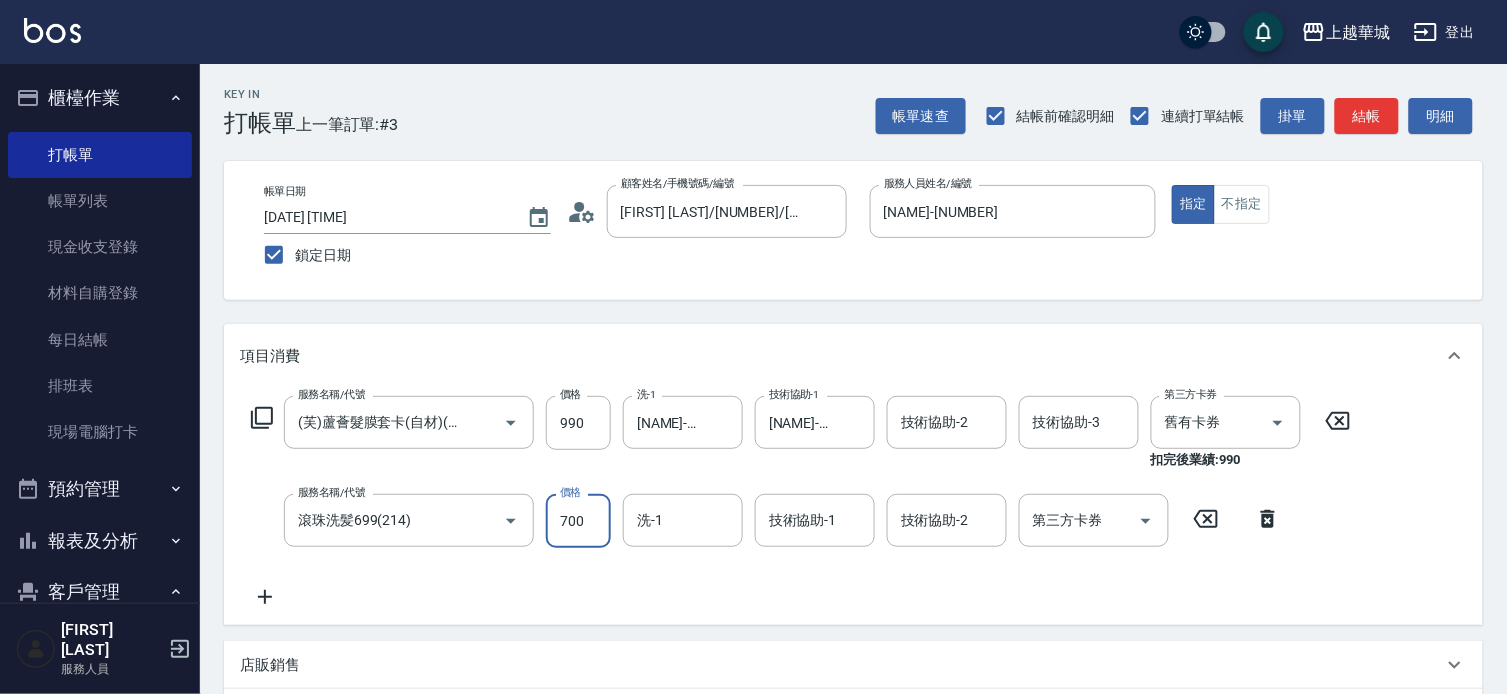 type on "700" 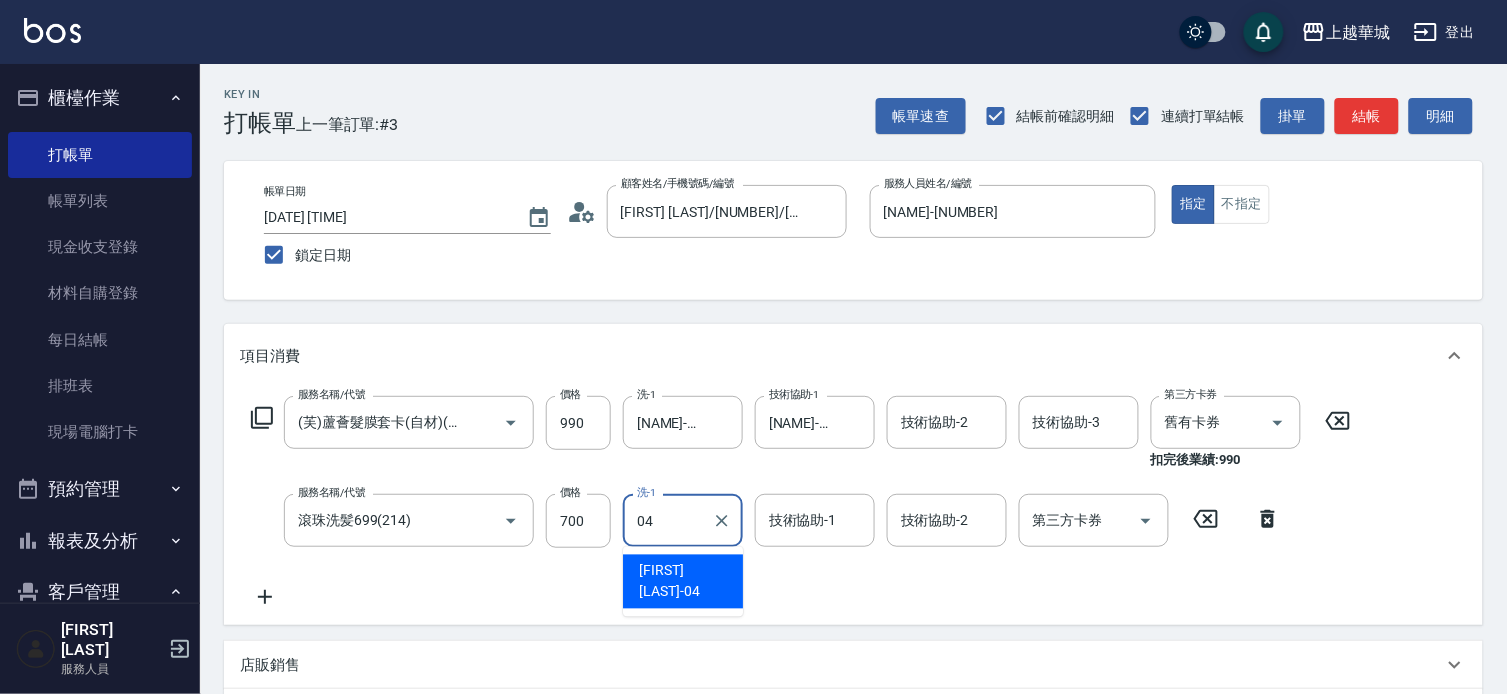 type on "[NAME]-[NUMBER]" 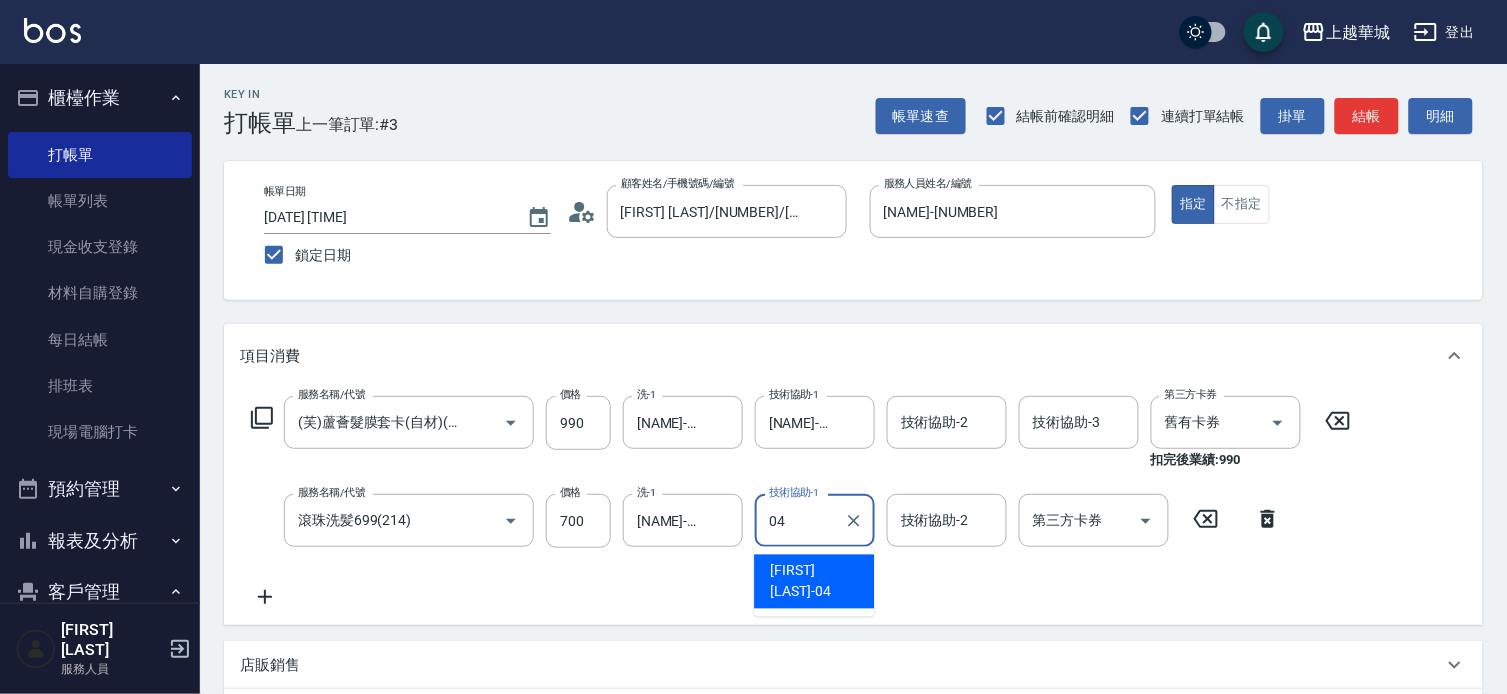 type on "[NAME]-[NUMBER]" 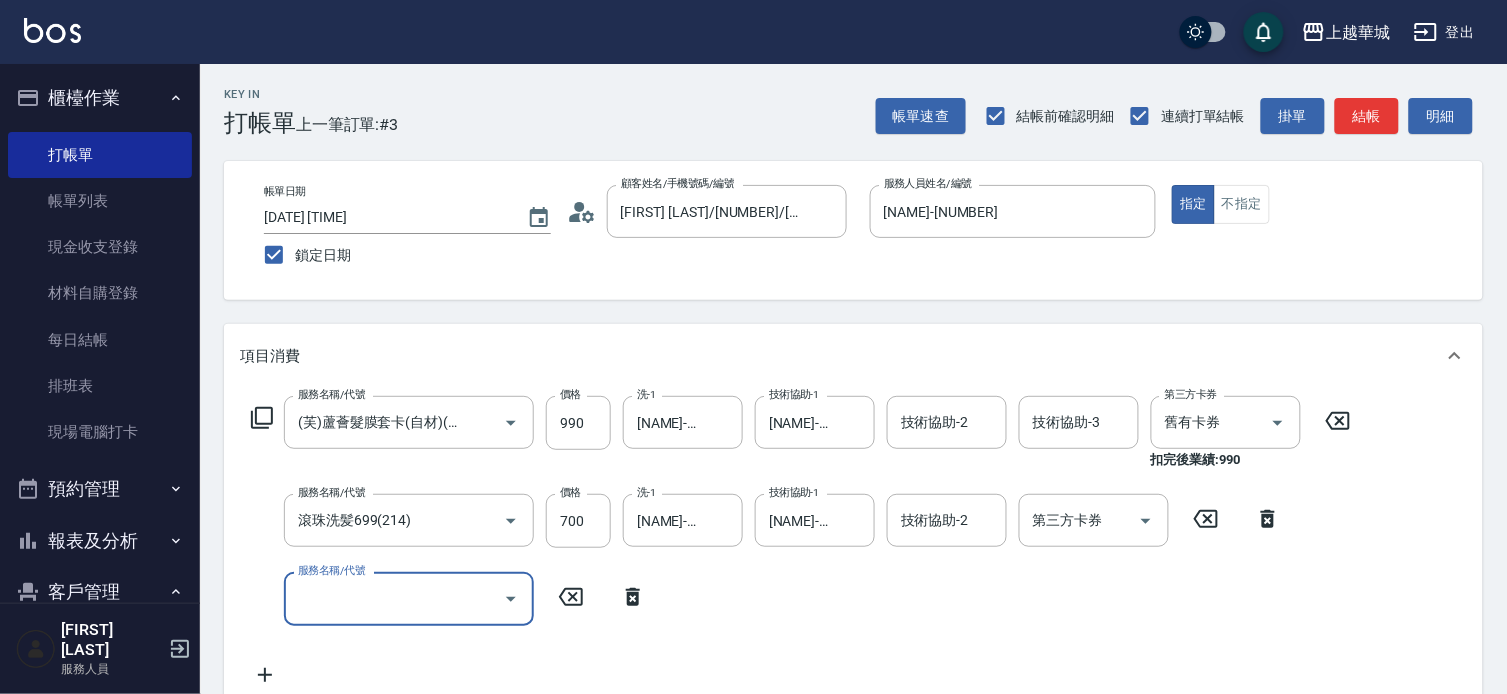 scroll, scrollTop: 0, scrollLeft: 0, axis: both 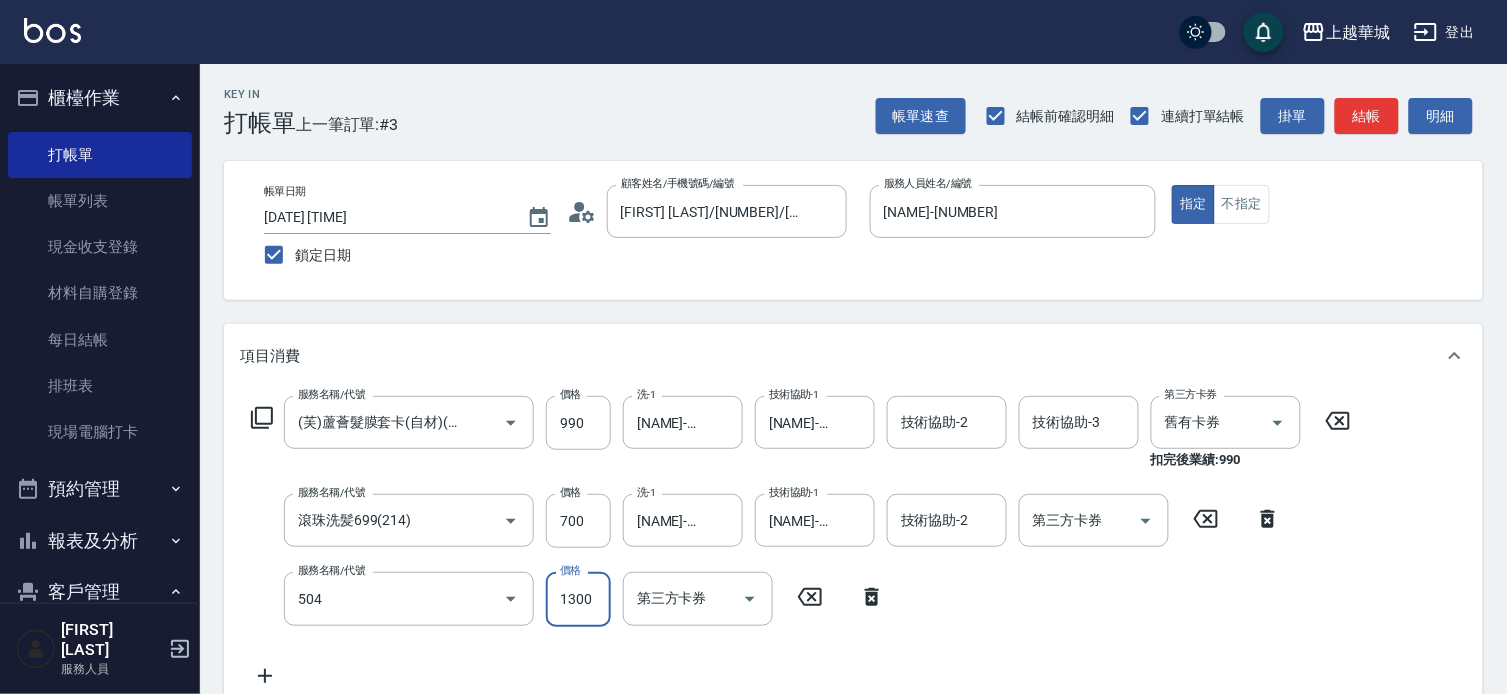 type on "染髮[1300](504)" 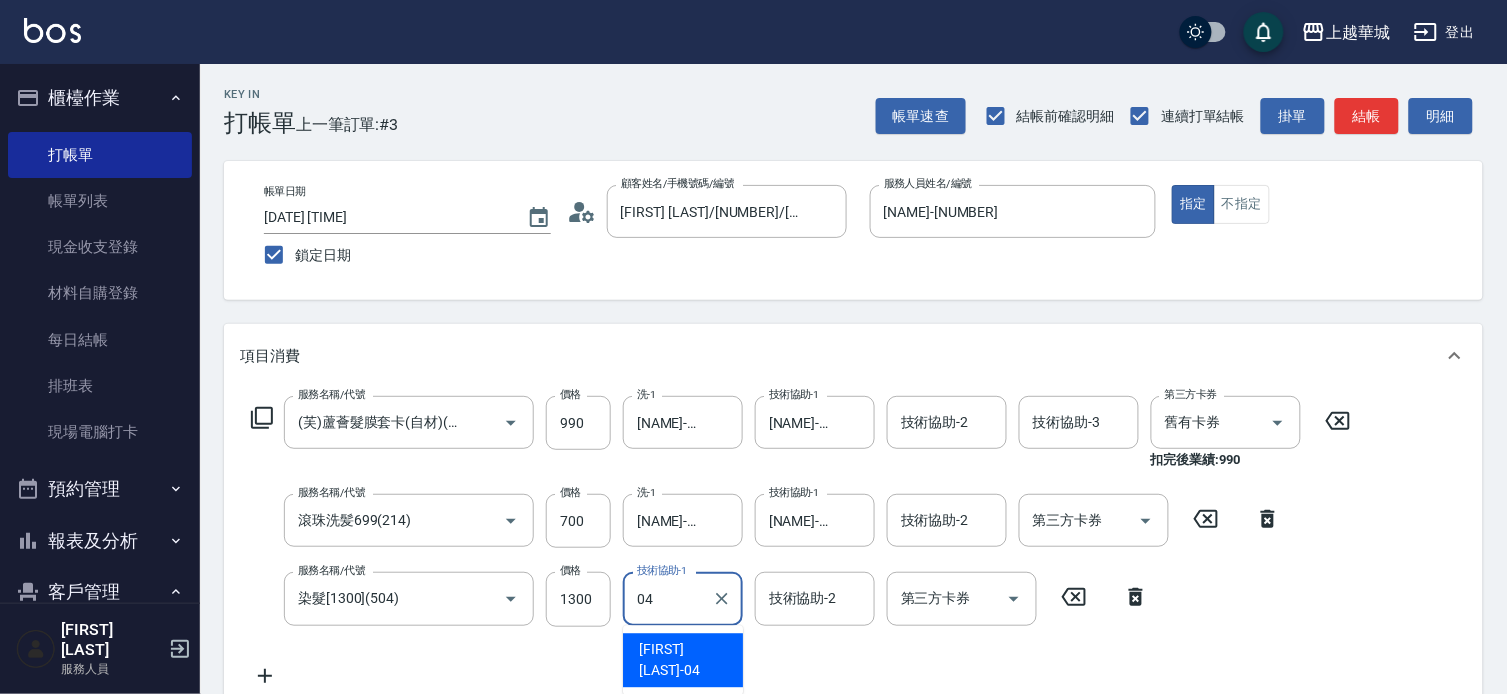 type on "[NAME]-[NUMBER]" 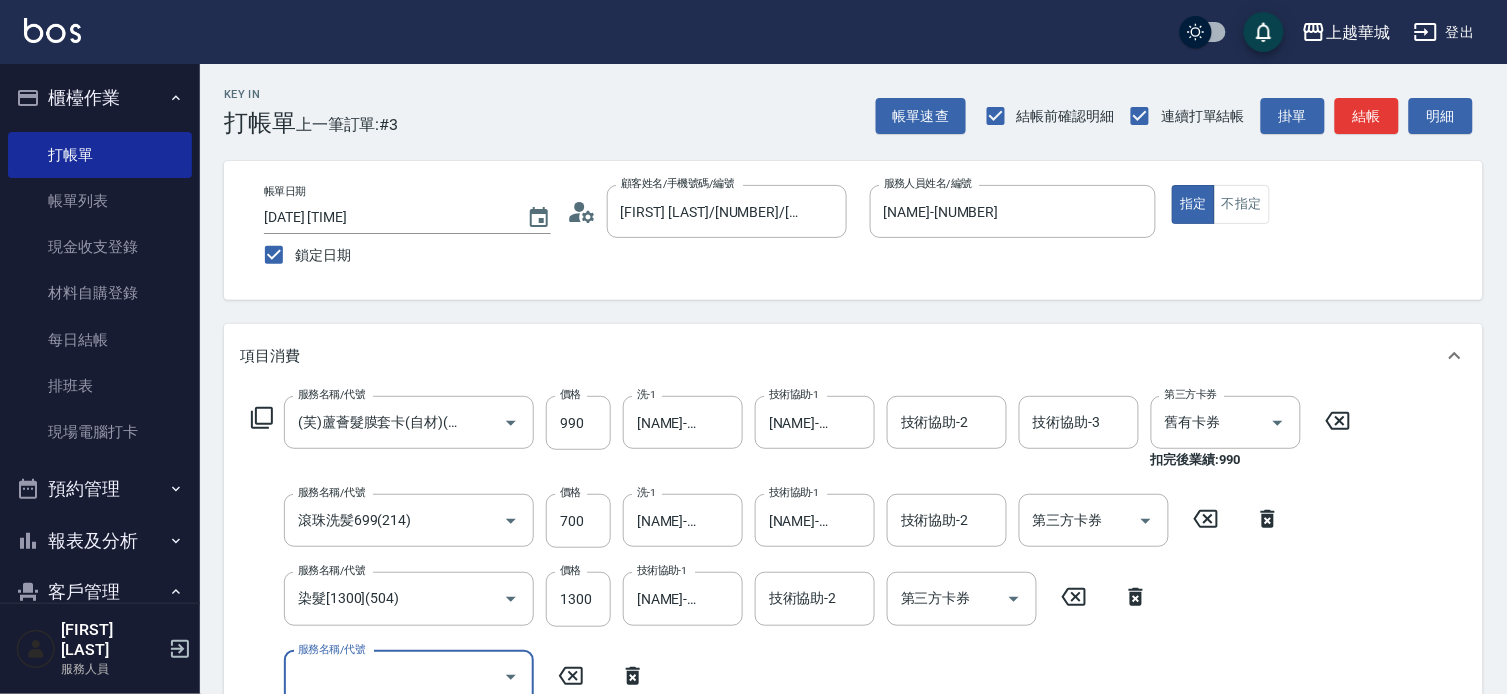 scroll, scrollTop: 0, scrollLeft: 0, axis: both 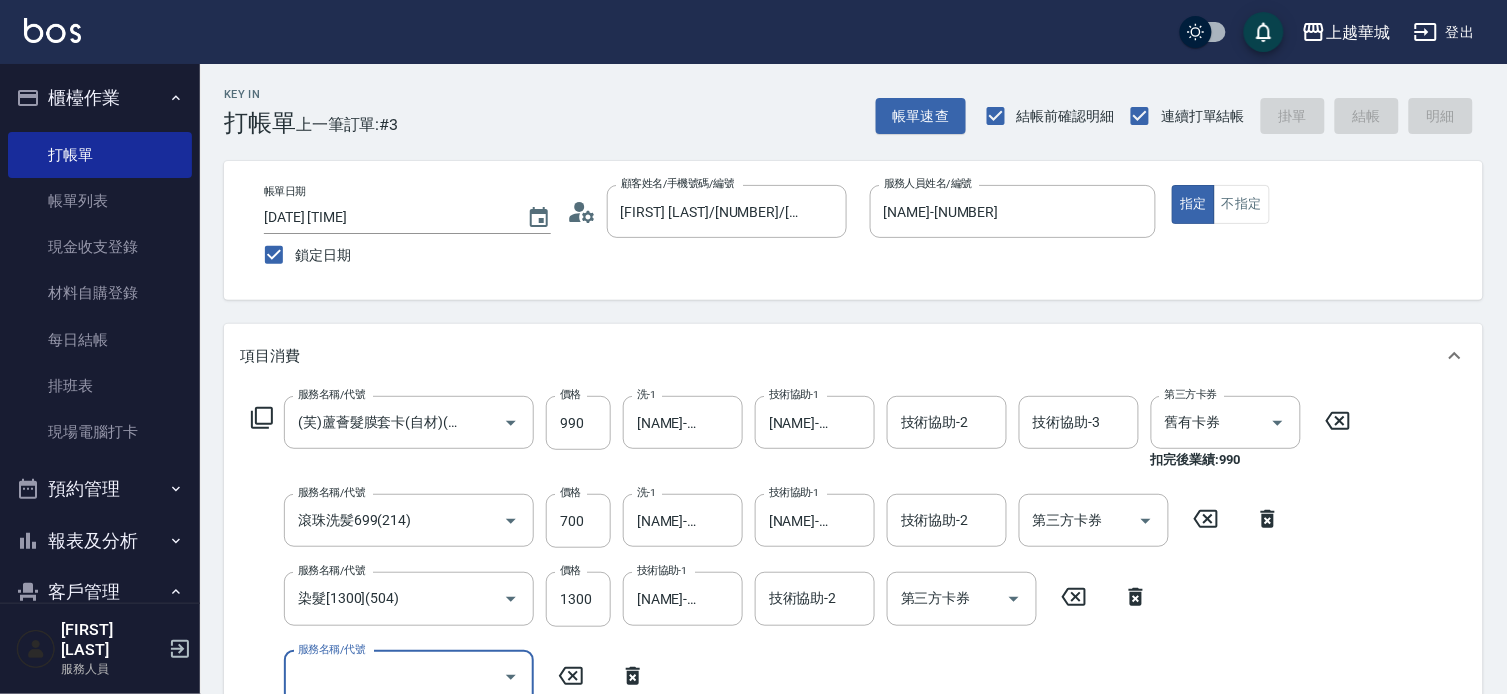 type 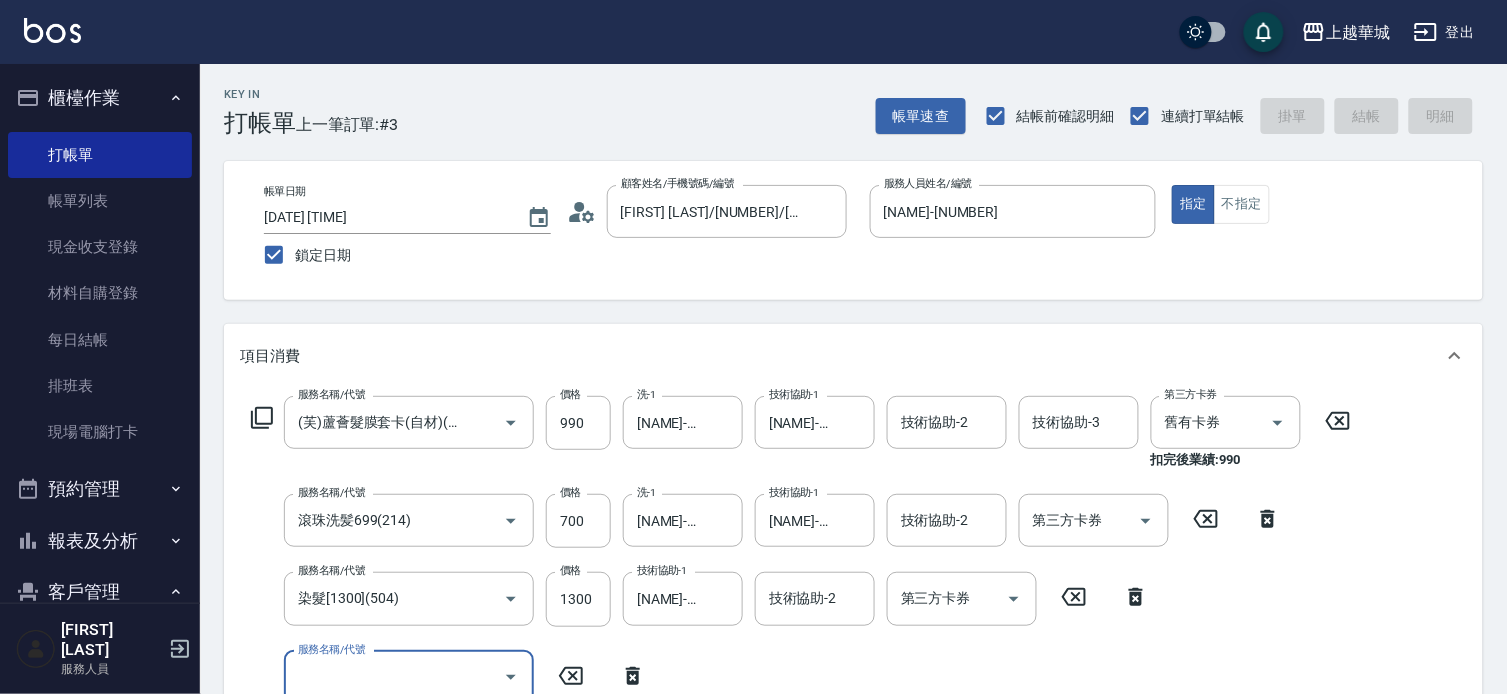 type 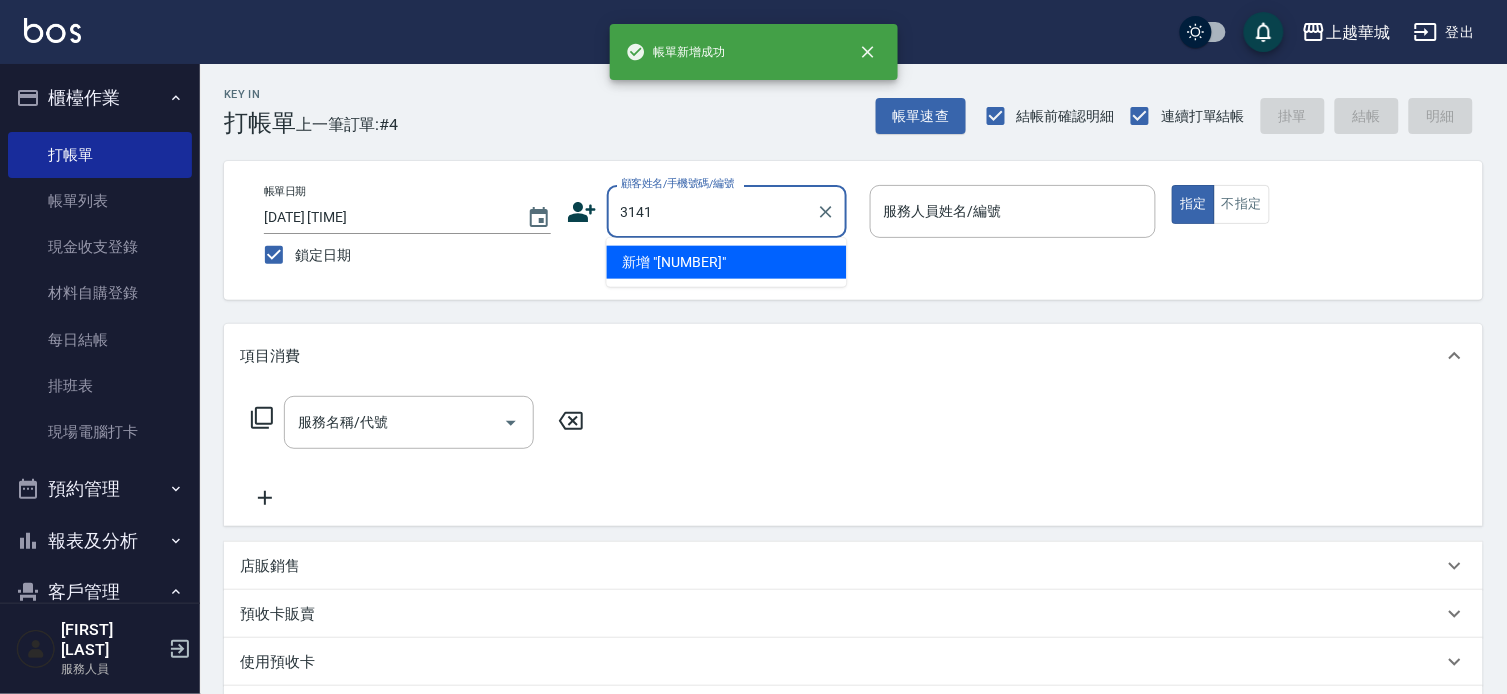 type on "3141" 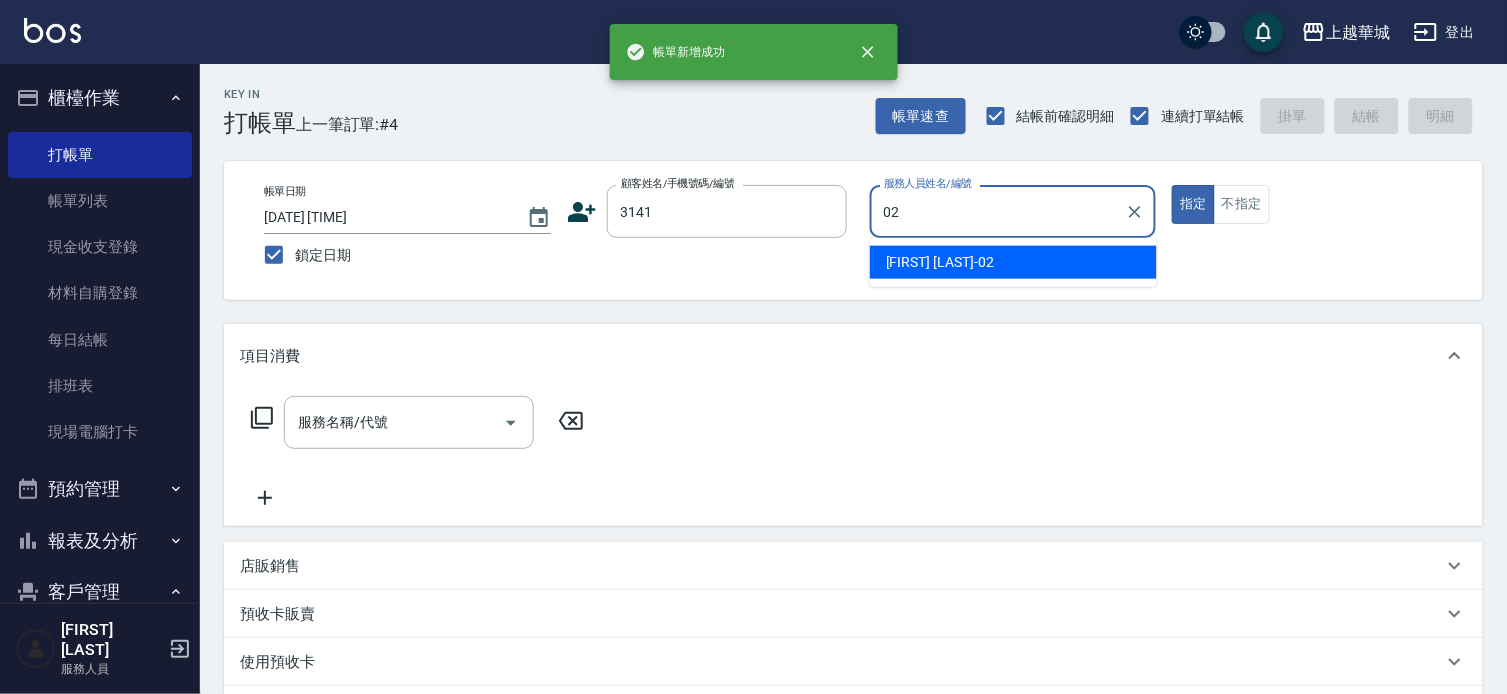 type on "[NAME]-[NUMBER]" 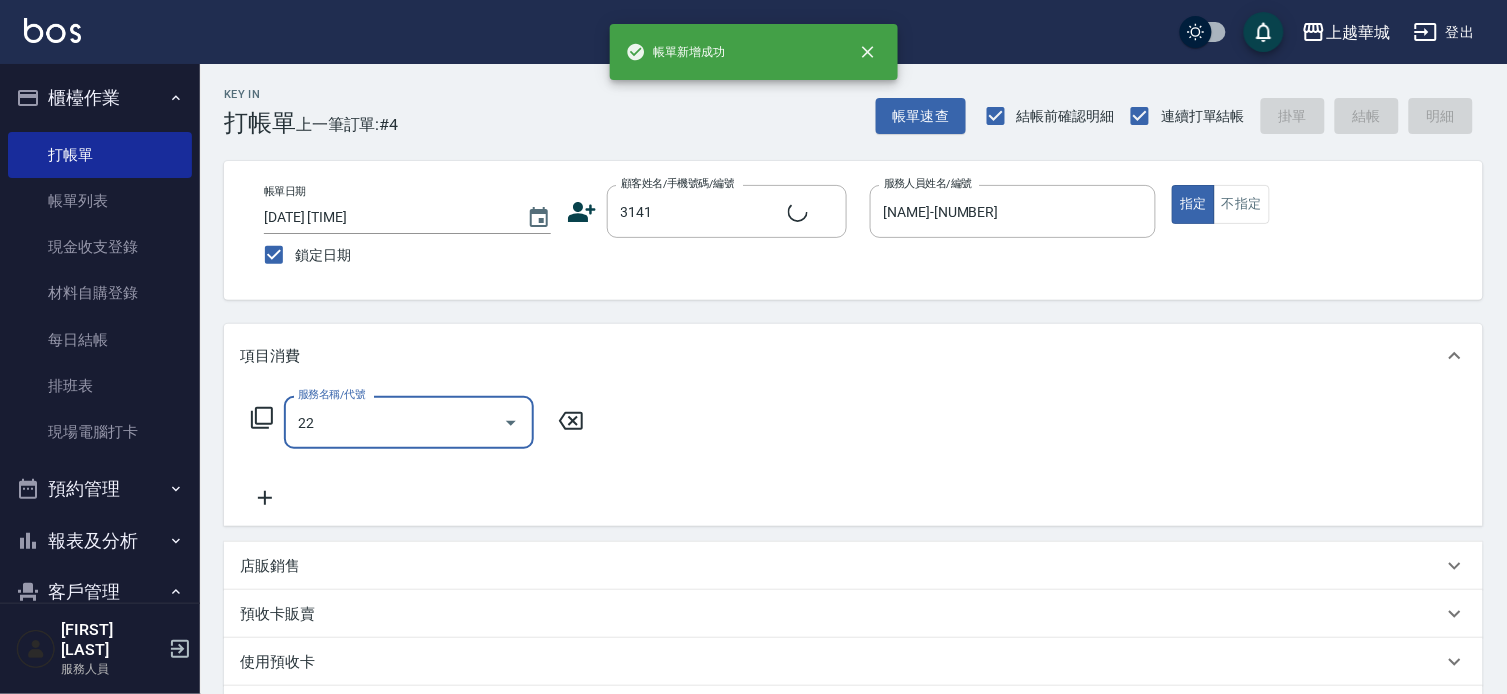 type on "224" 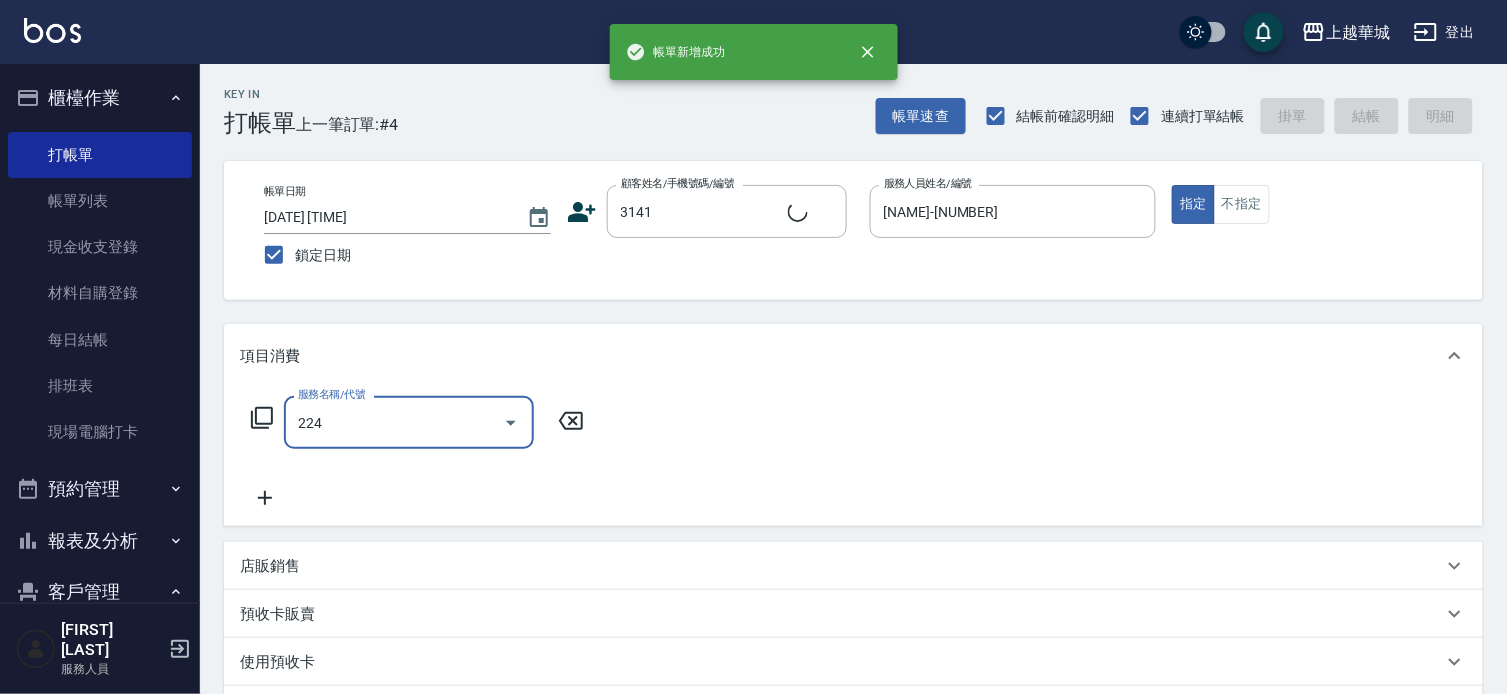 type on "[FIRST] [LAST]/[PHONE]/[NUMBER]" 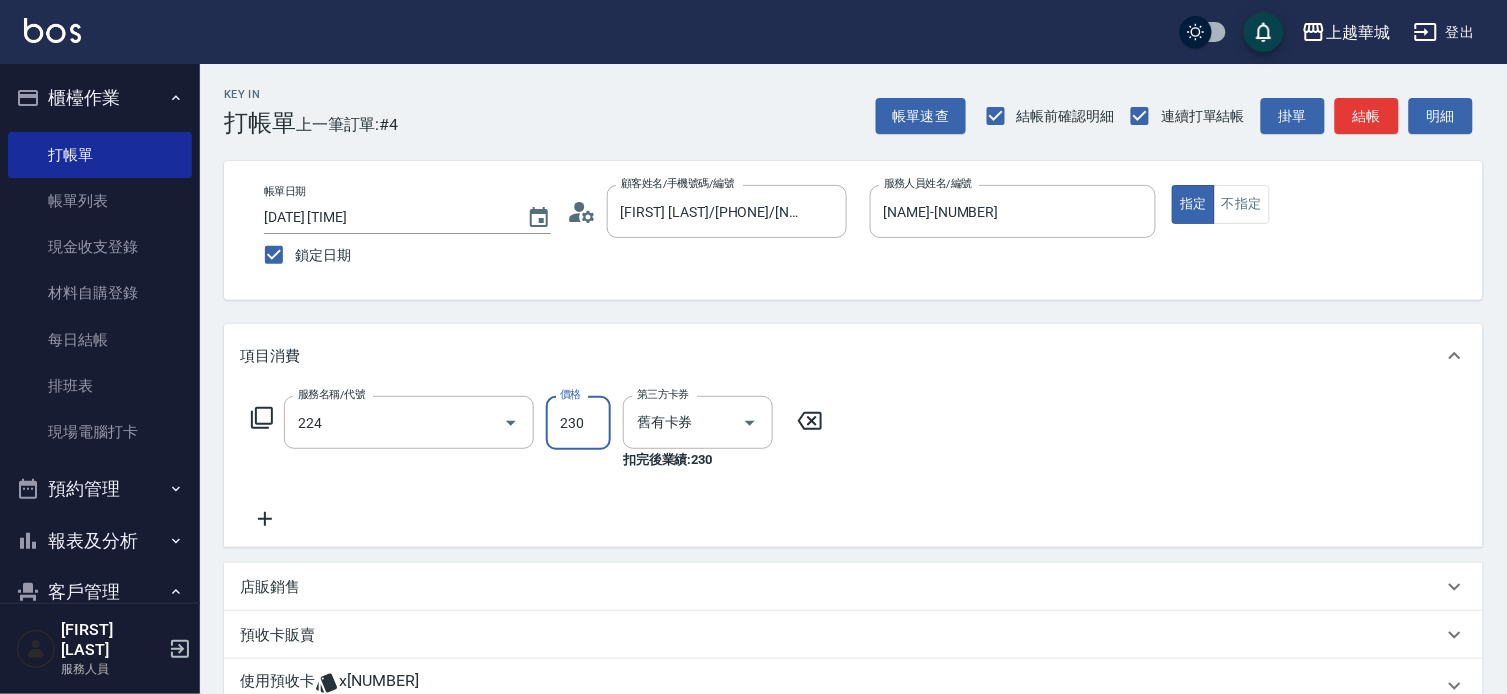 type on "洗髮(卡)230(224)" 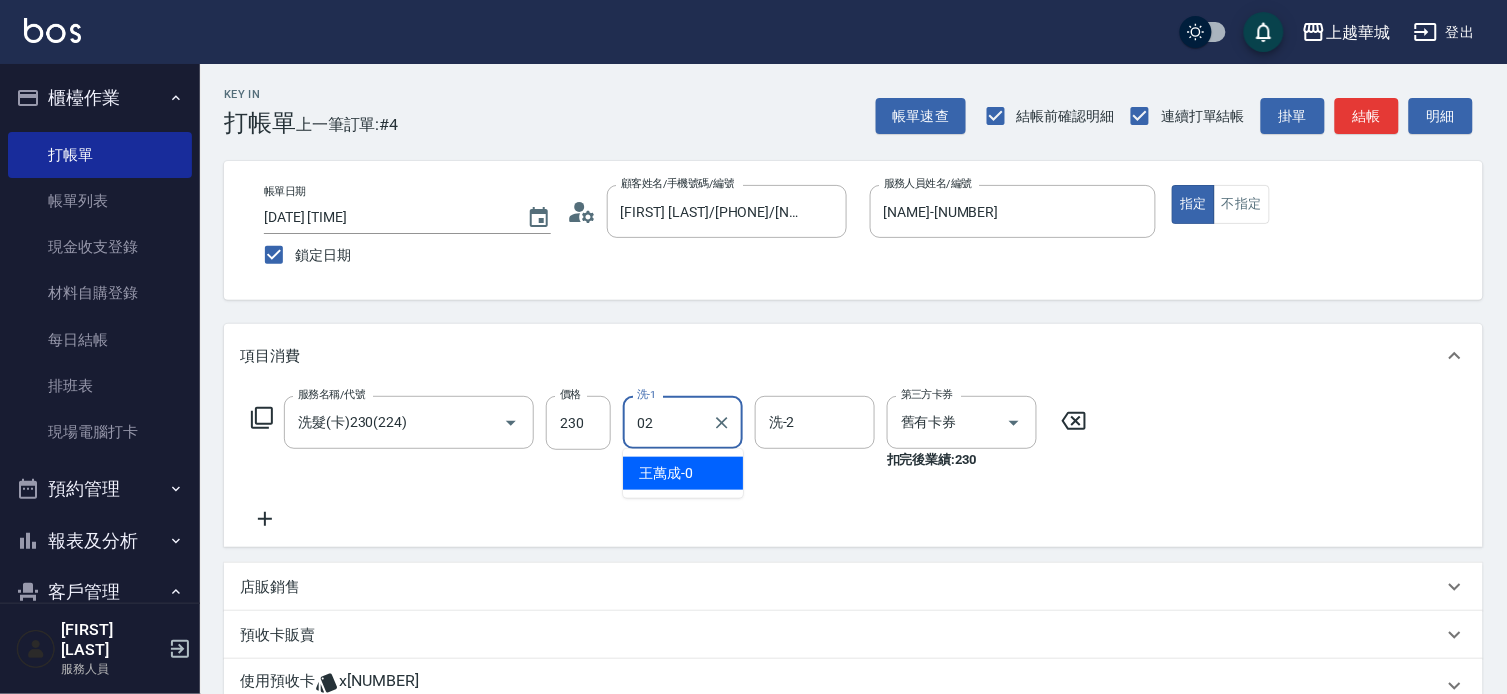type on "[NAME]-[NUMBER]" 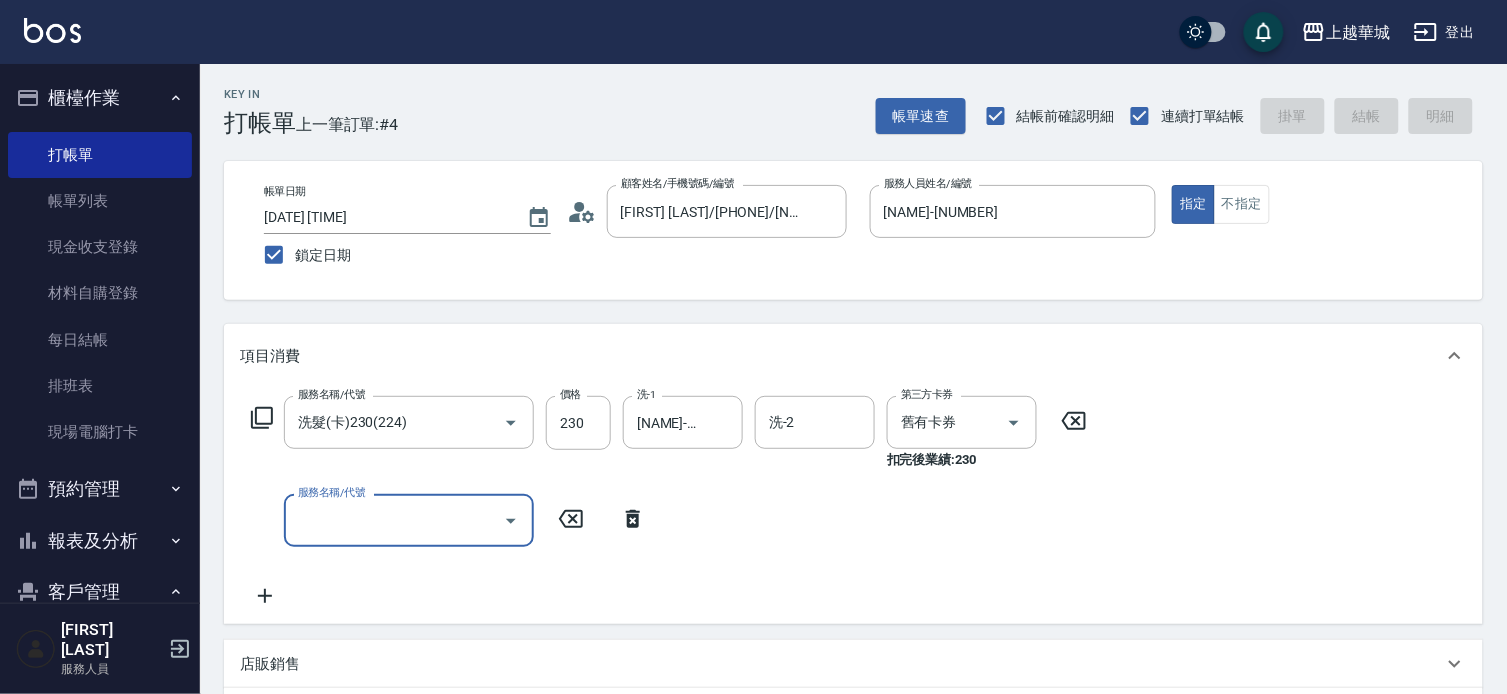 type 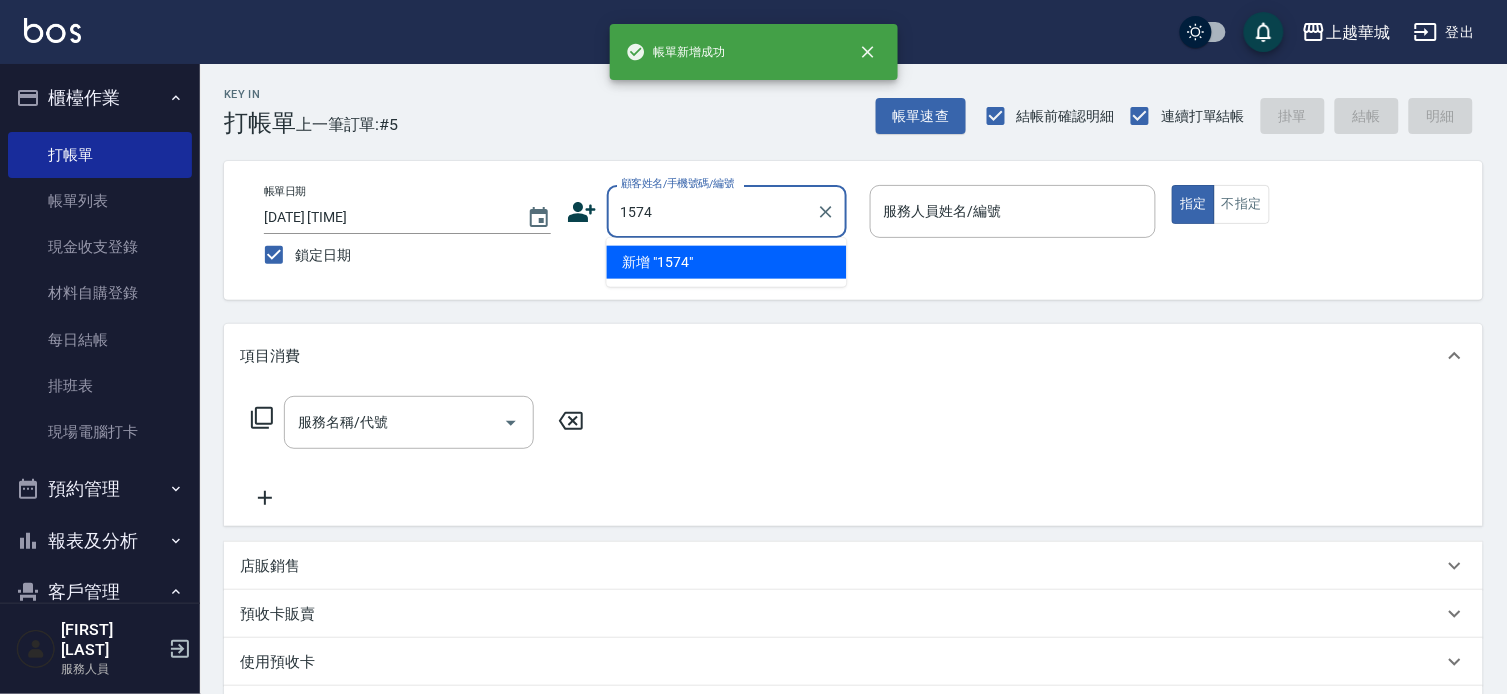 type on "1574" 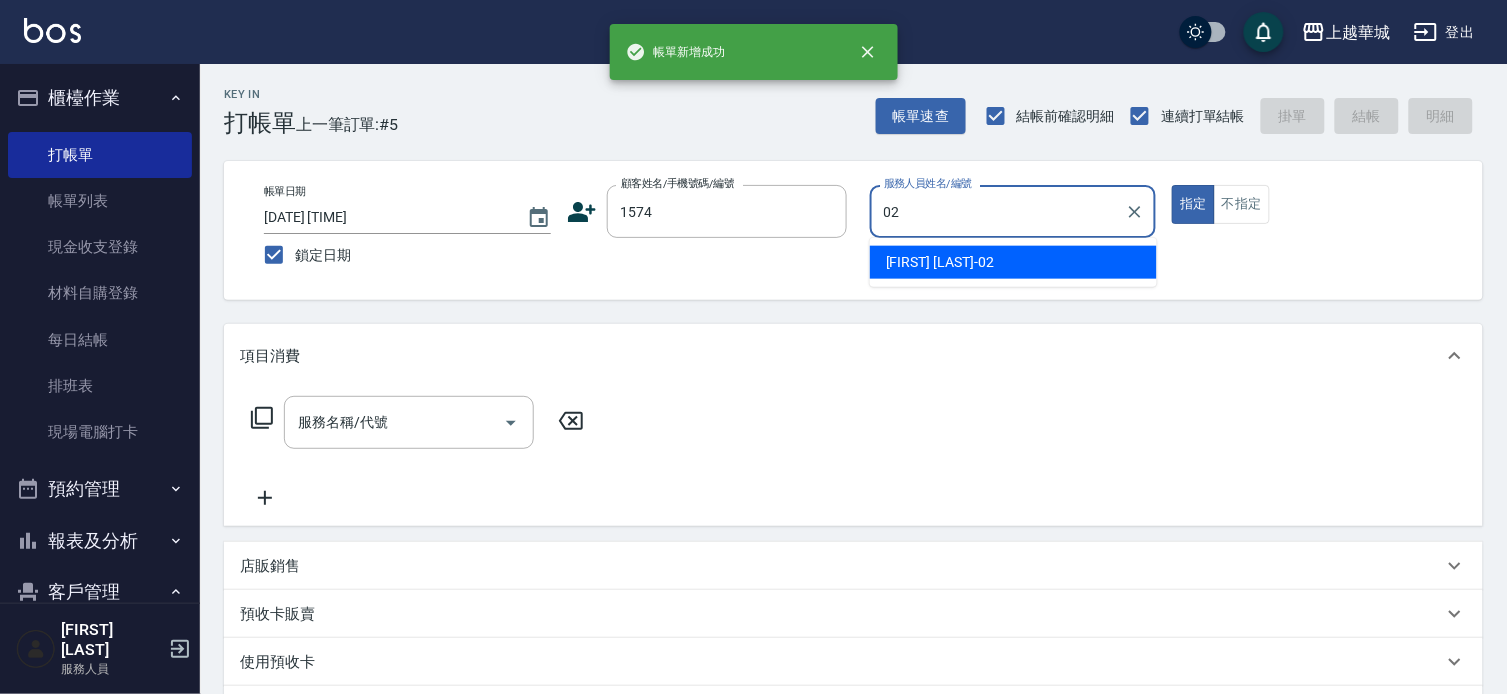 type on "[NAME]-[NUMBER]" 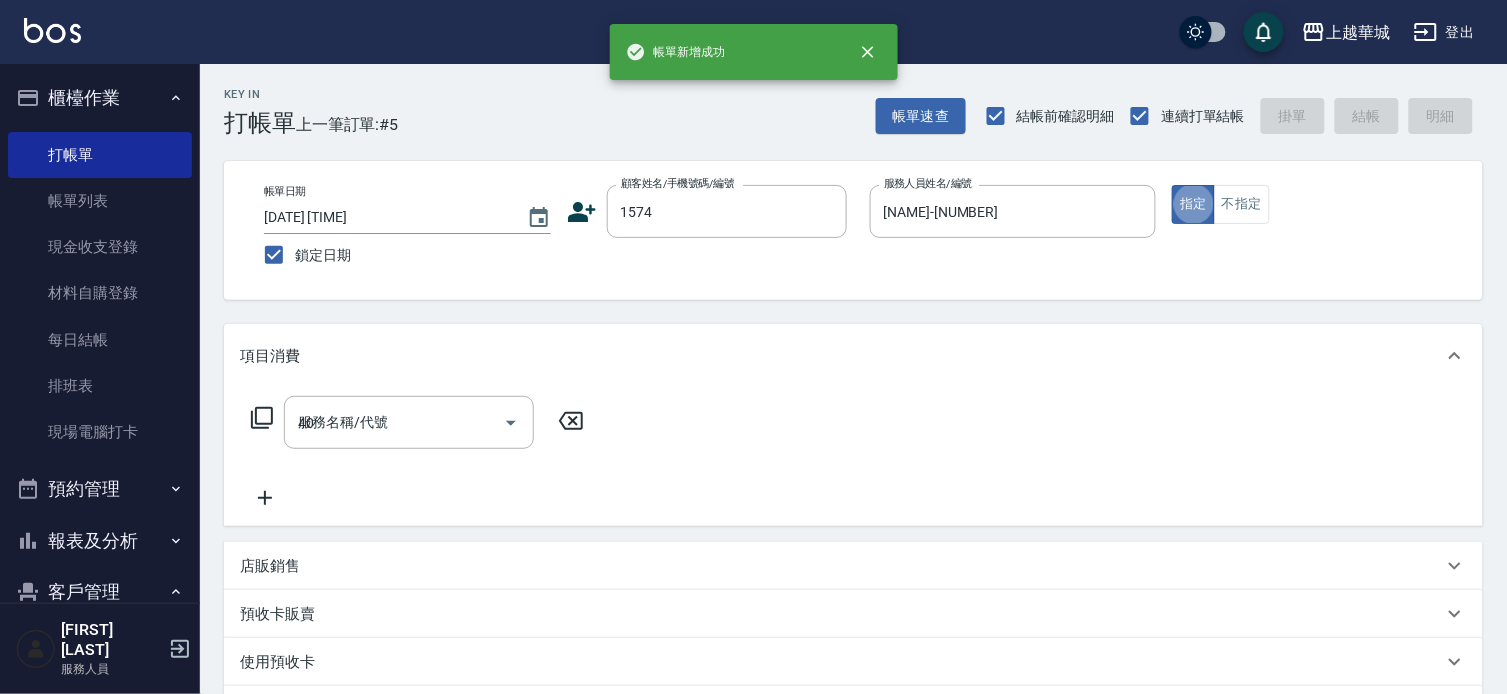 type on "409" 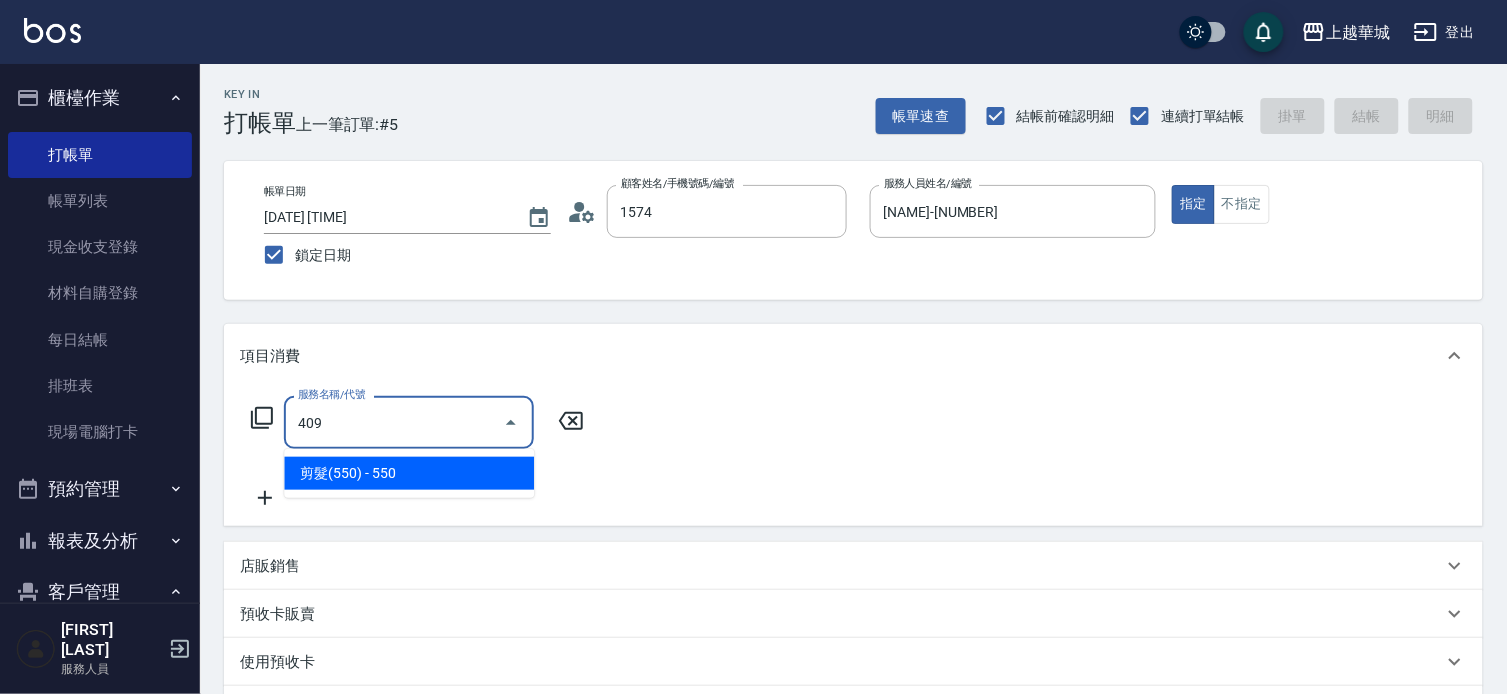 type on "[NAME]/[PHONE]/[NUMBER]" 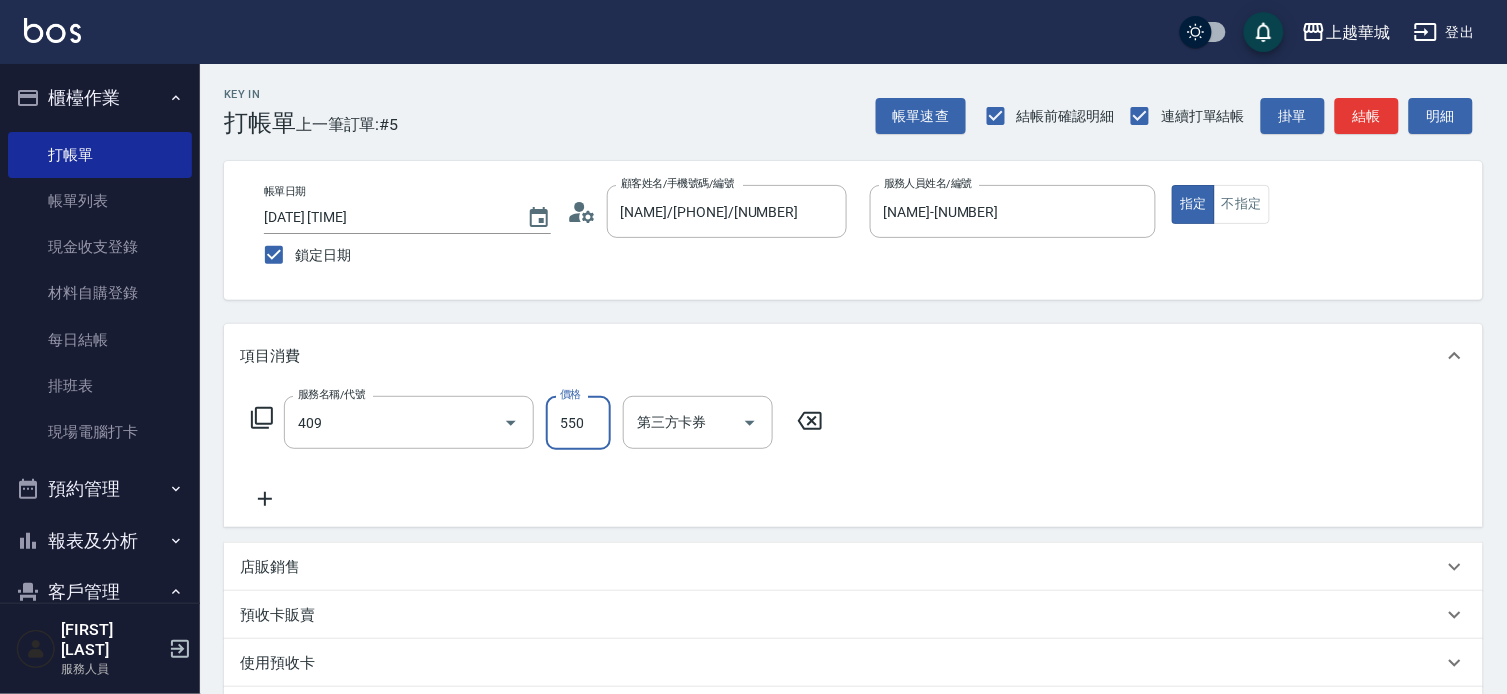 type on "剪髮(550)(409)" 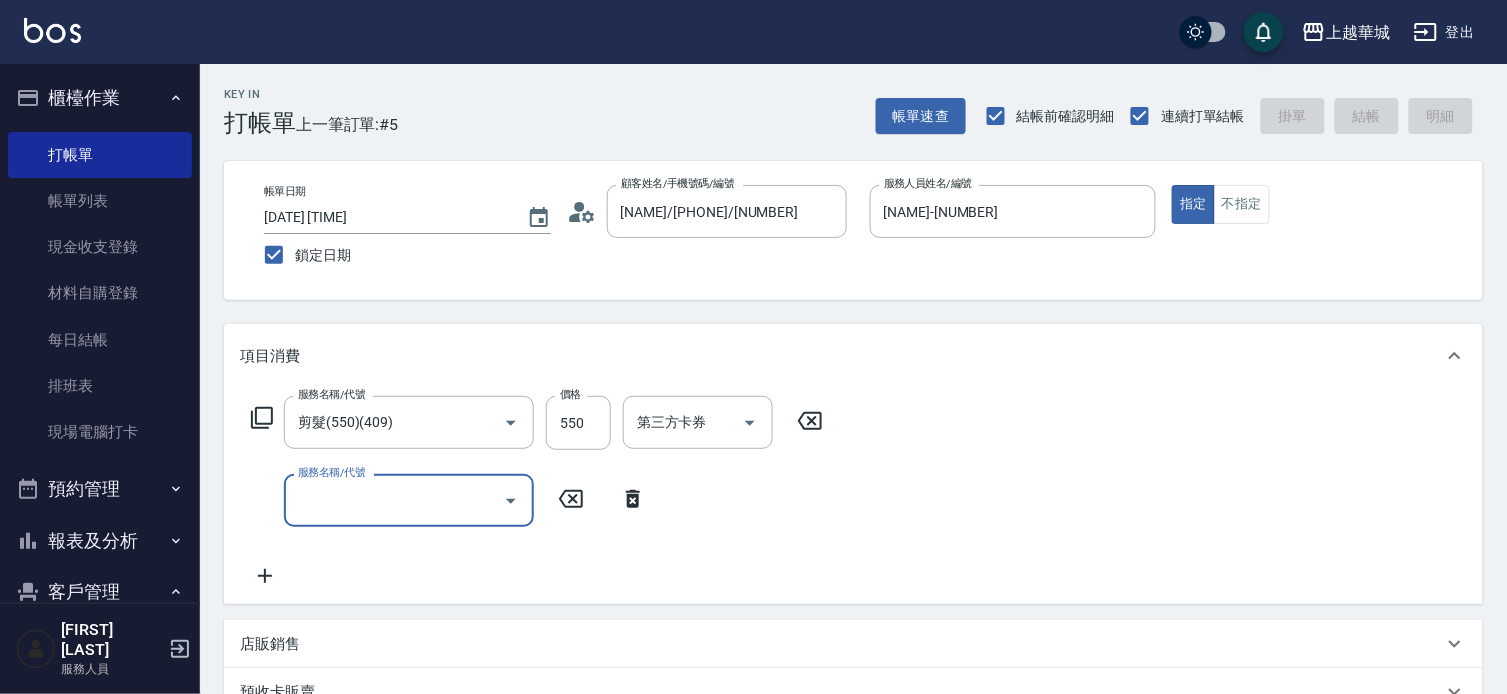 type 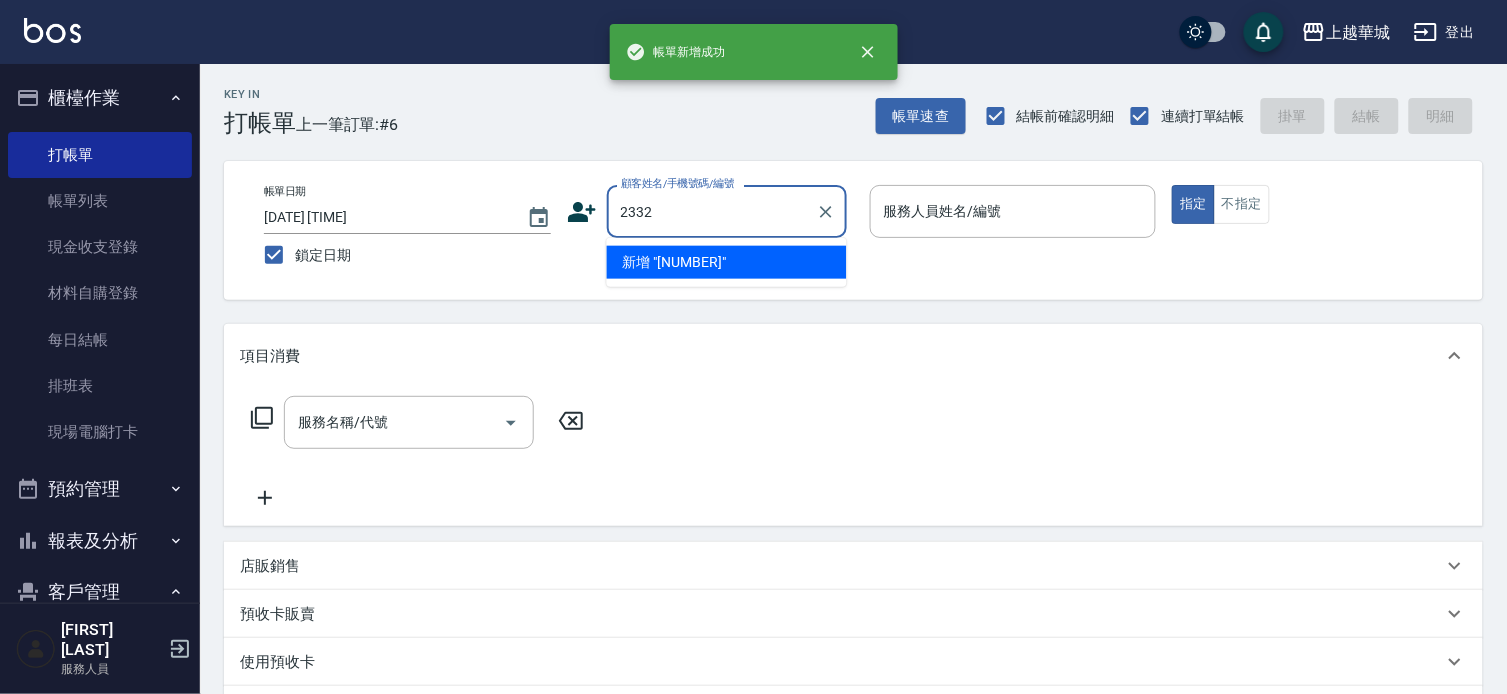 type on "2332" 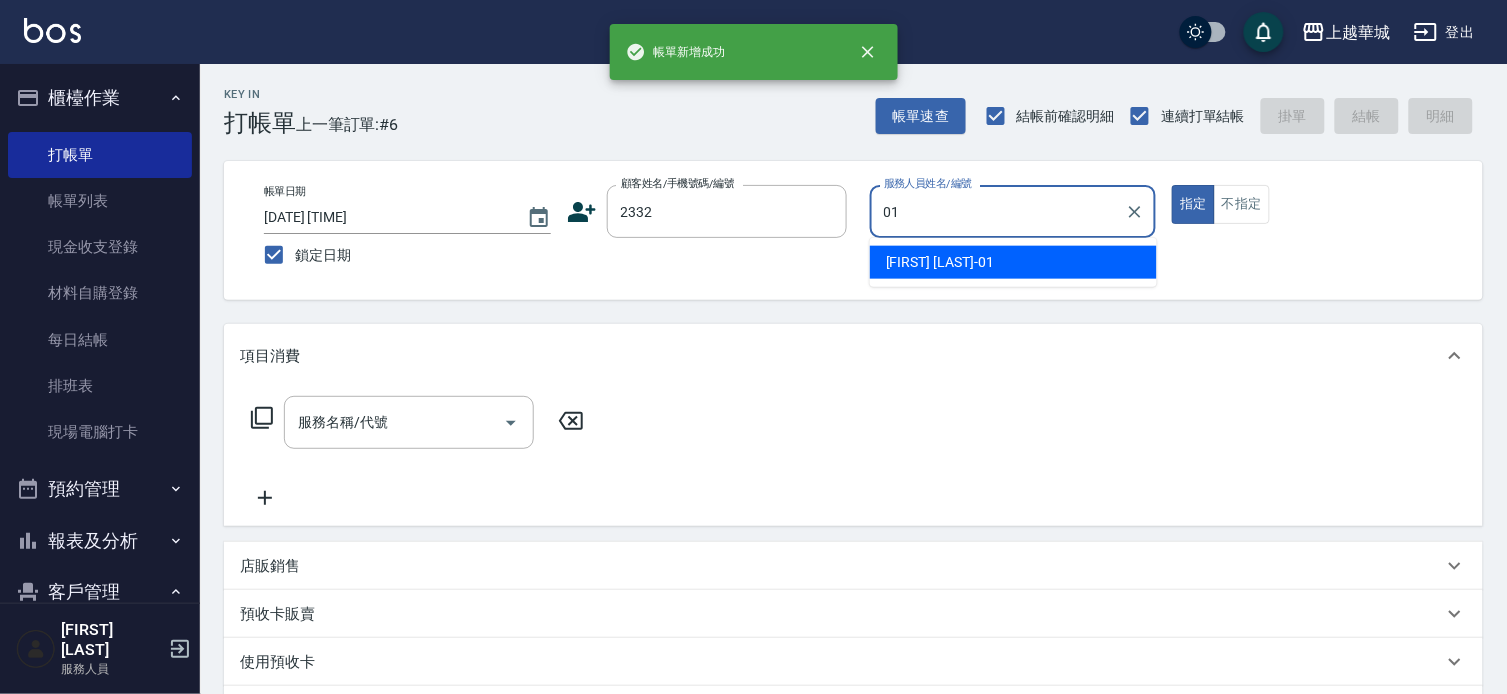 type on "[FIRST] [LAST]-[NUMBER]" 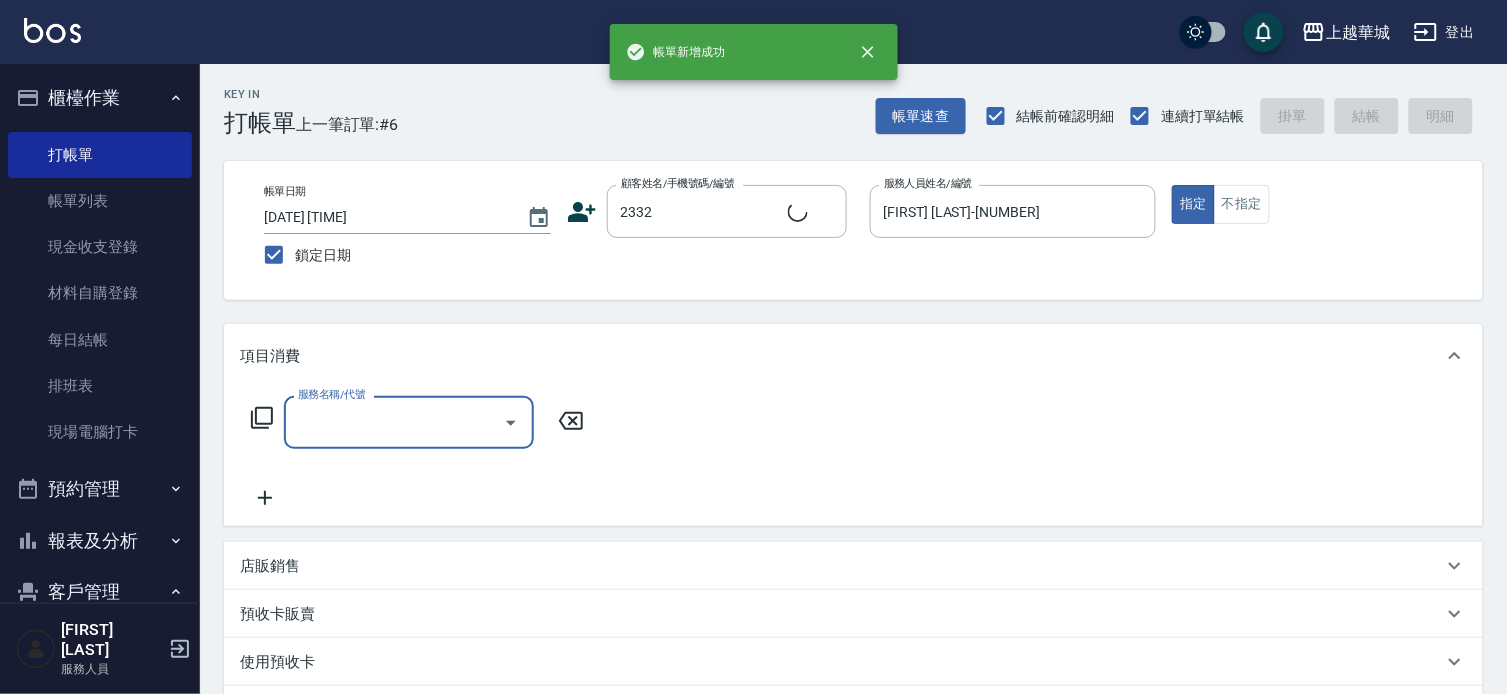 type on "[FIRST] [LAST]/[PHONE]/[NUMBER]" 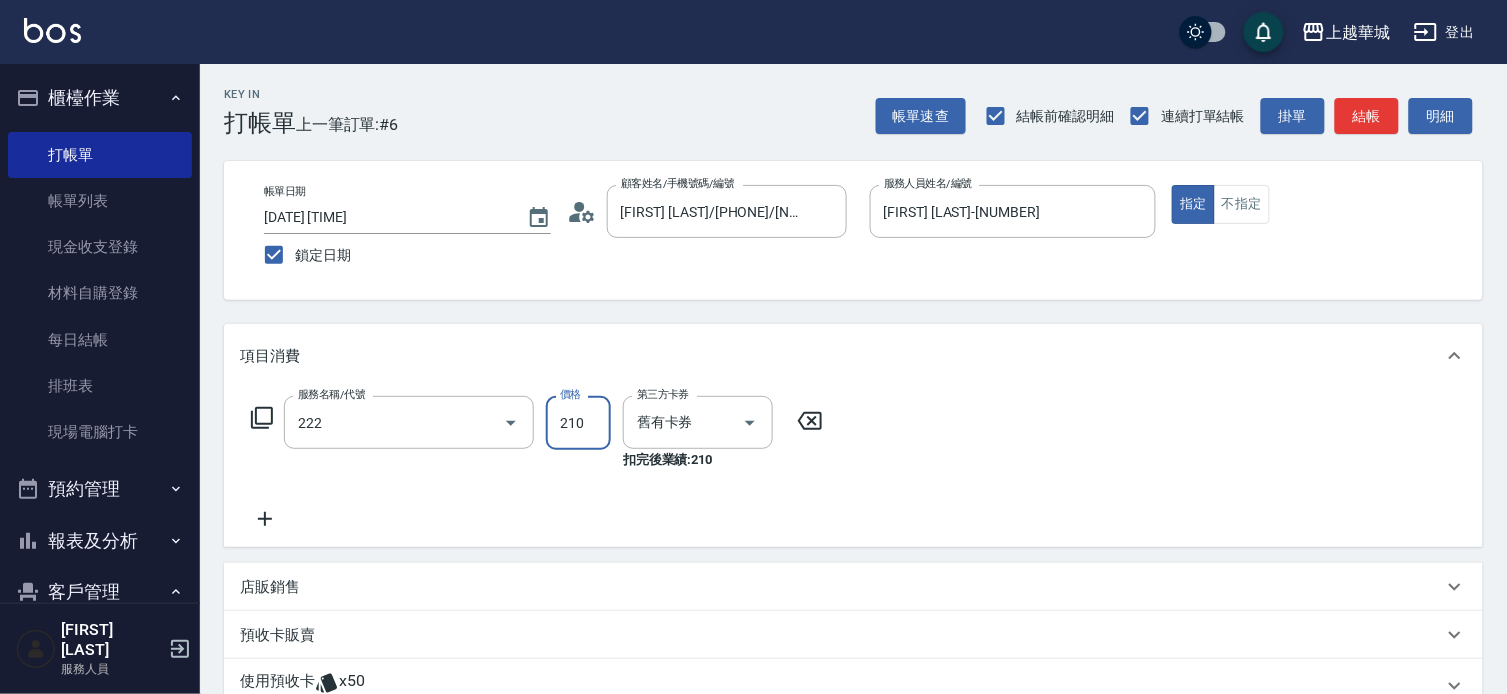 type on "洗髮卡券[210](222)" 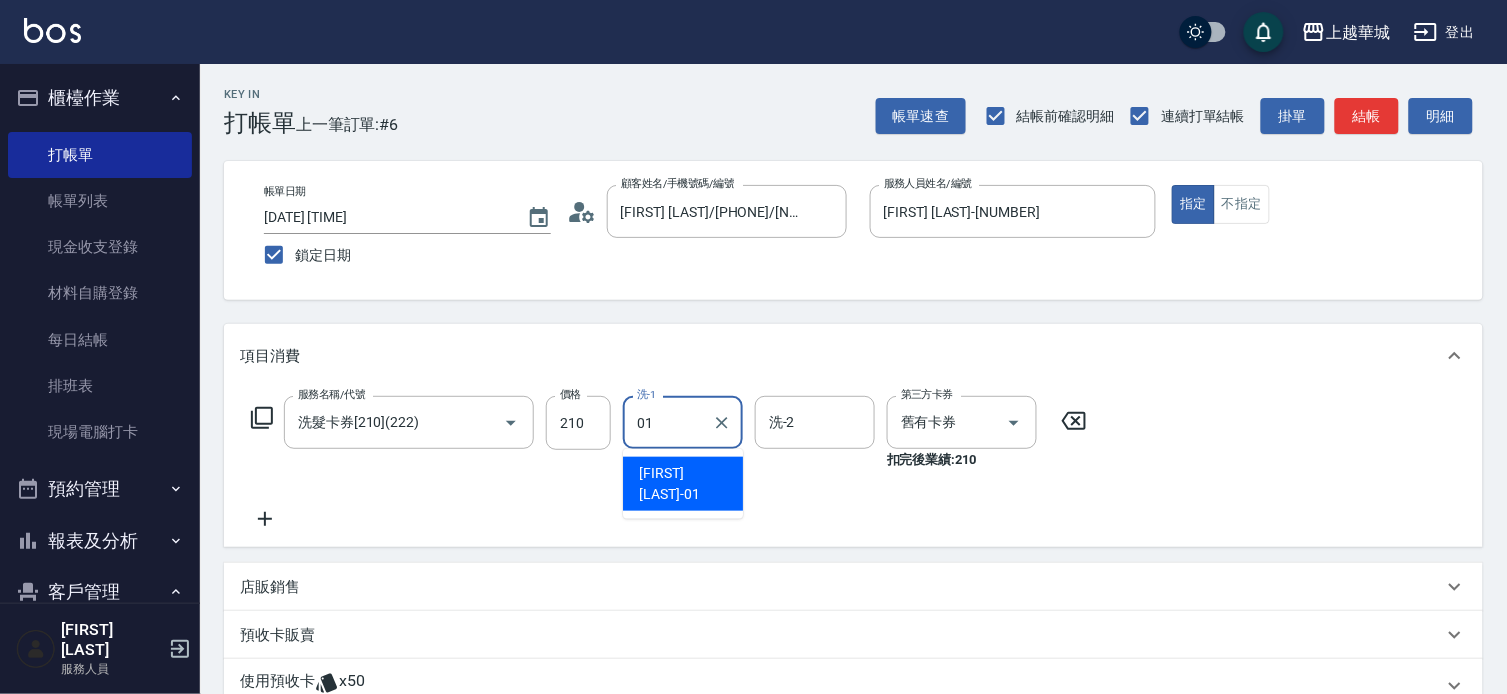 type on "[FIRST] [LAST]-[NUMBER]" 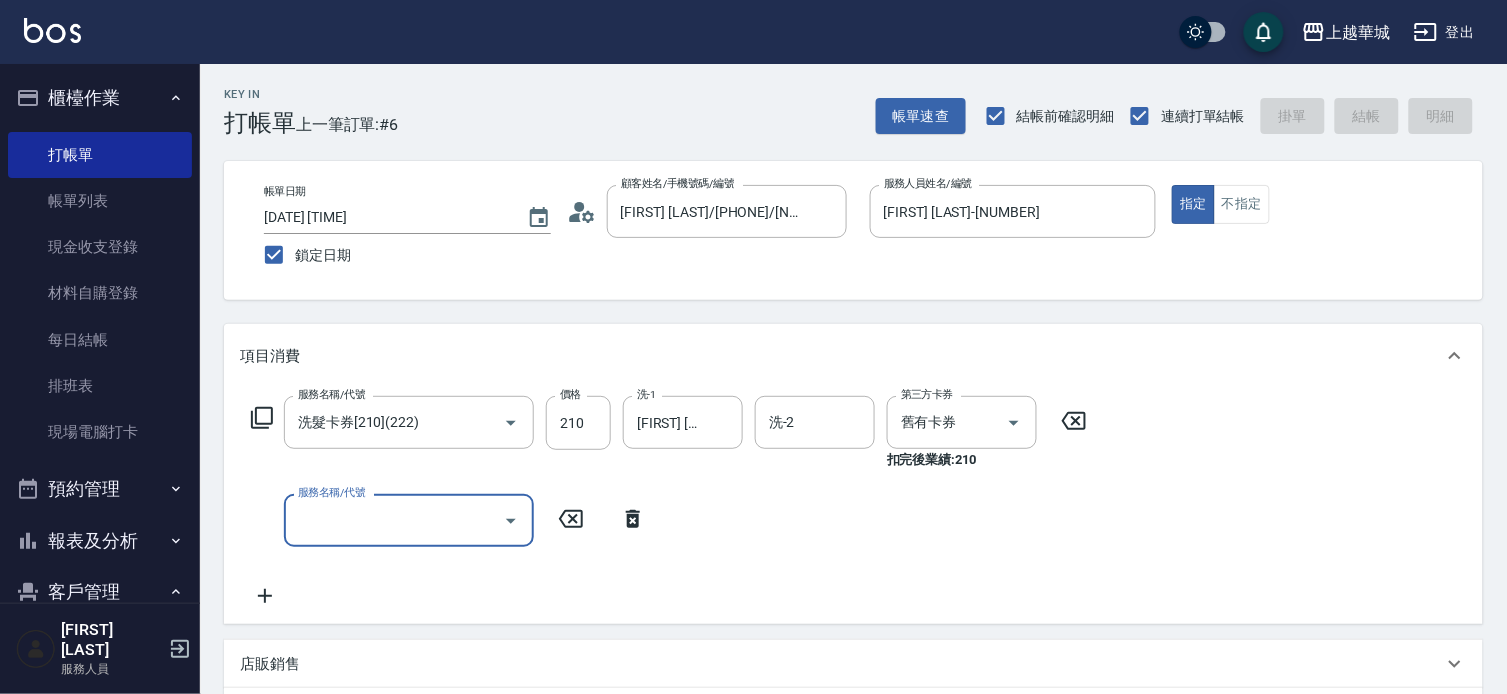 type 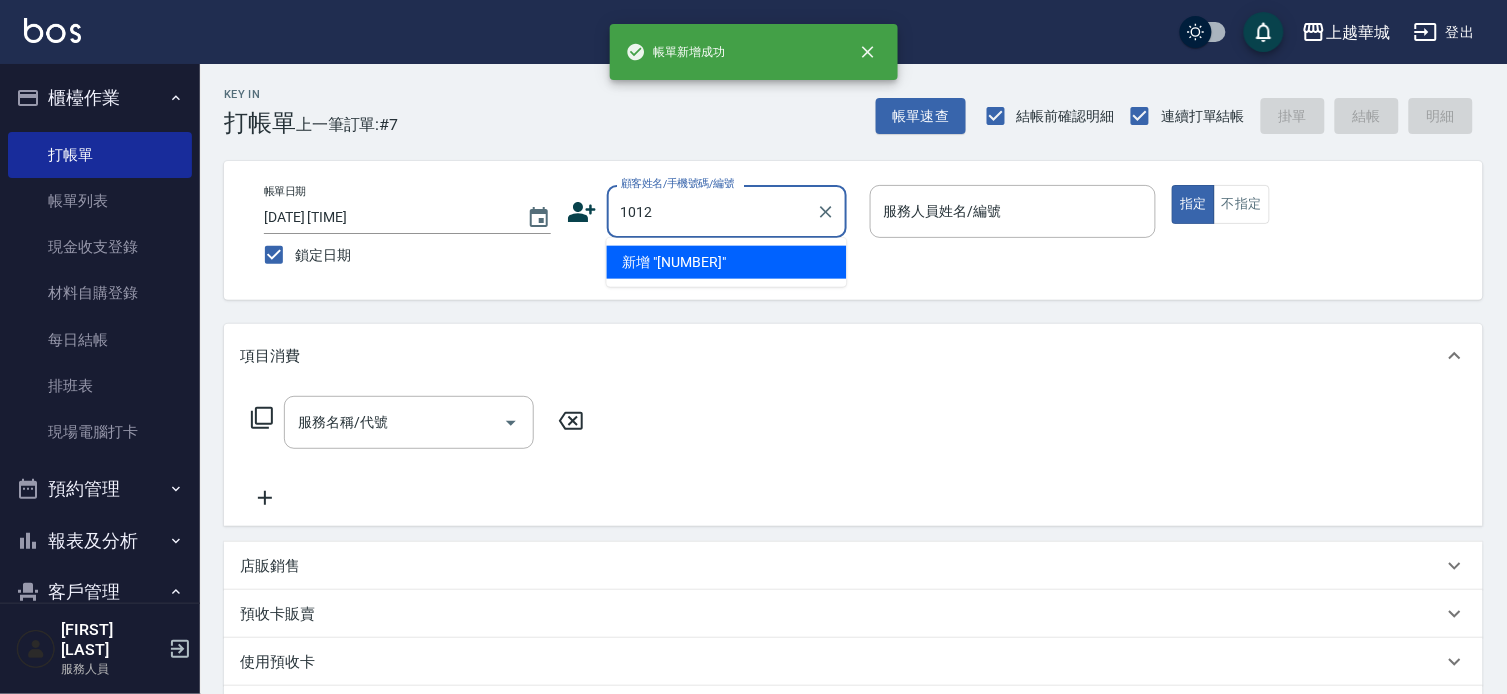 type on "1012" 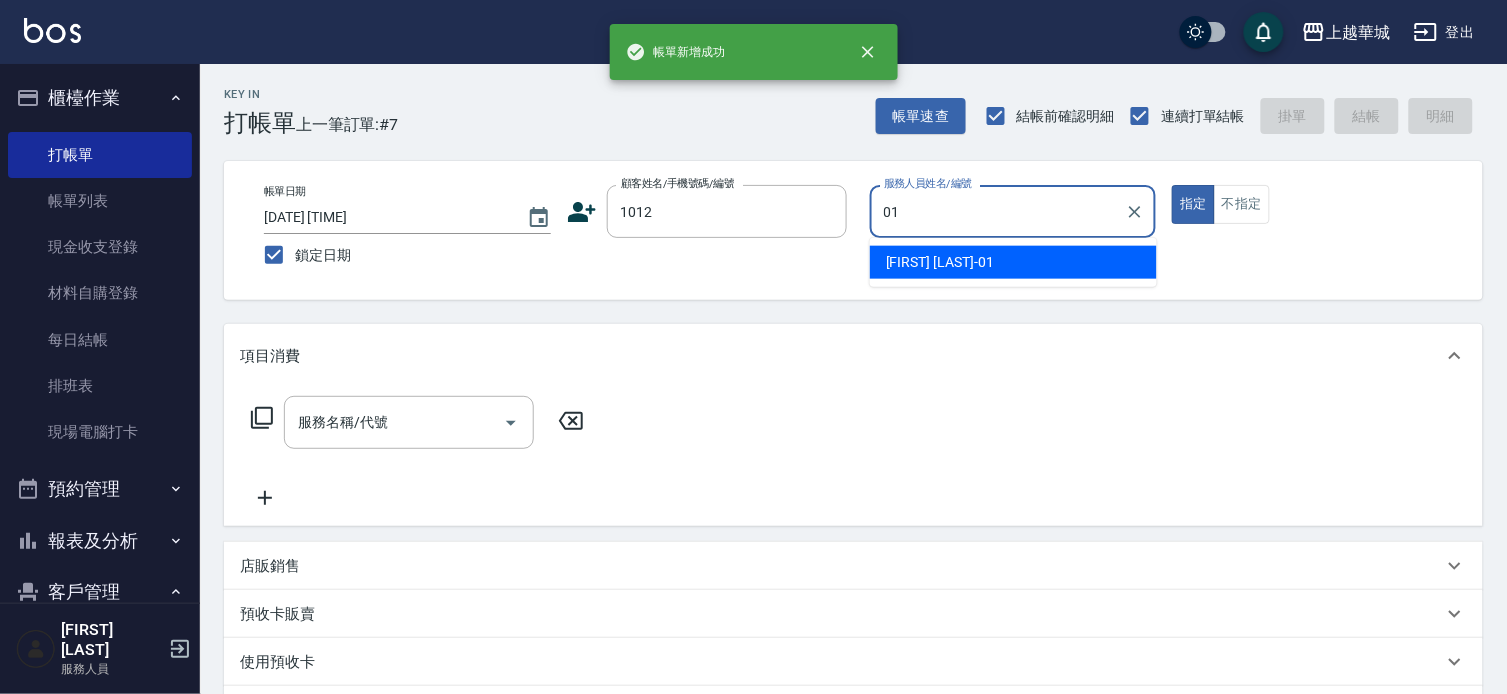 type on "01" 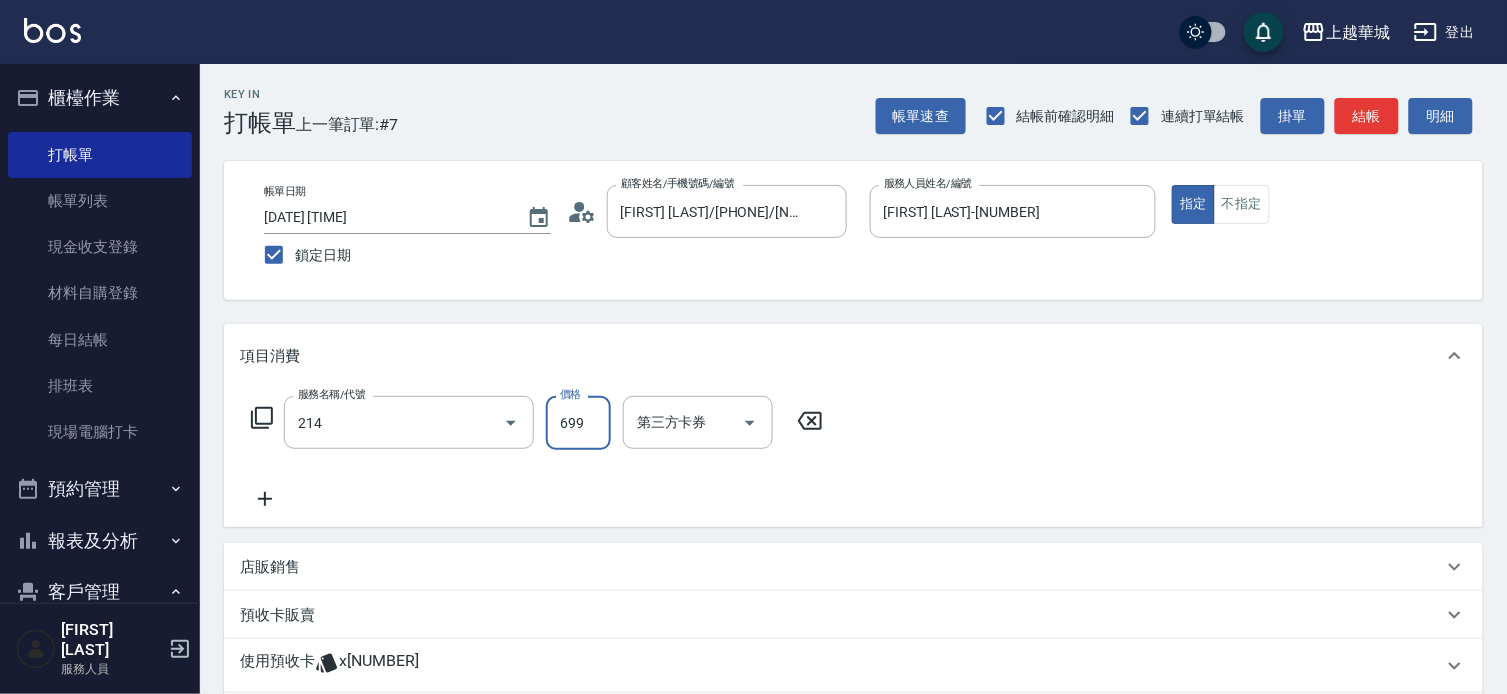 type on "滾珠洗髪699(214)" 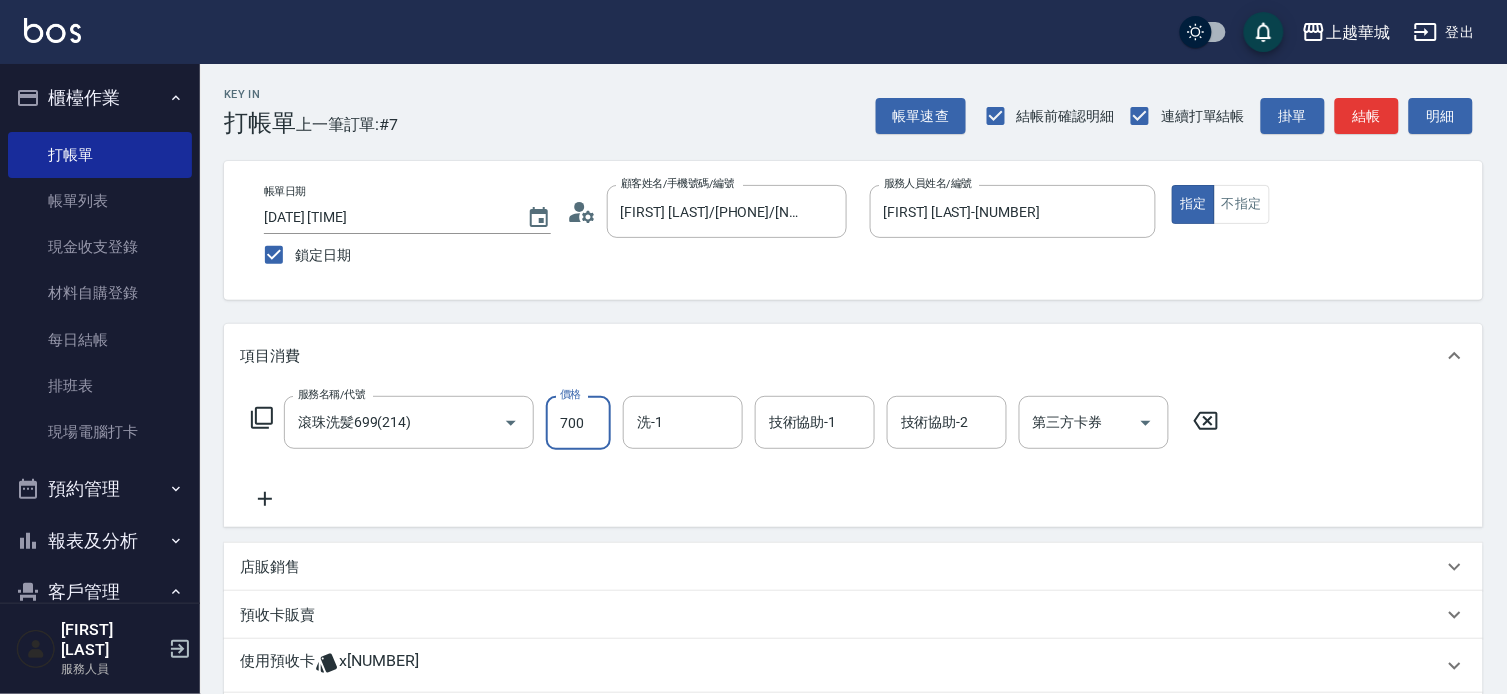 type on "700" 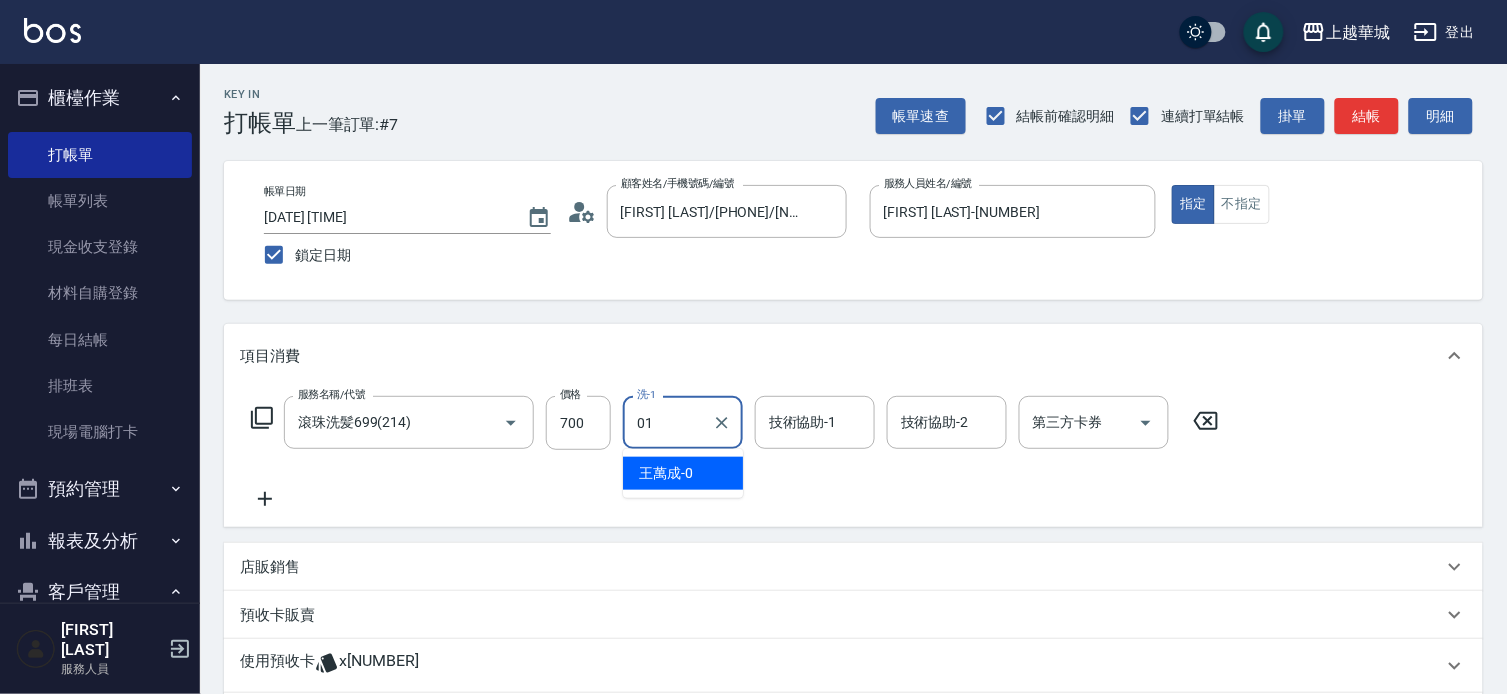 type on "[FIRST] [LAST]-[NUMBER]" 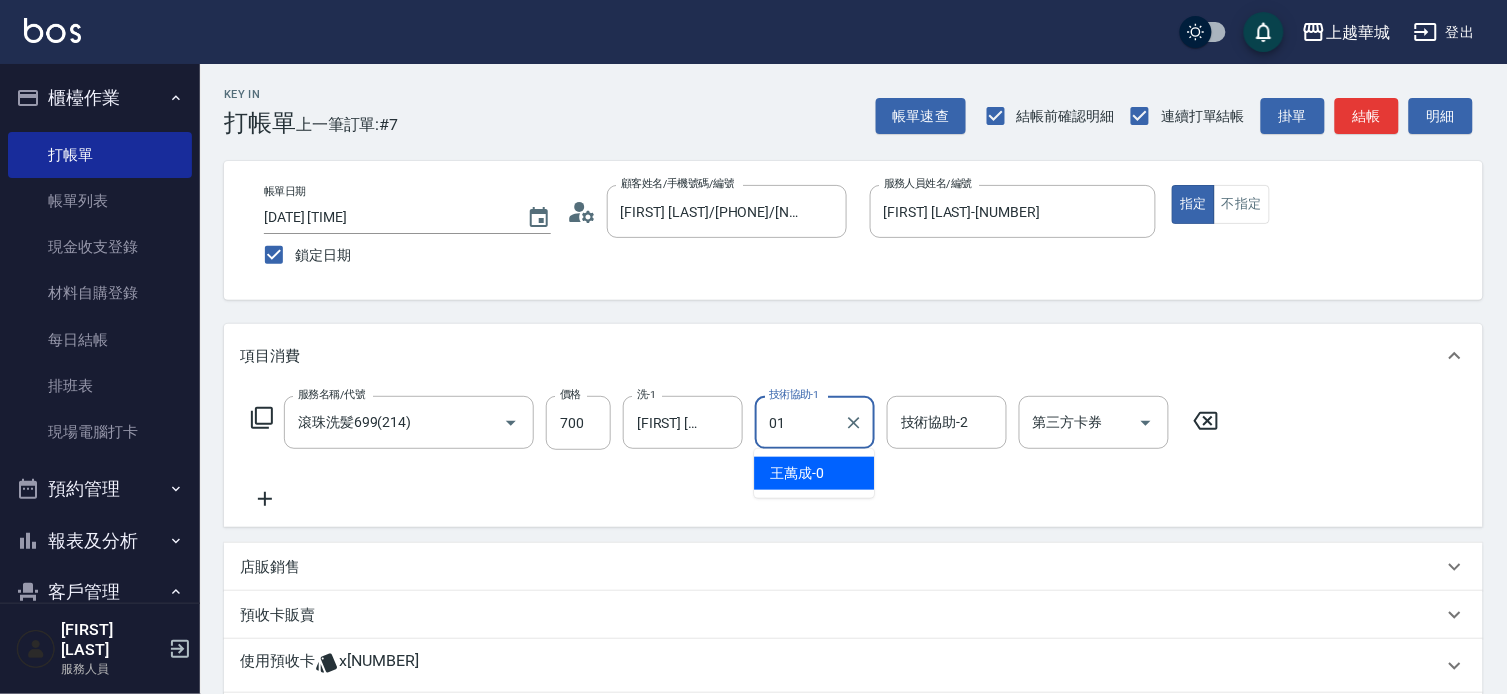type on "[FIRST] [LAST]-[NUMBER]" 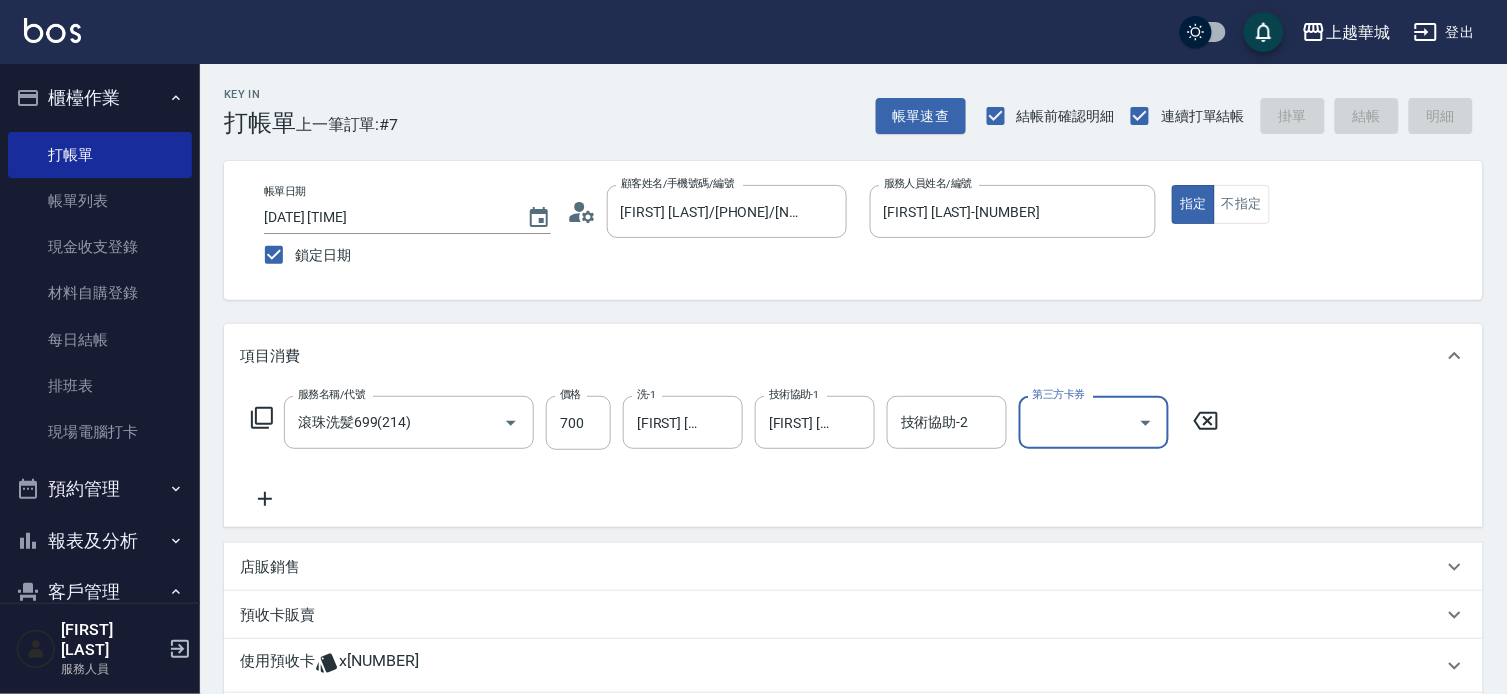 type 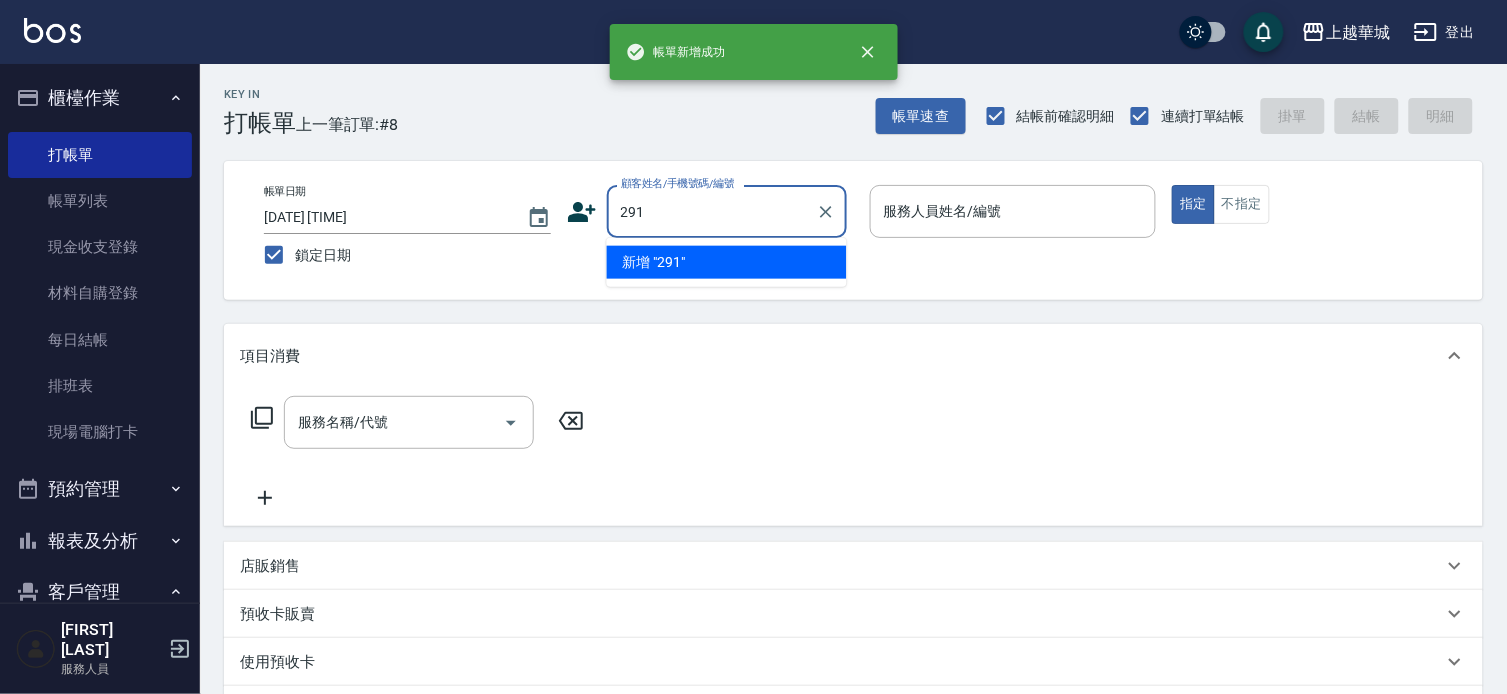 type on "291" 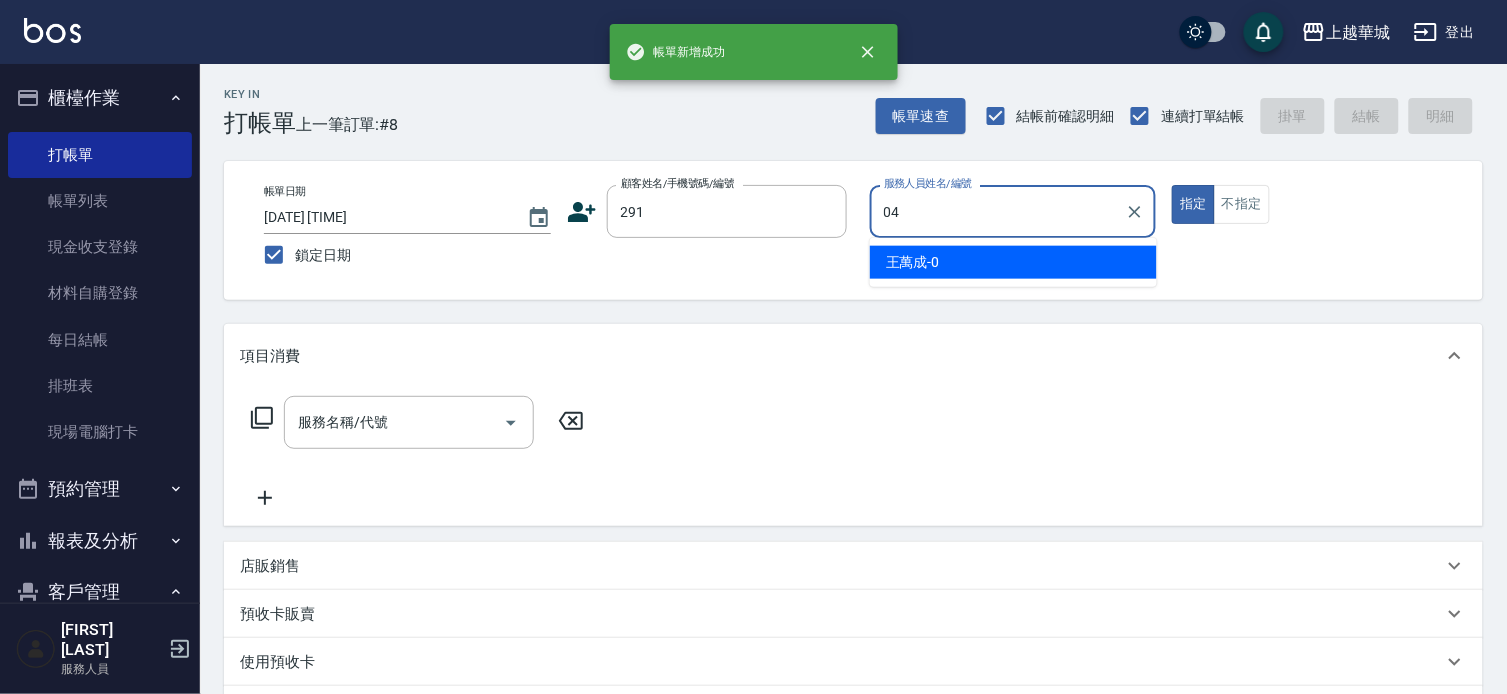type on "[NAME]-[NUMBER]" 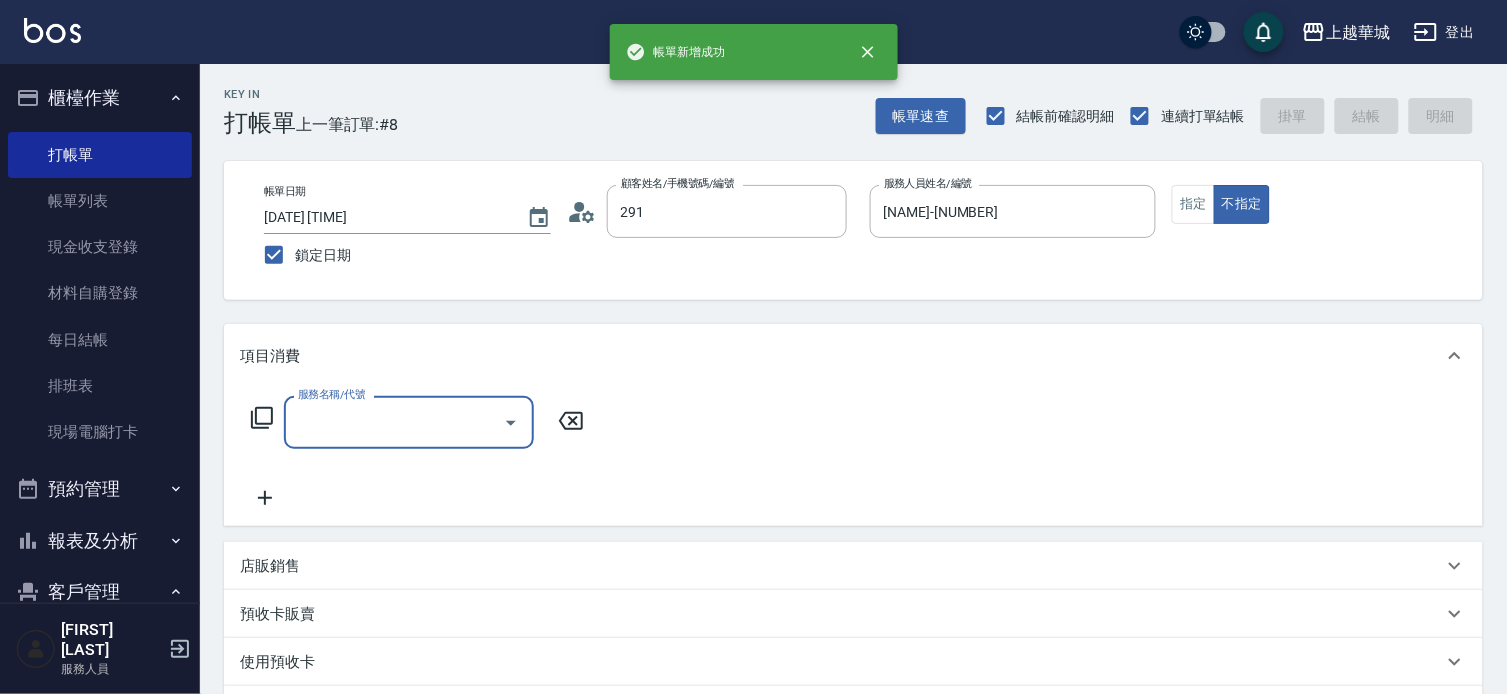 type on "[FIRST] [LAST]/[NUMBER]/[NUMBER]" 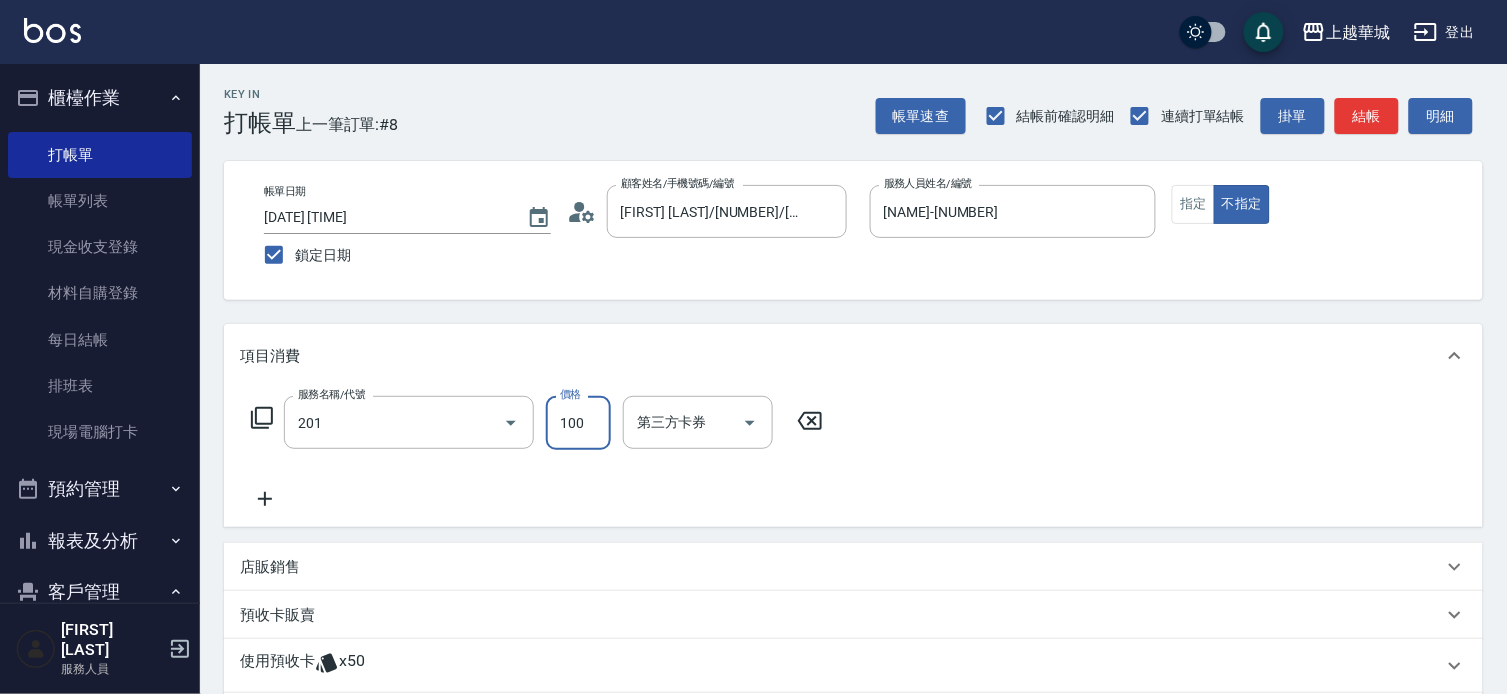 type on "洗髮[100](201)" 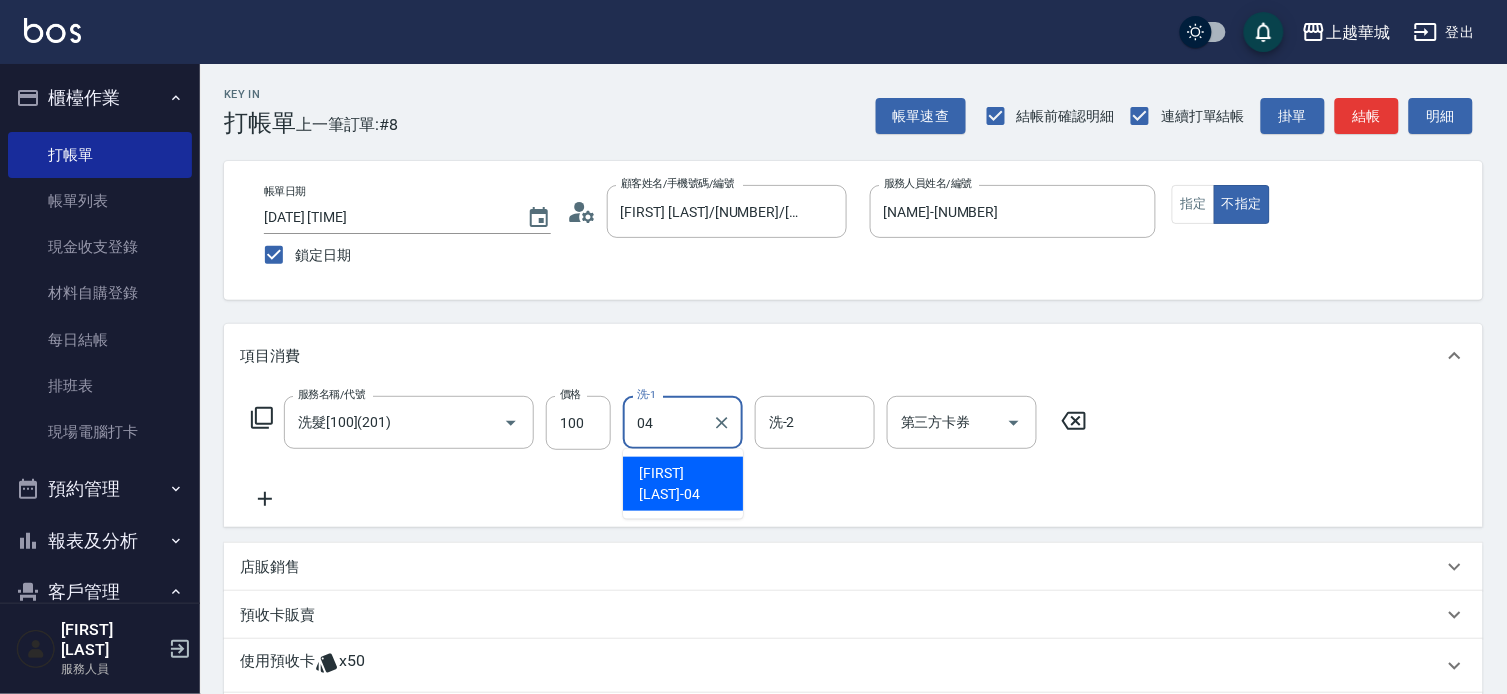 type on "[NAME]-[NUMBER]" 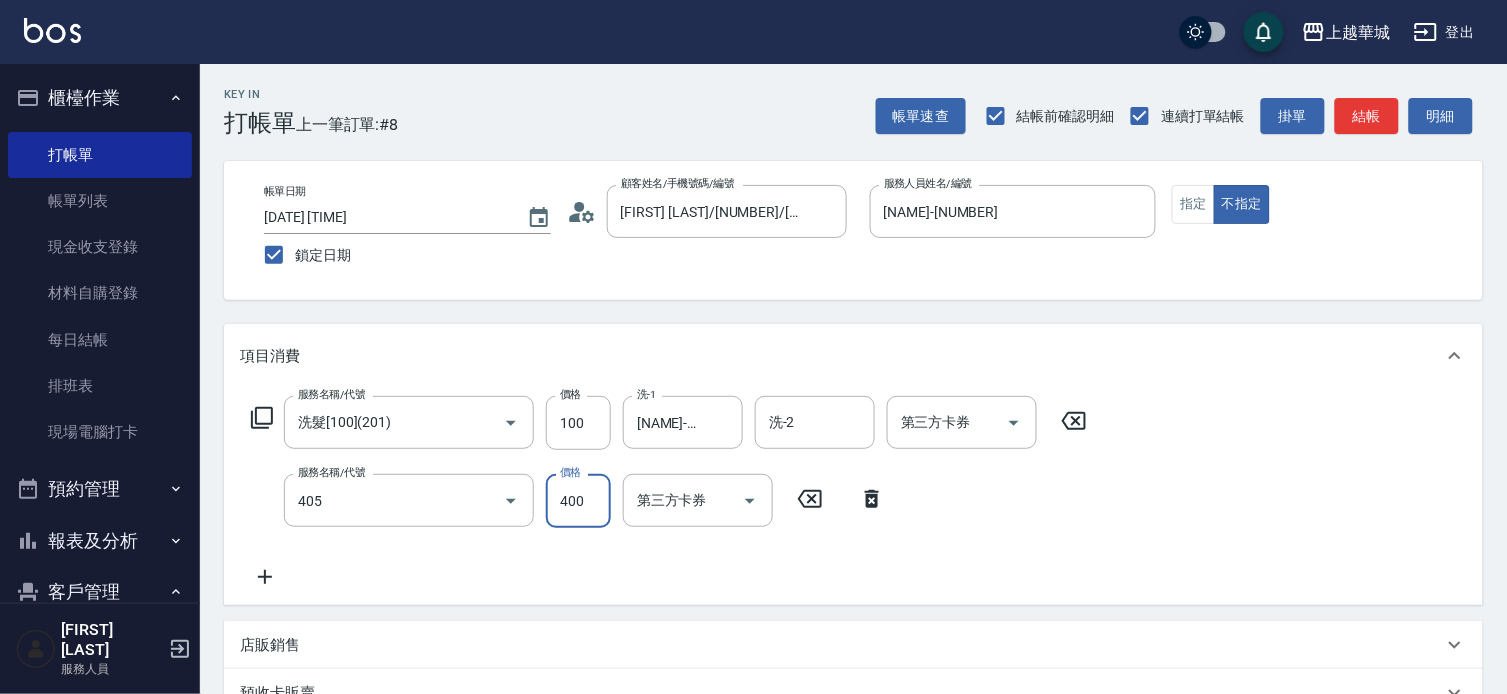 type on "剪髮(400)(405)" 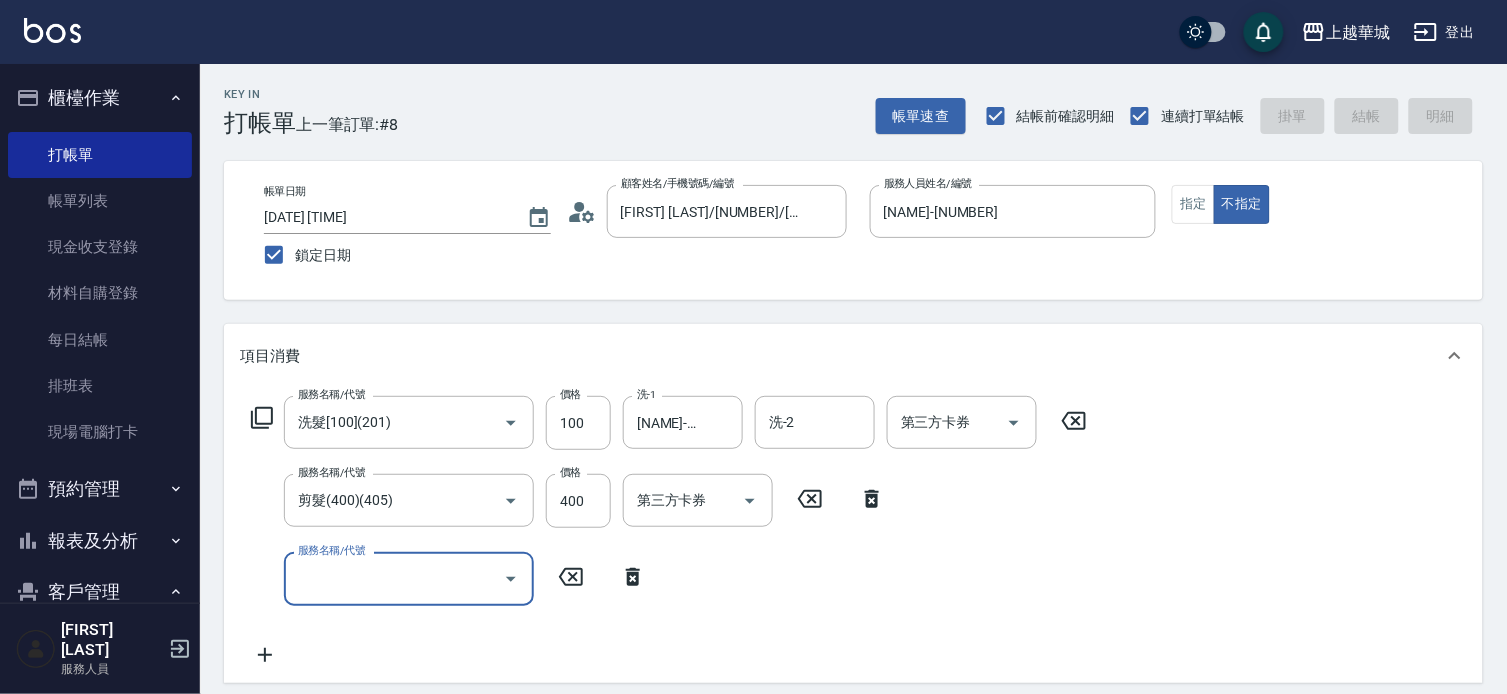 type 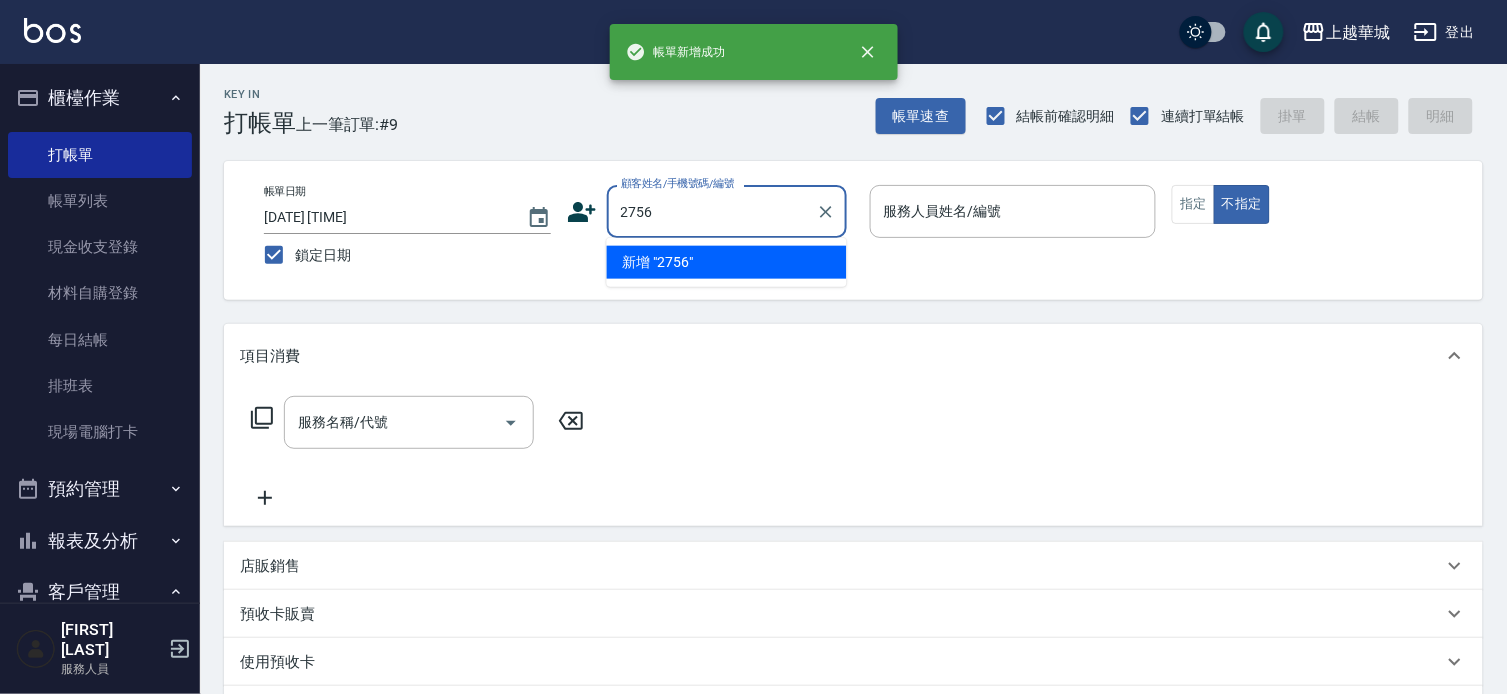 type on "2756" 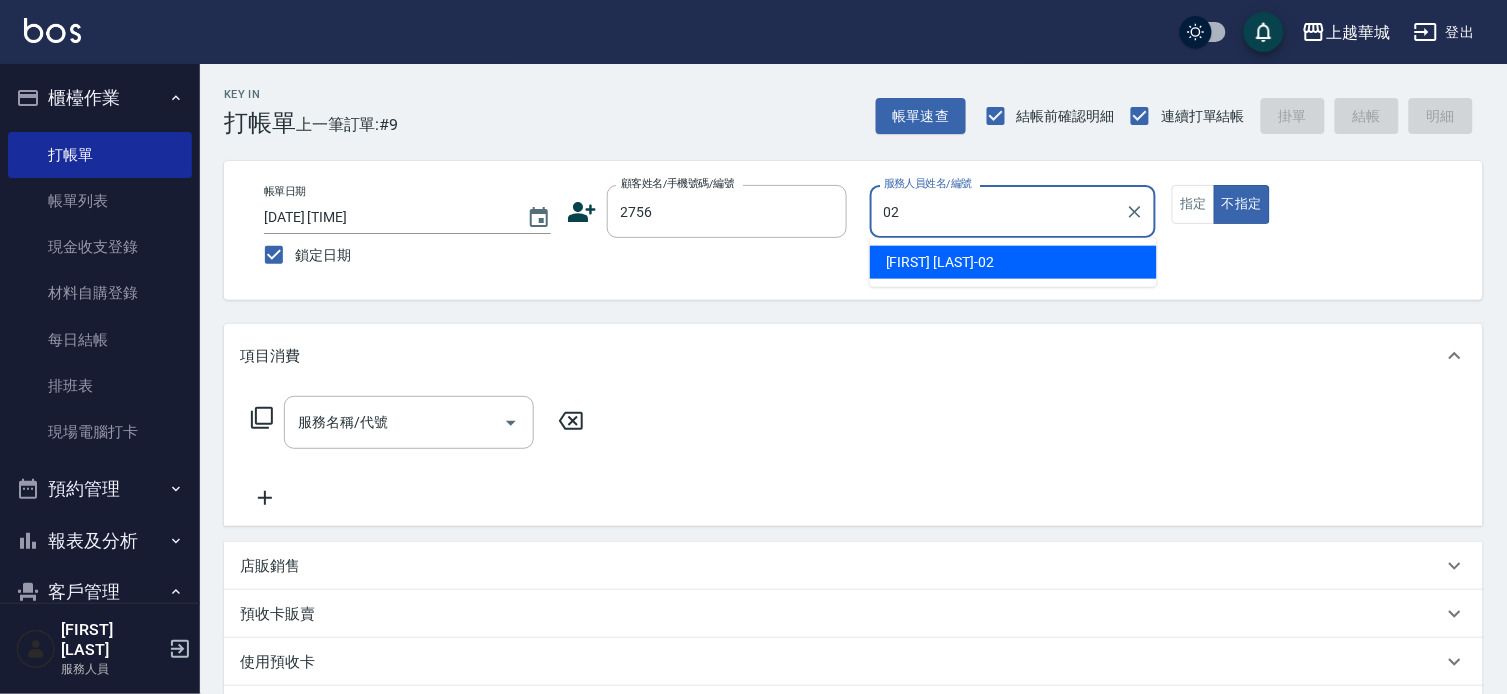 type on "[NAME]-[NUMBER]" 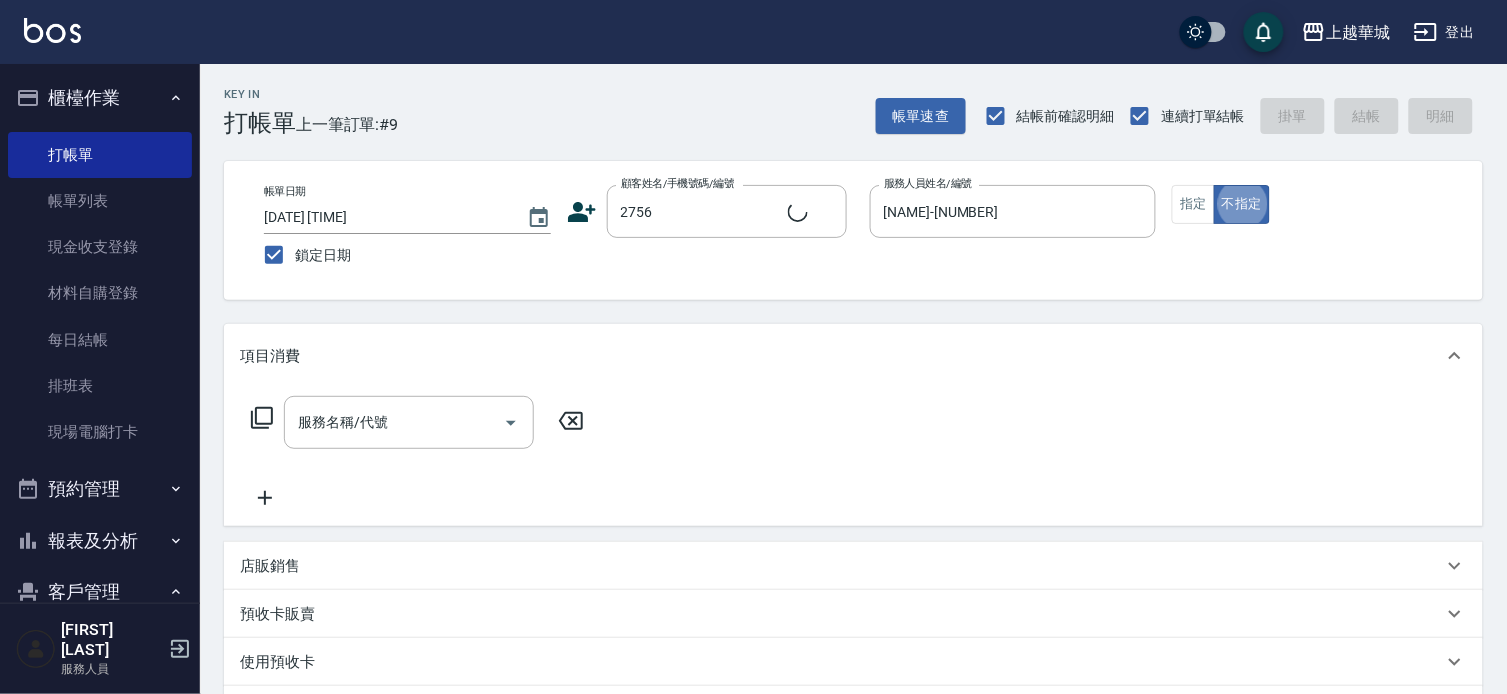 type on "[FIRST] [LAST]/[PHONE]/[NUMBER]" 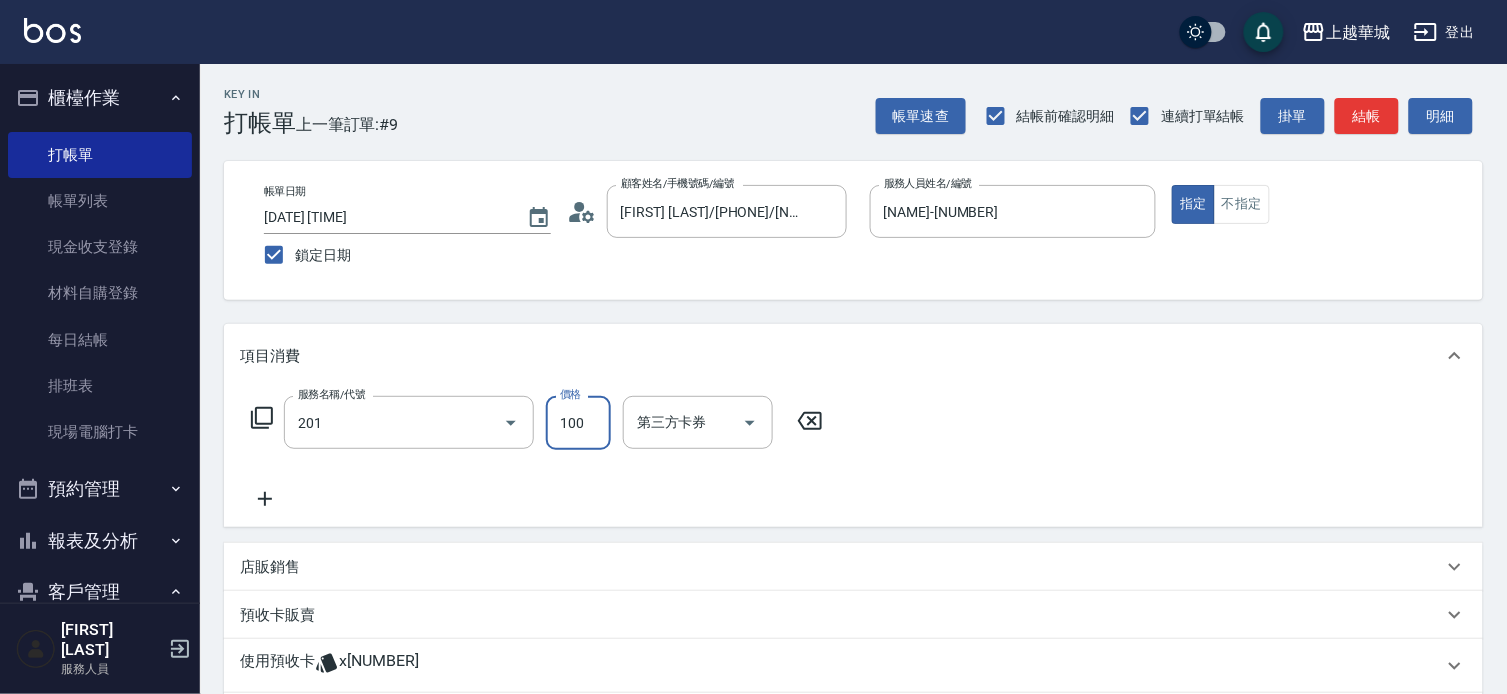type on "洗髮[100](201)" 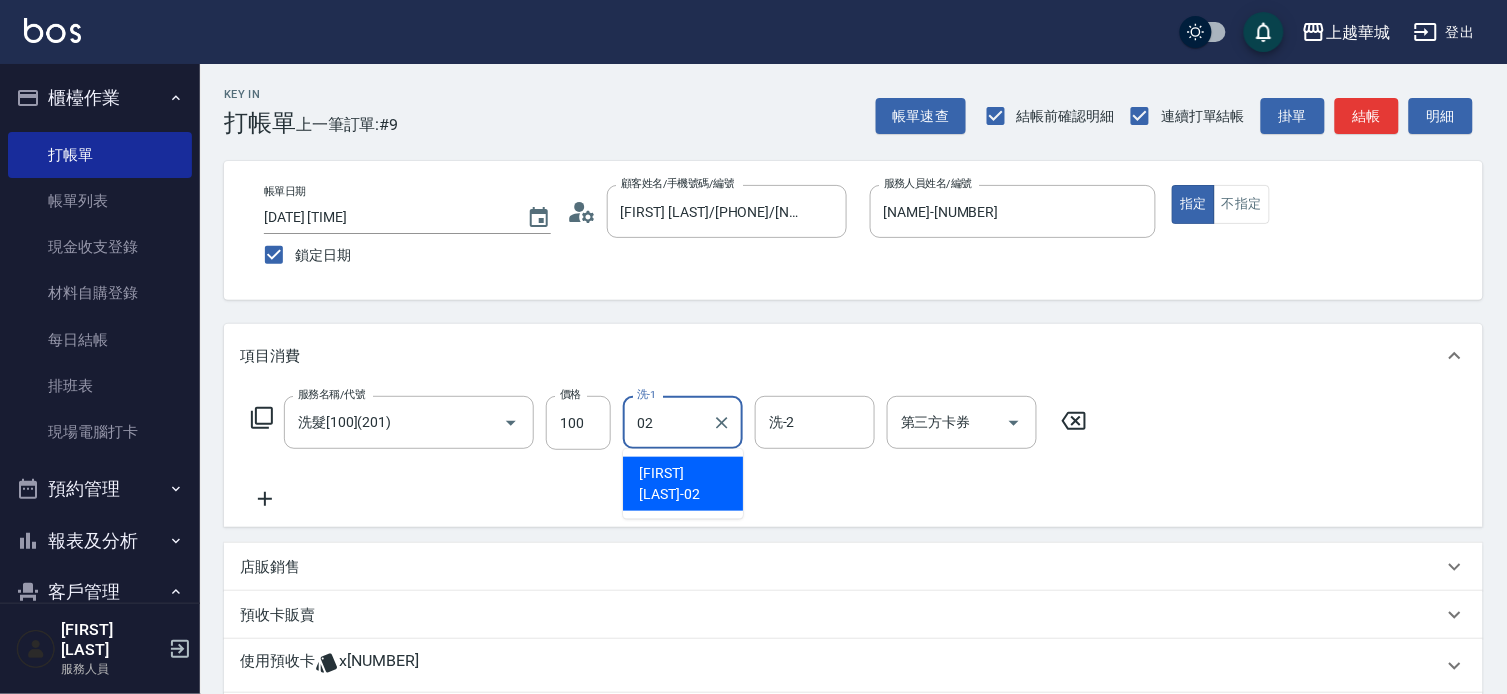 type on "[NAME]-[NUMBER]" 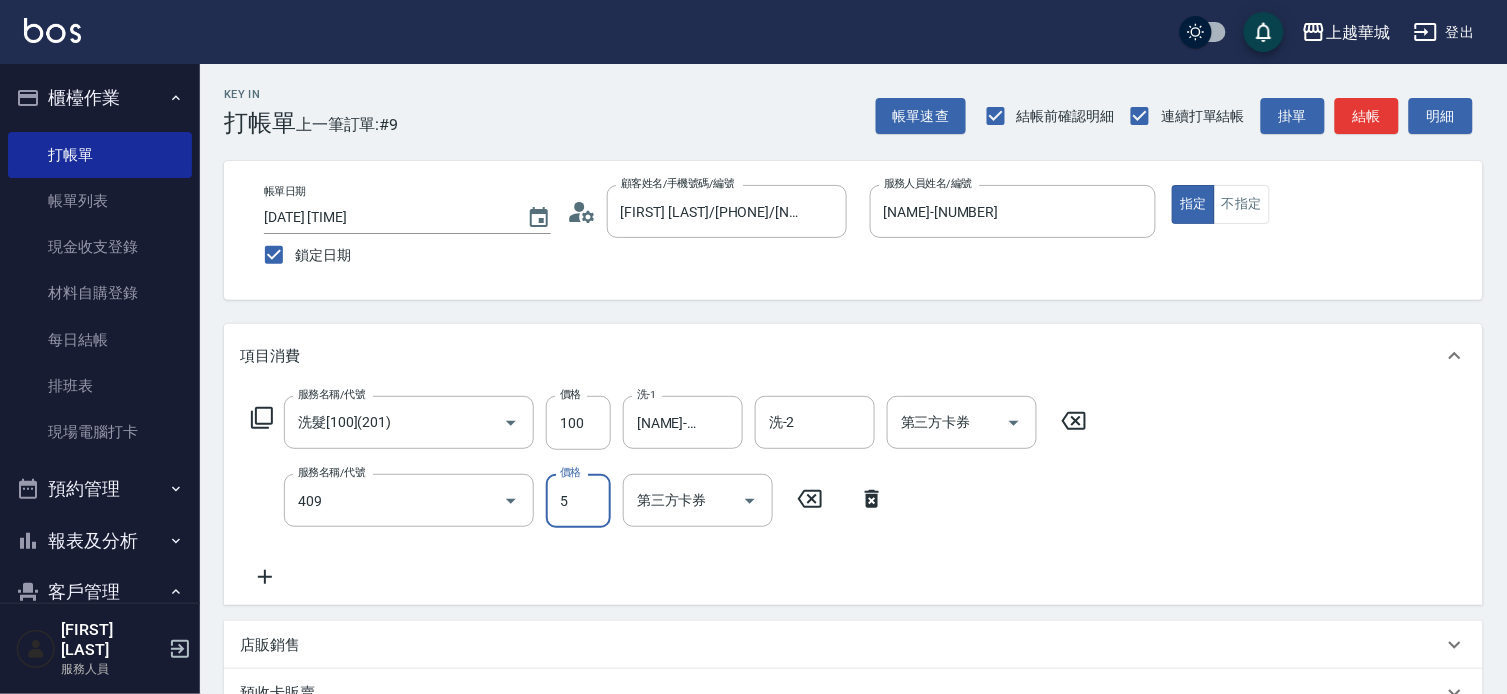 type on "剪髮(550)(409)" 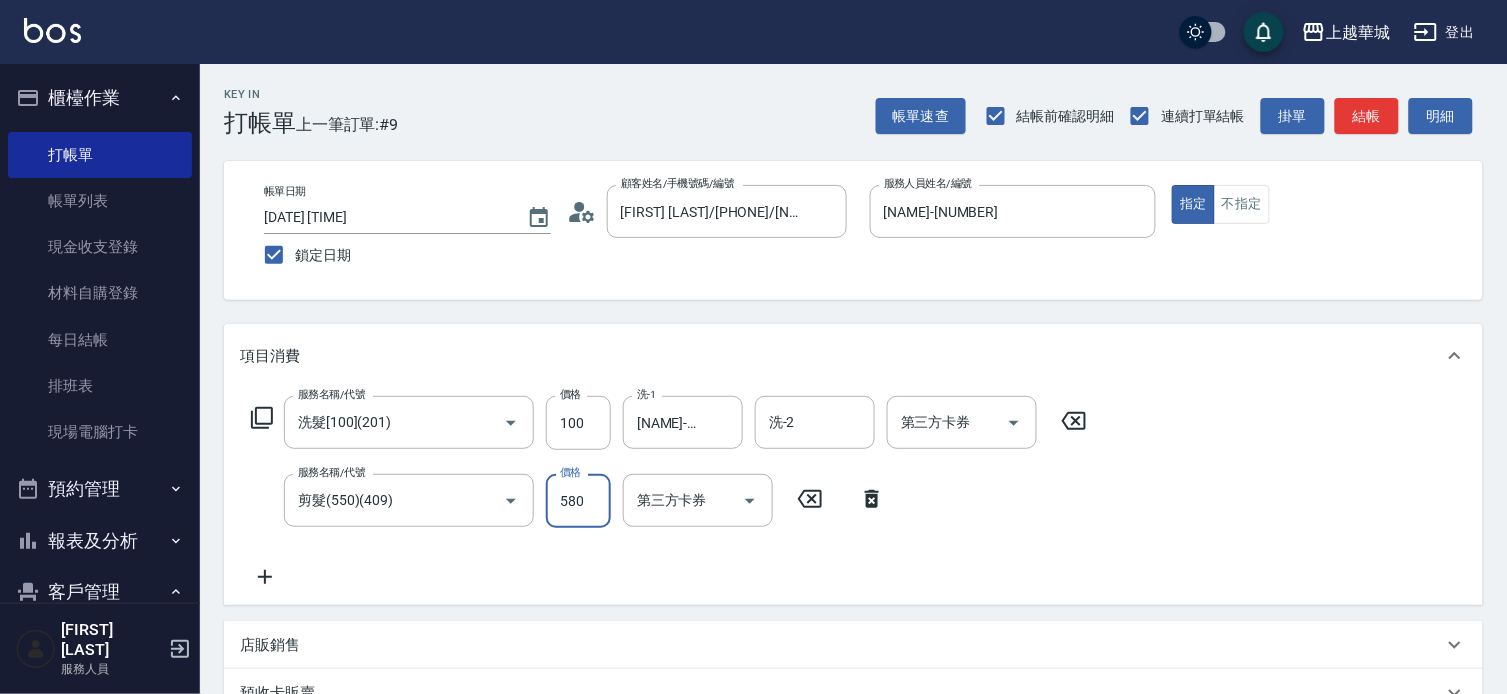 type on "580" 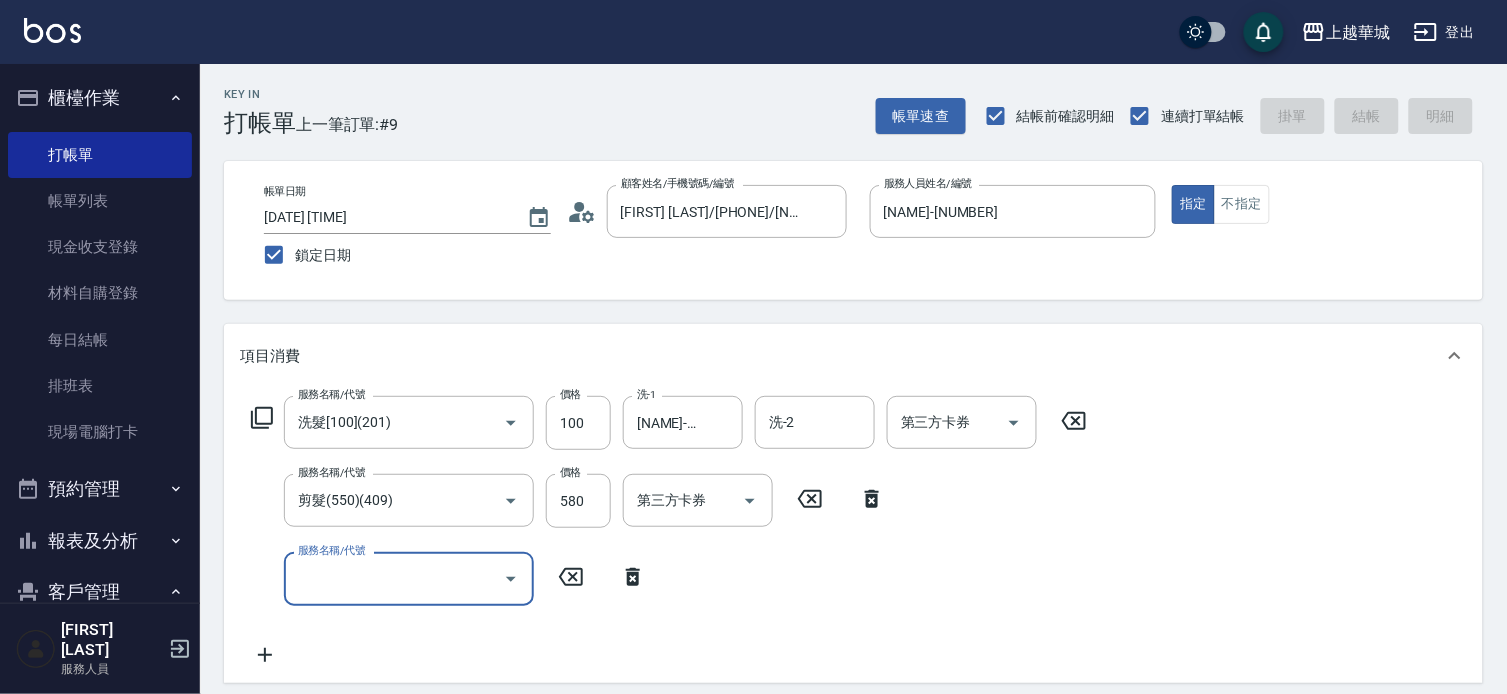type 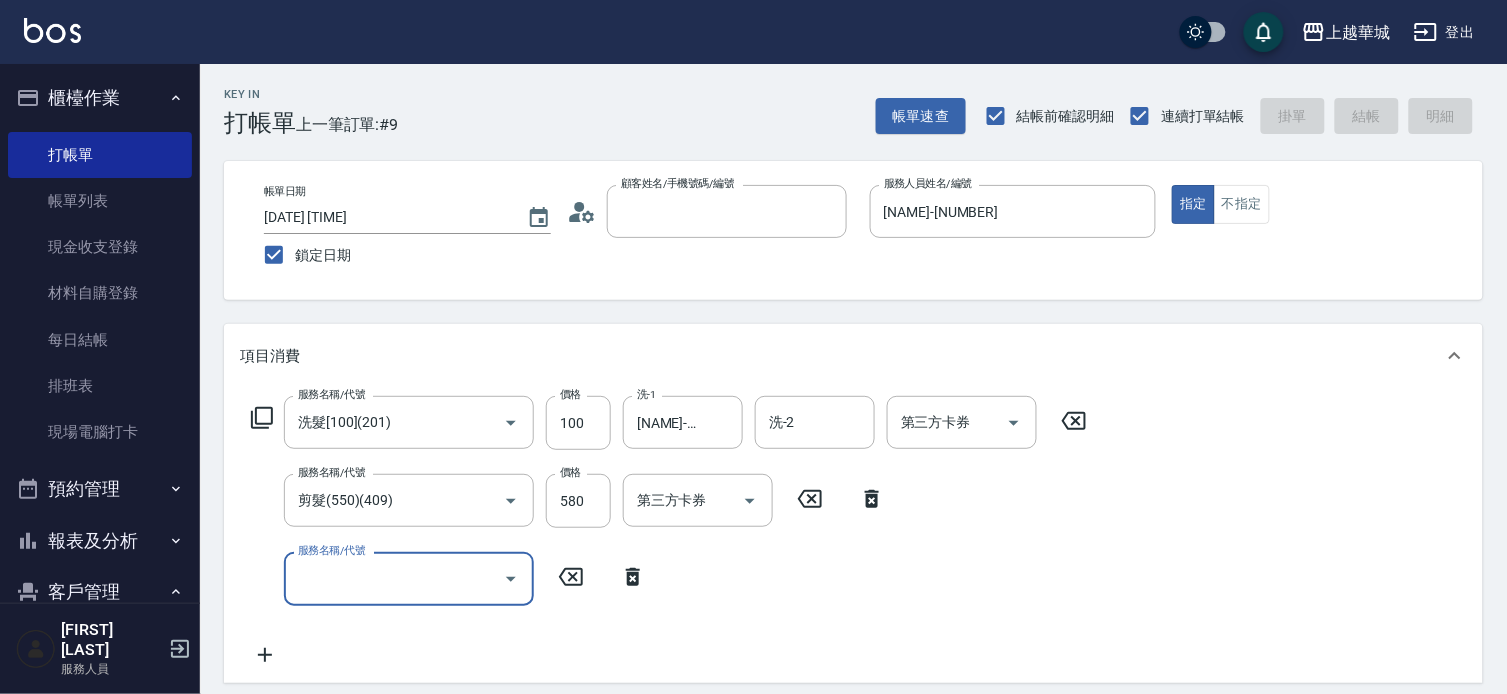 type 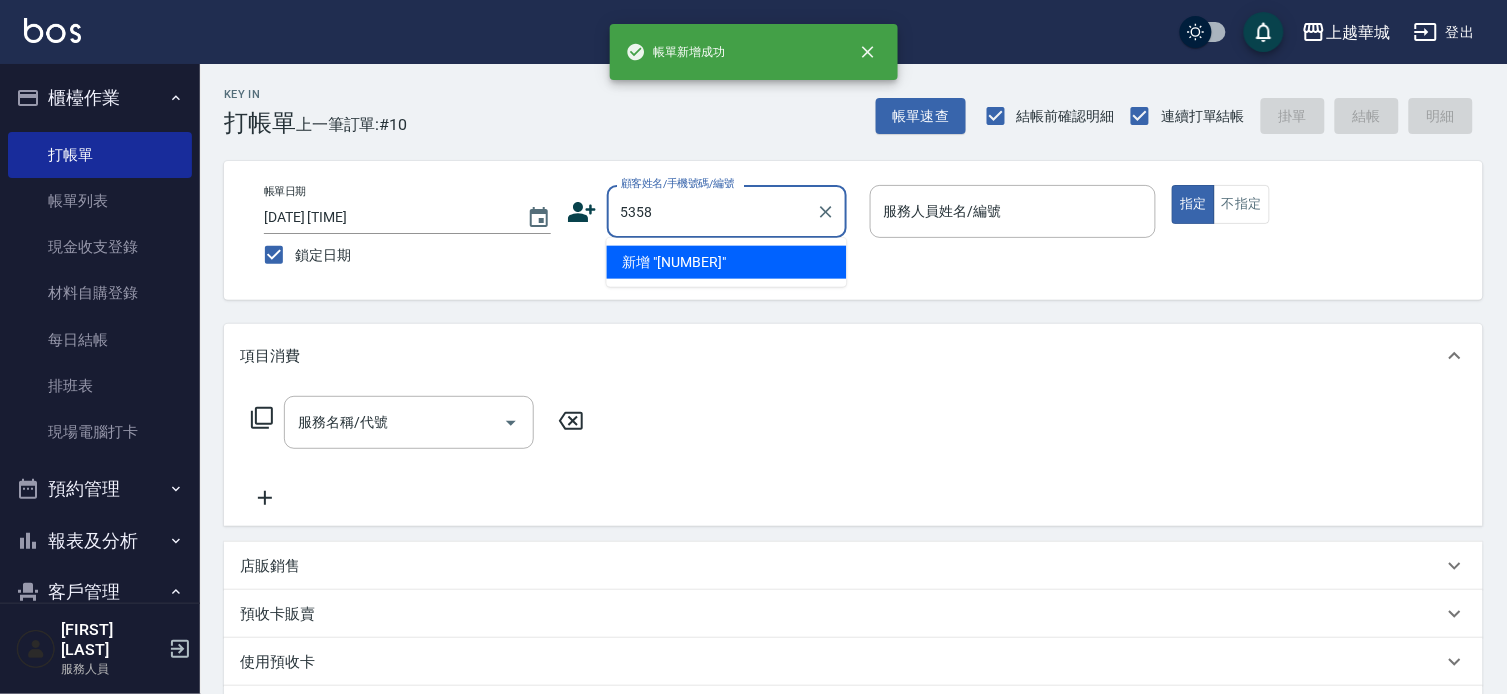 type on "5358" 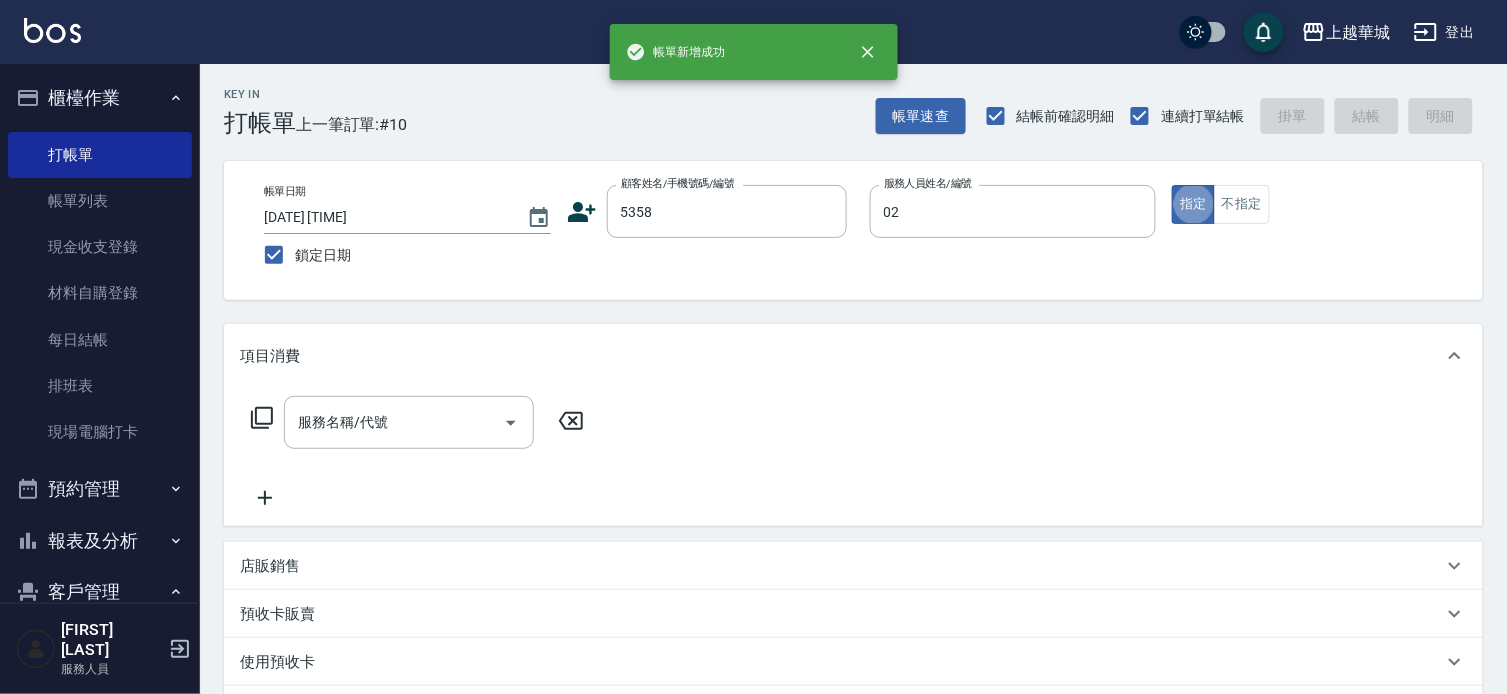 type on "[NAME]-[NUMBER]" 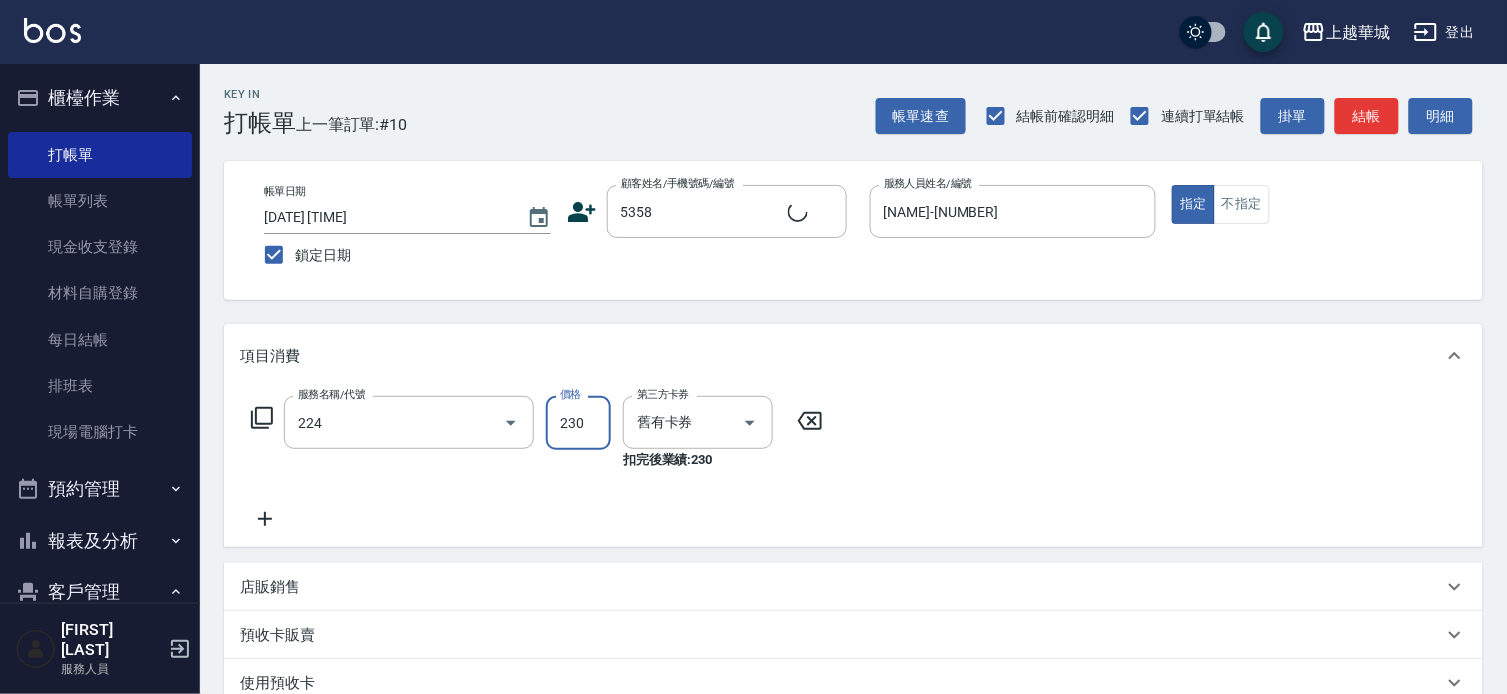 type on "洗髮(卡)230(224)" 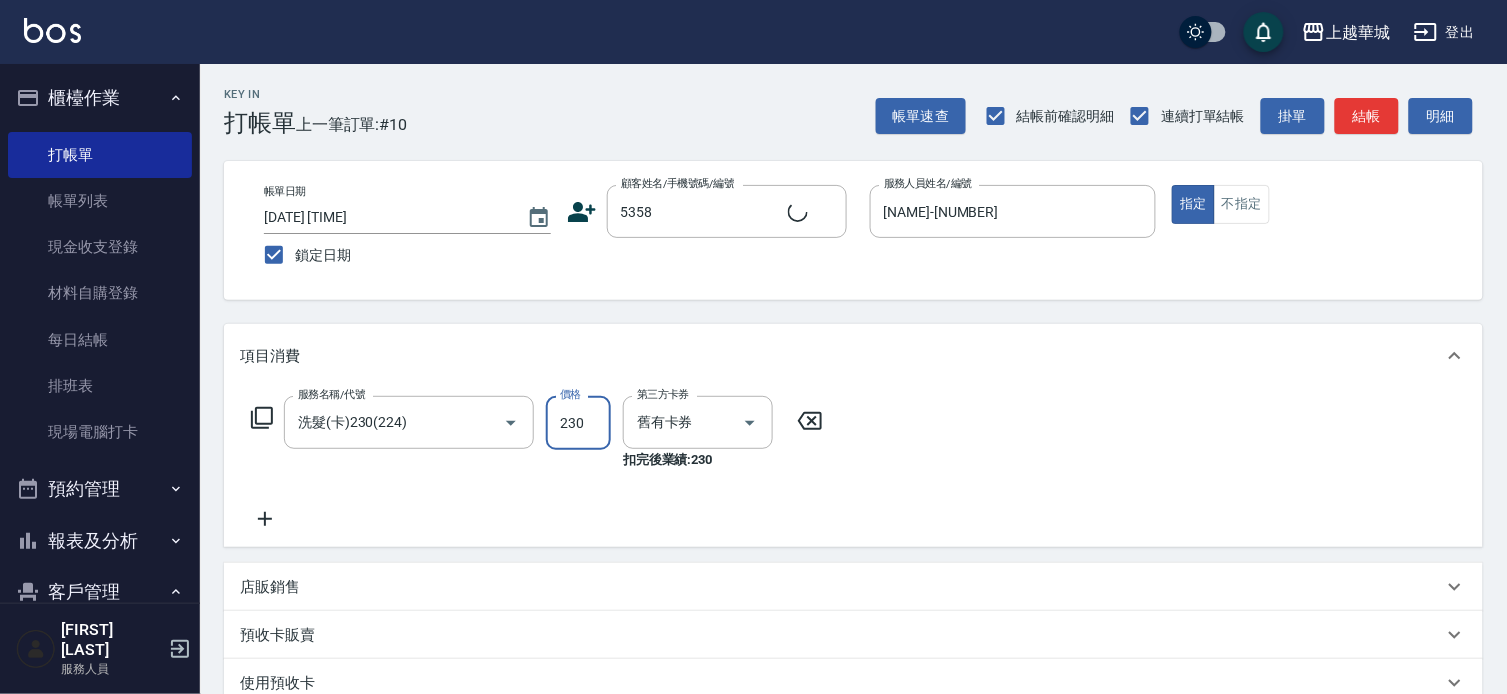 type on "[FIRST] [LAST]/[PHONE]/[NUMBER]" 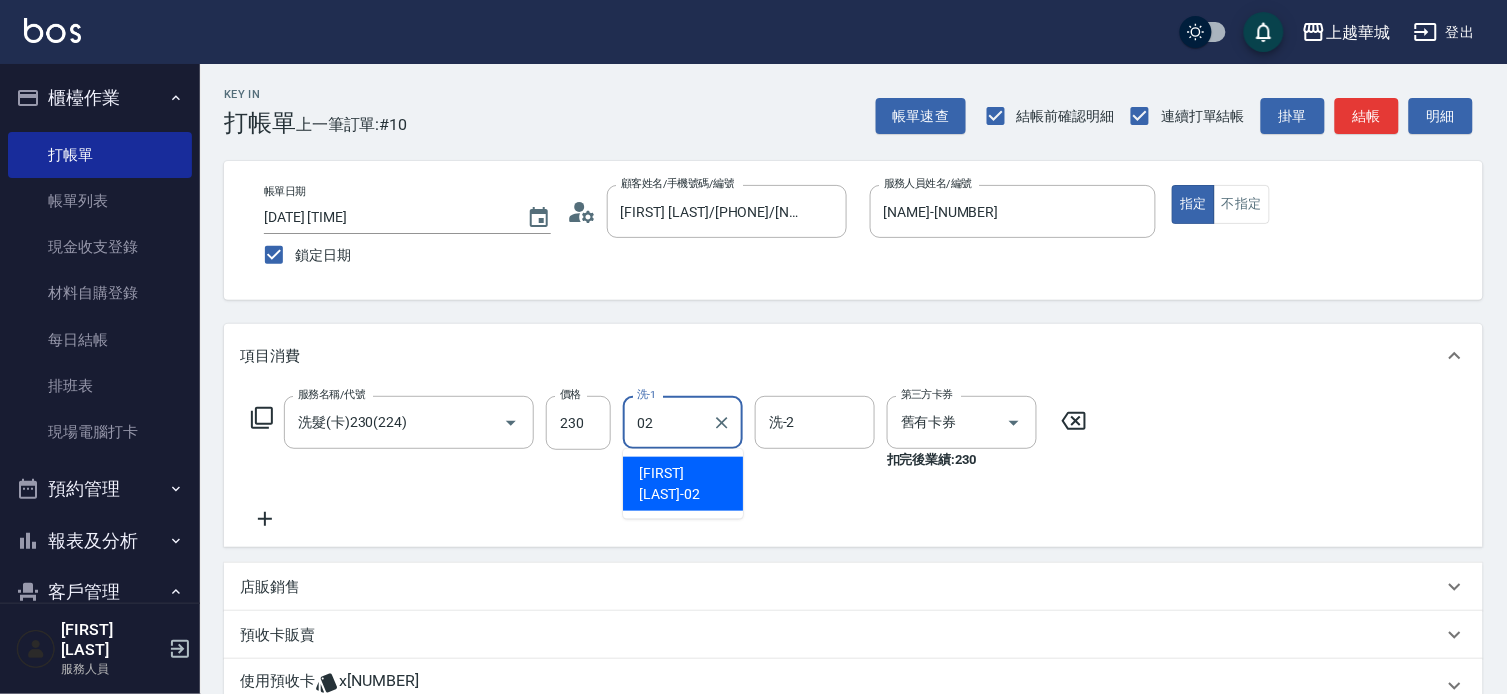 type on "[NAME]-[NUMBER]" 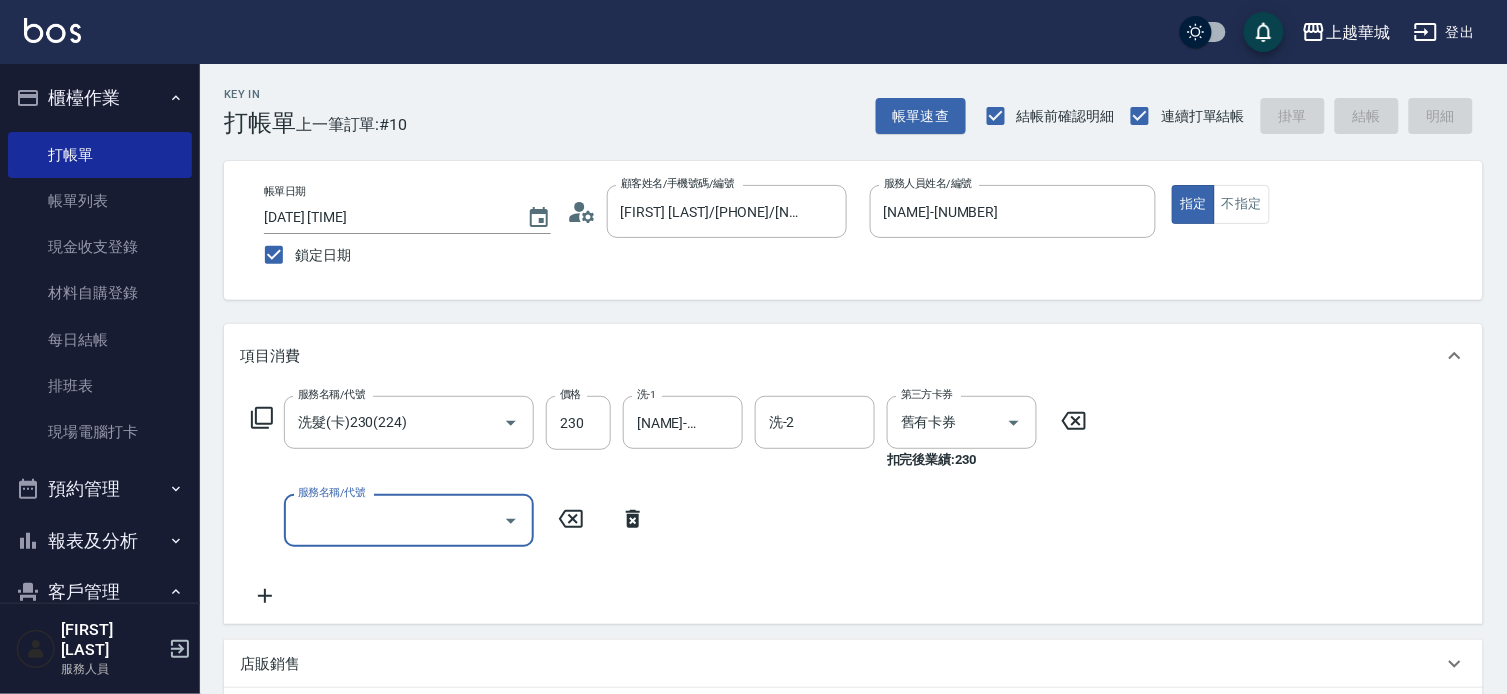 type 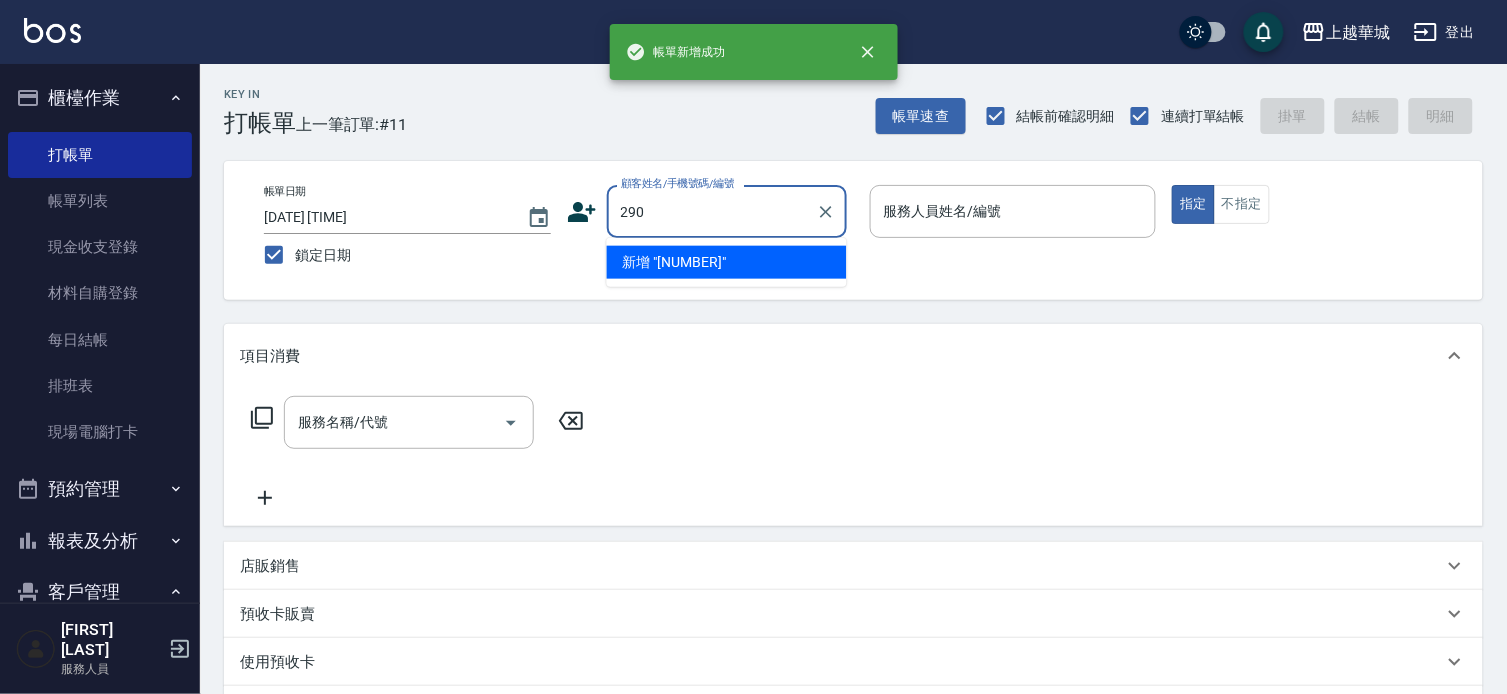 type on "290" 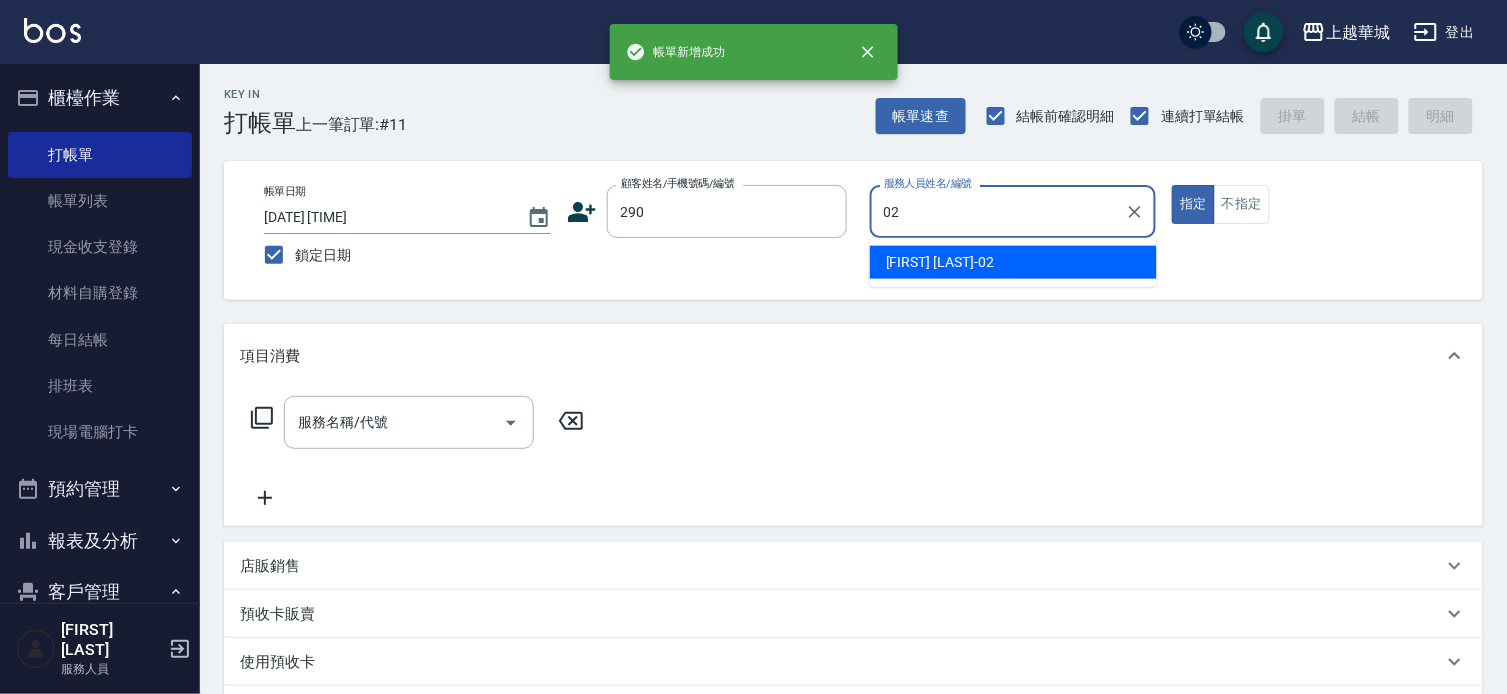 type on "[NAME]-[NUMBER]" 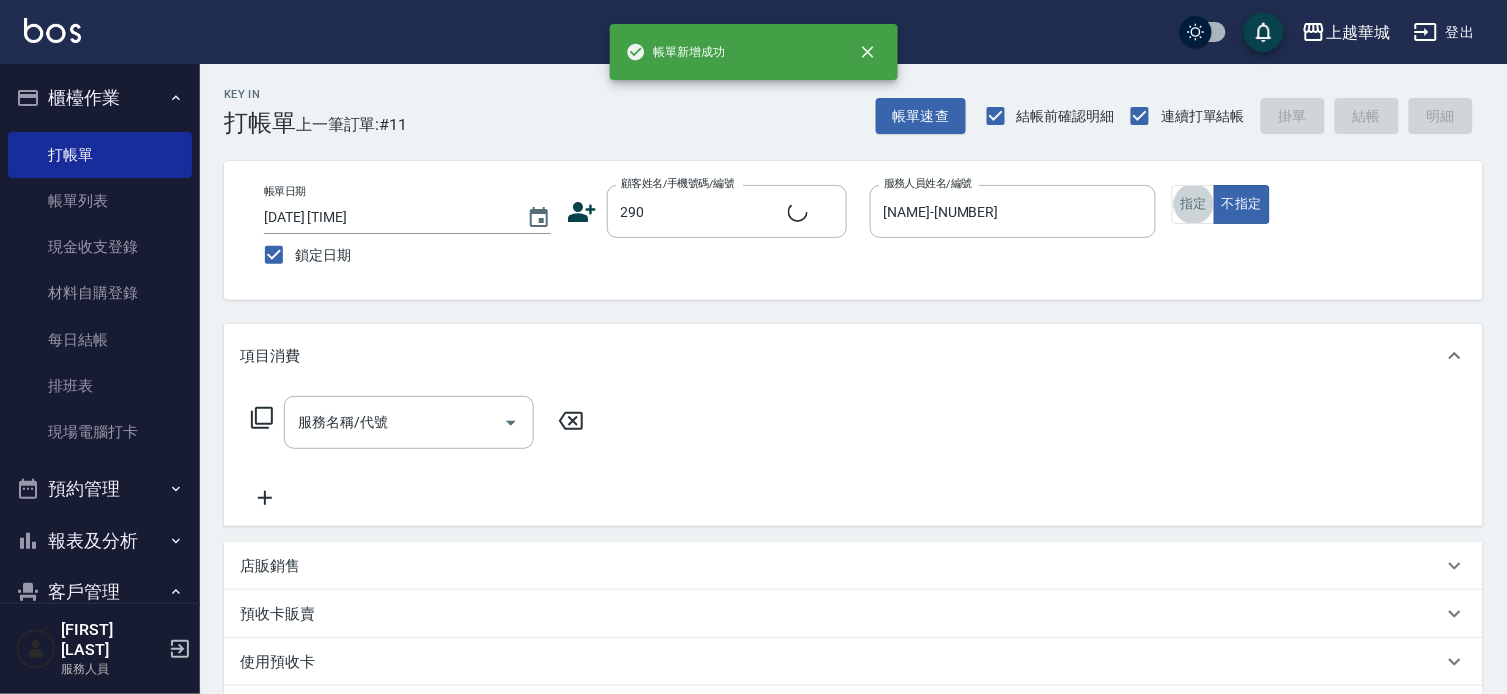 type on "[FIRST] [LAST]/[PHONE]/[NUMBER]" 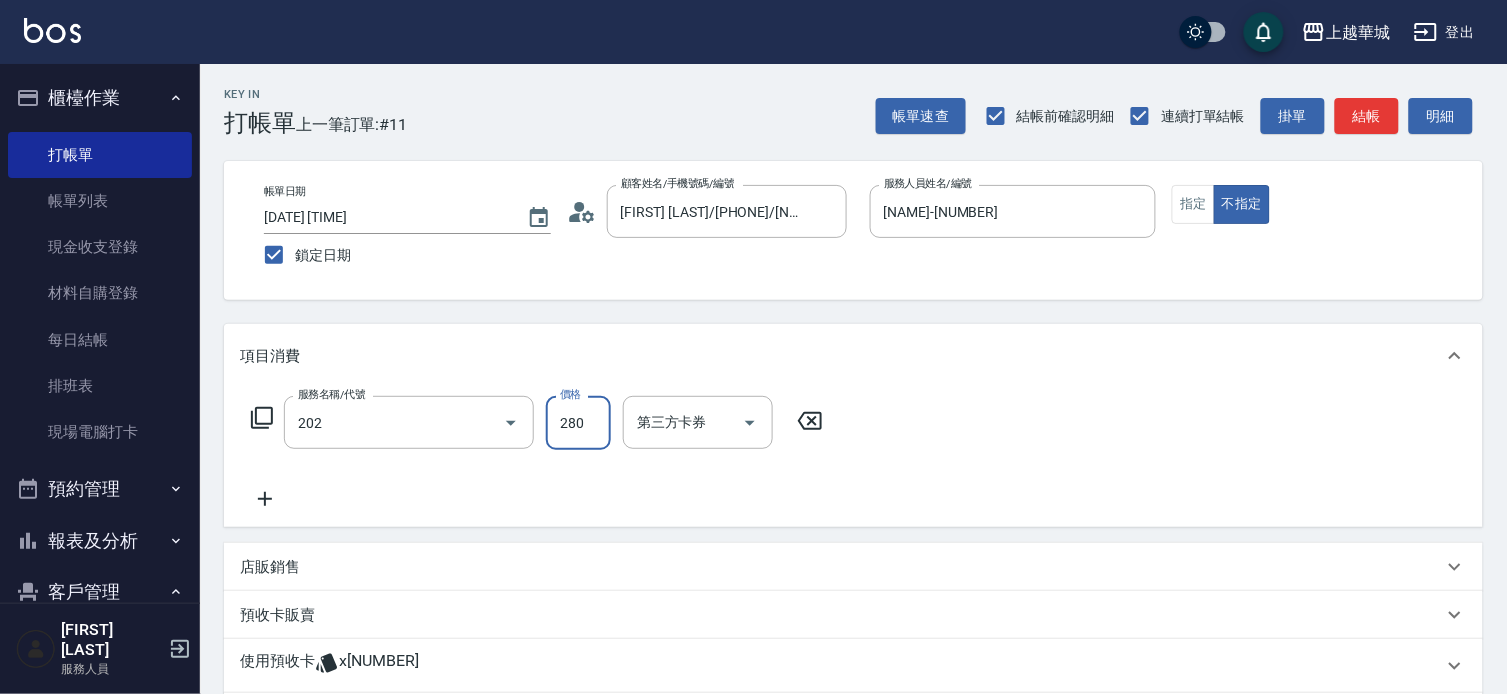 type on "洗髮[280](202)" 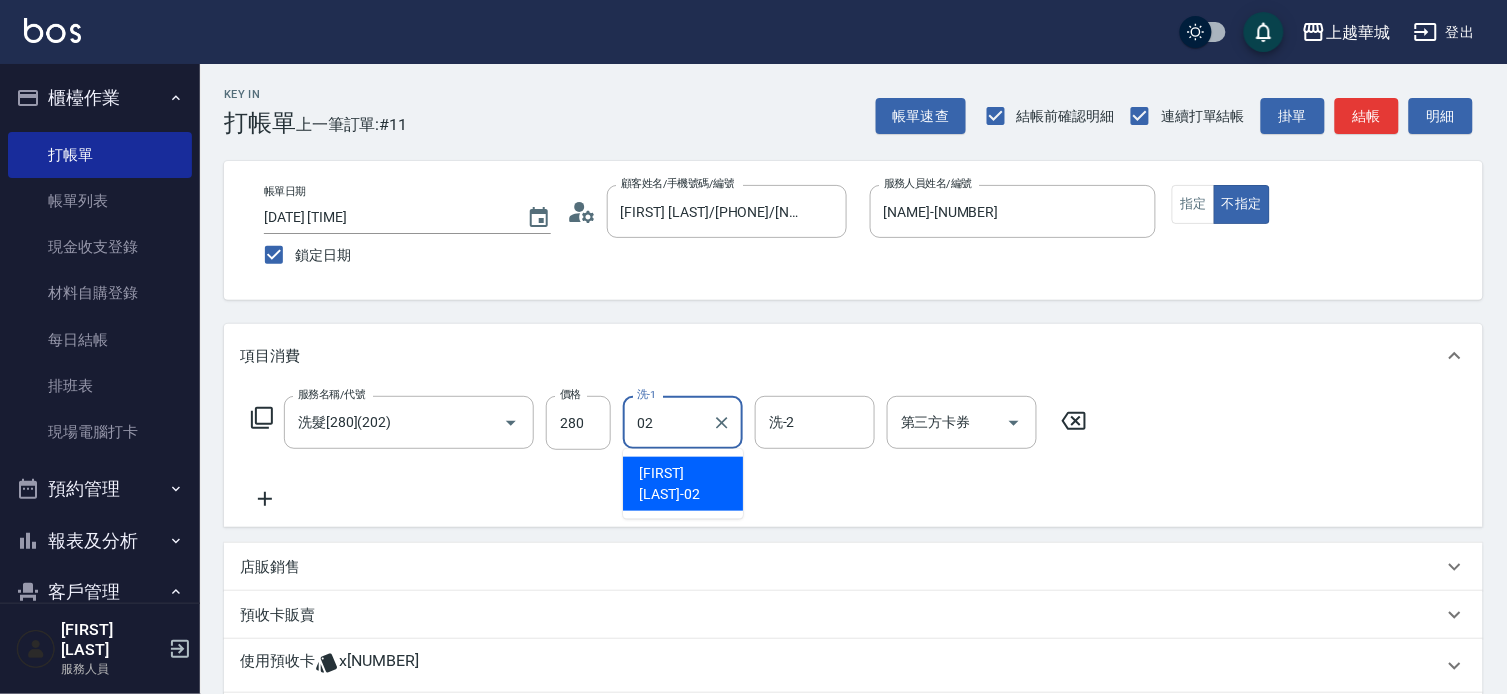 type on "[NAME]-[NUMBER]" 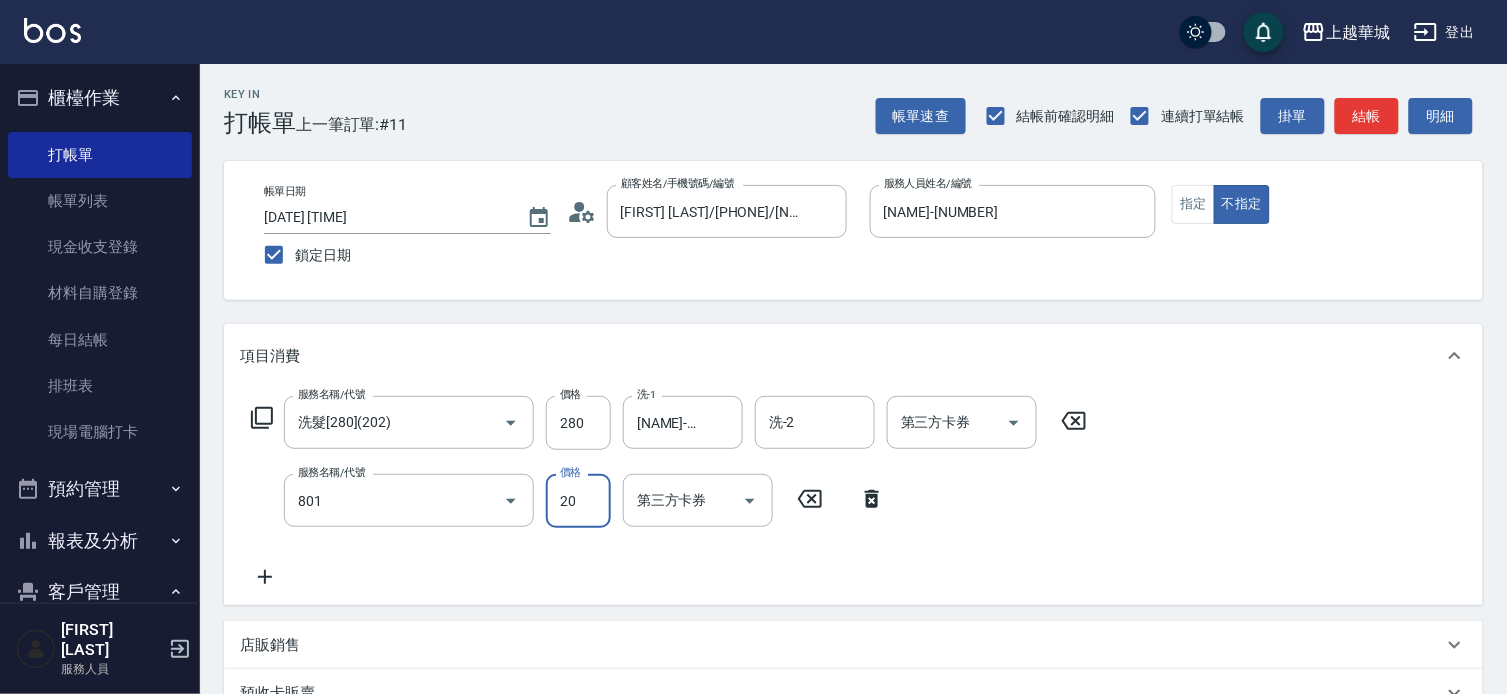 type on "潤絲(801)" 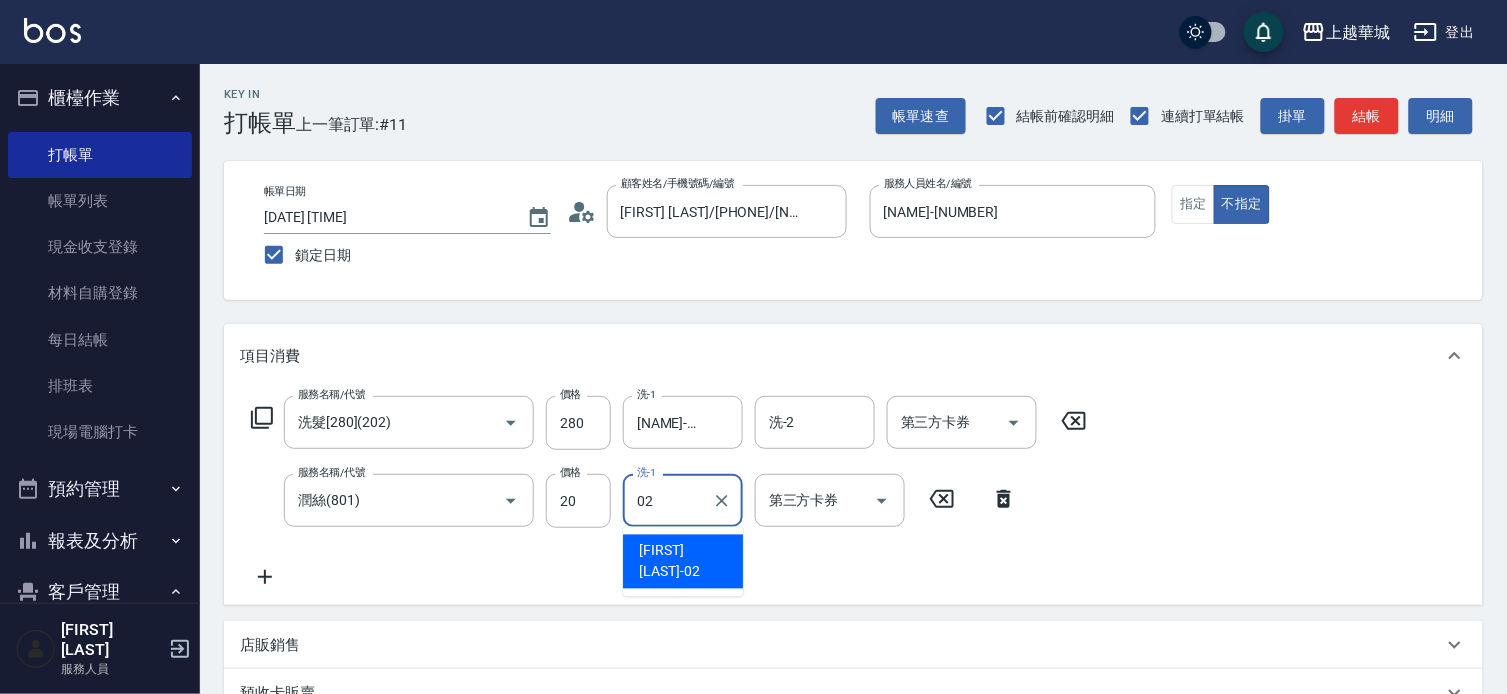 type on "[NAME]-[NUMBER]" 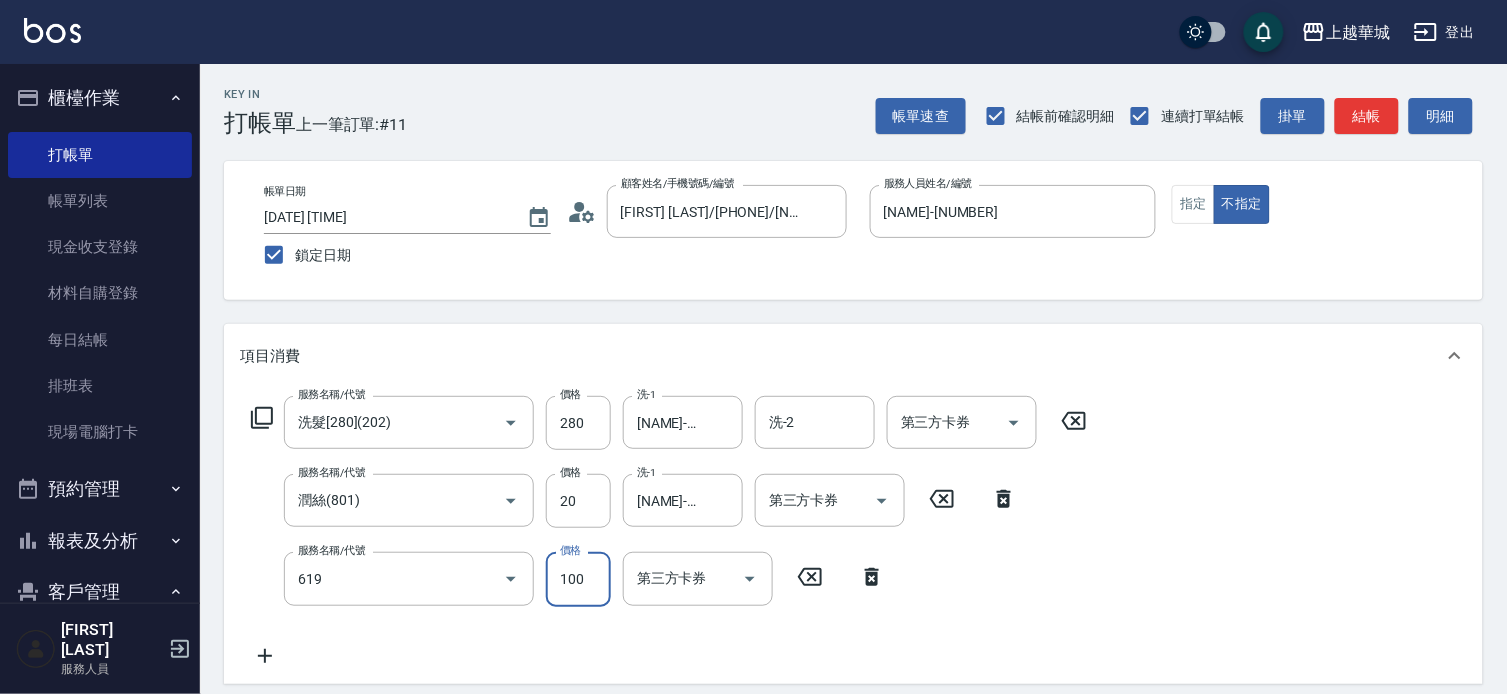 type on "煥彩.玻酸.晶膜.水療(619)" 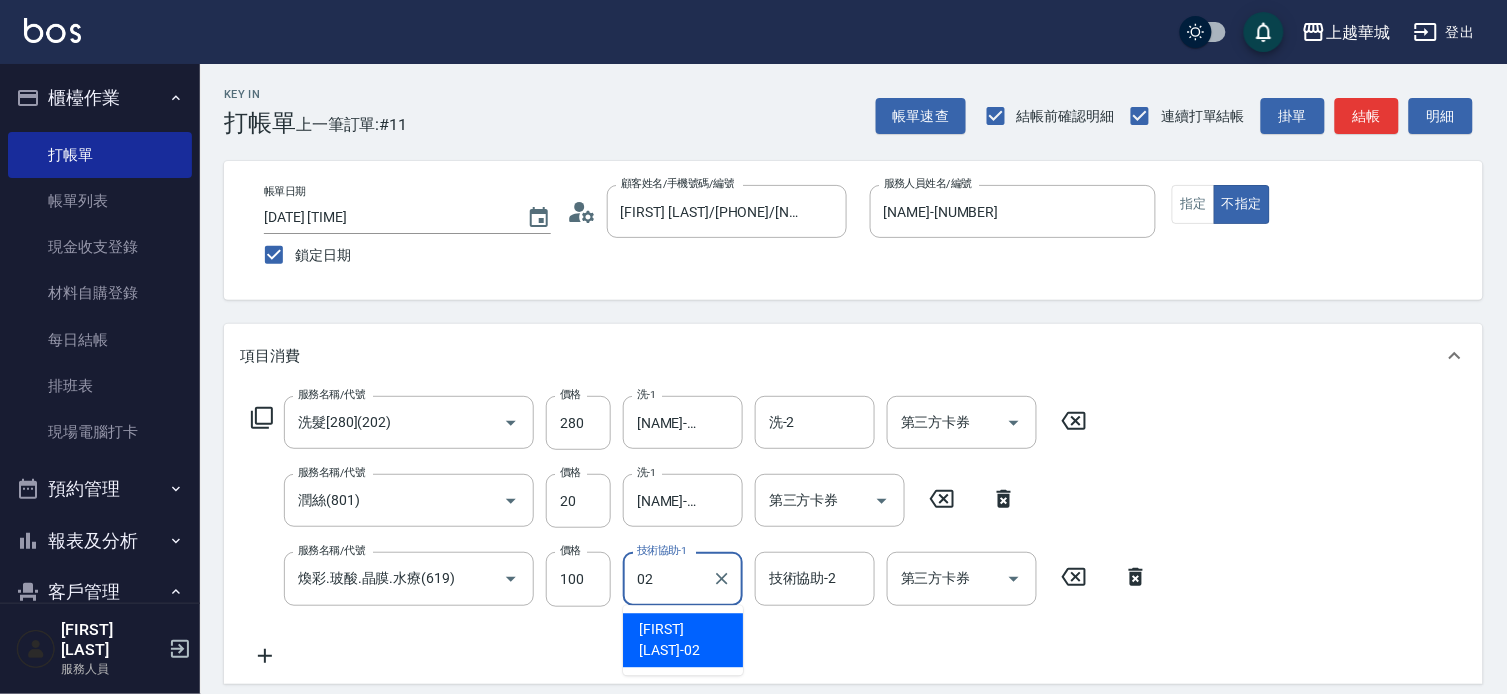 type on "[NAME]-[NUMBER]" 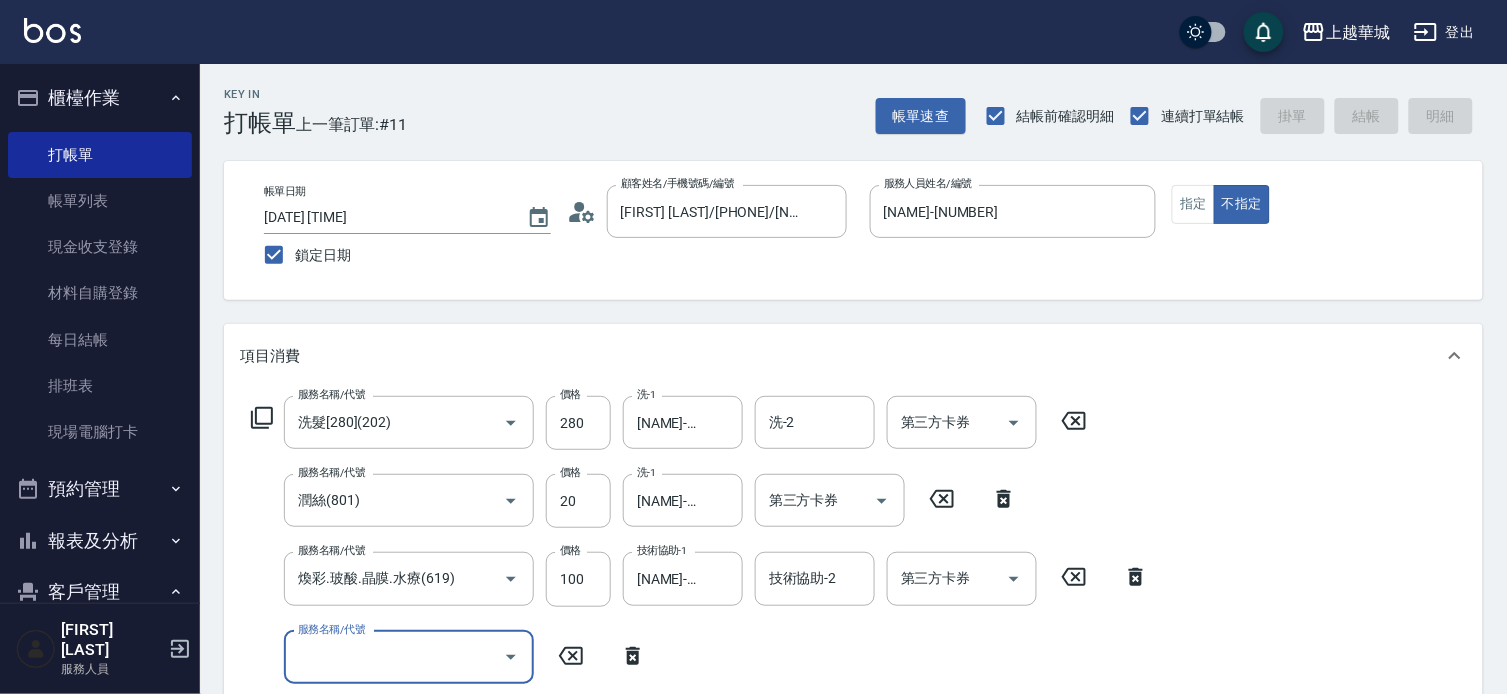 type 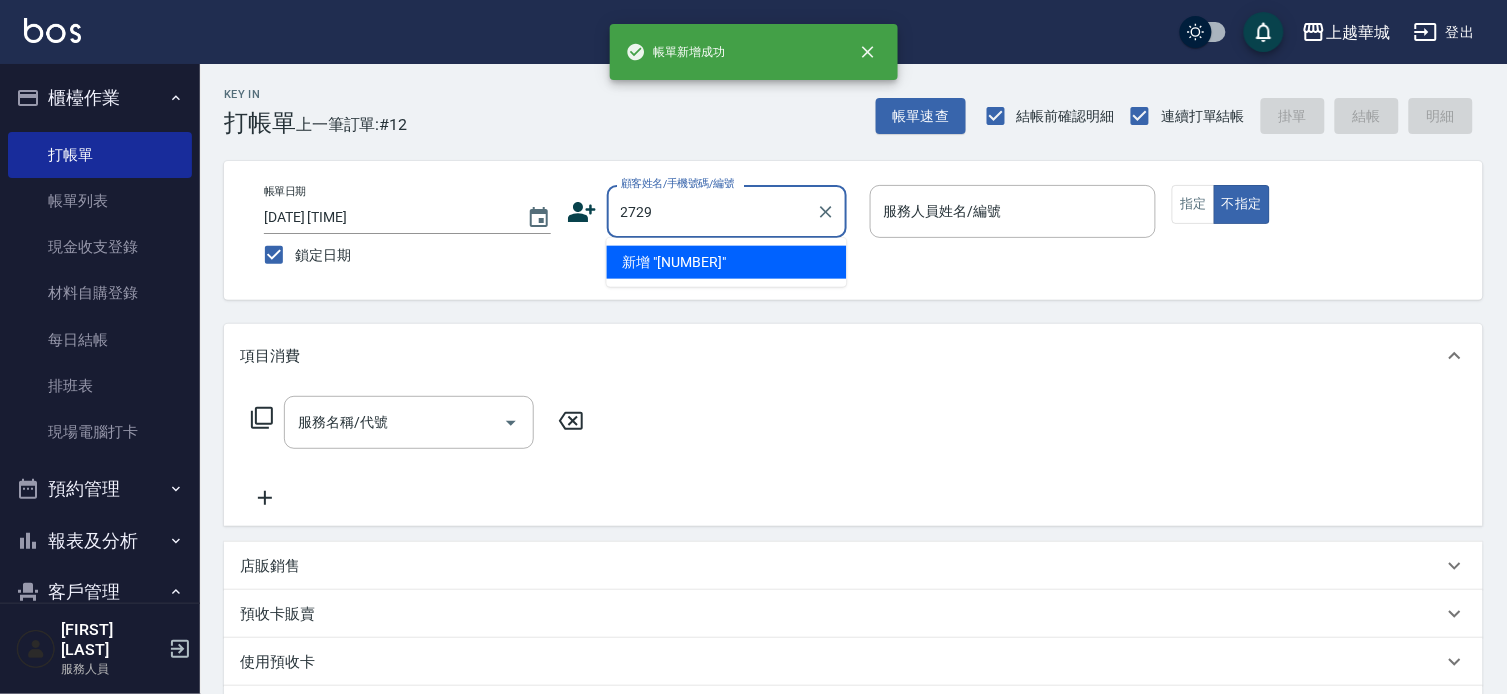 type on "2729" 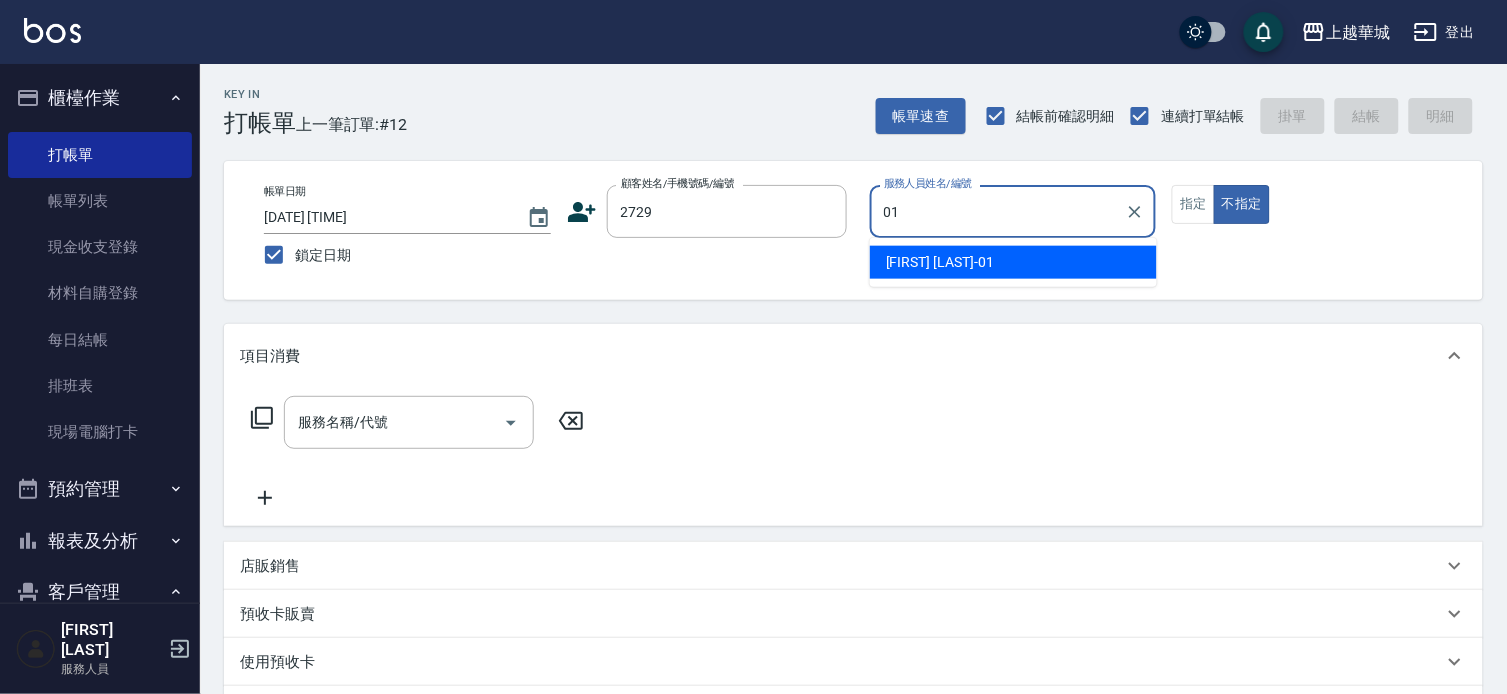 type on "[FIRST] [LAST]-[NUMBER]" 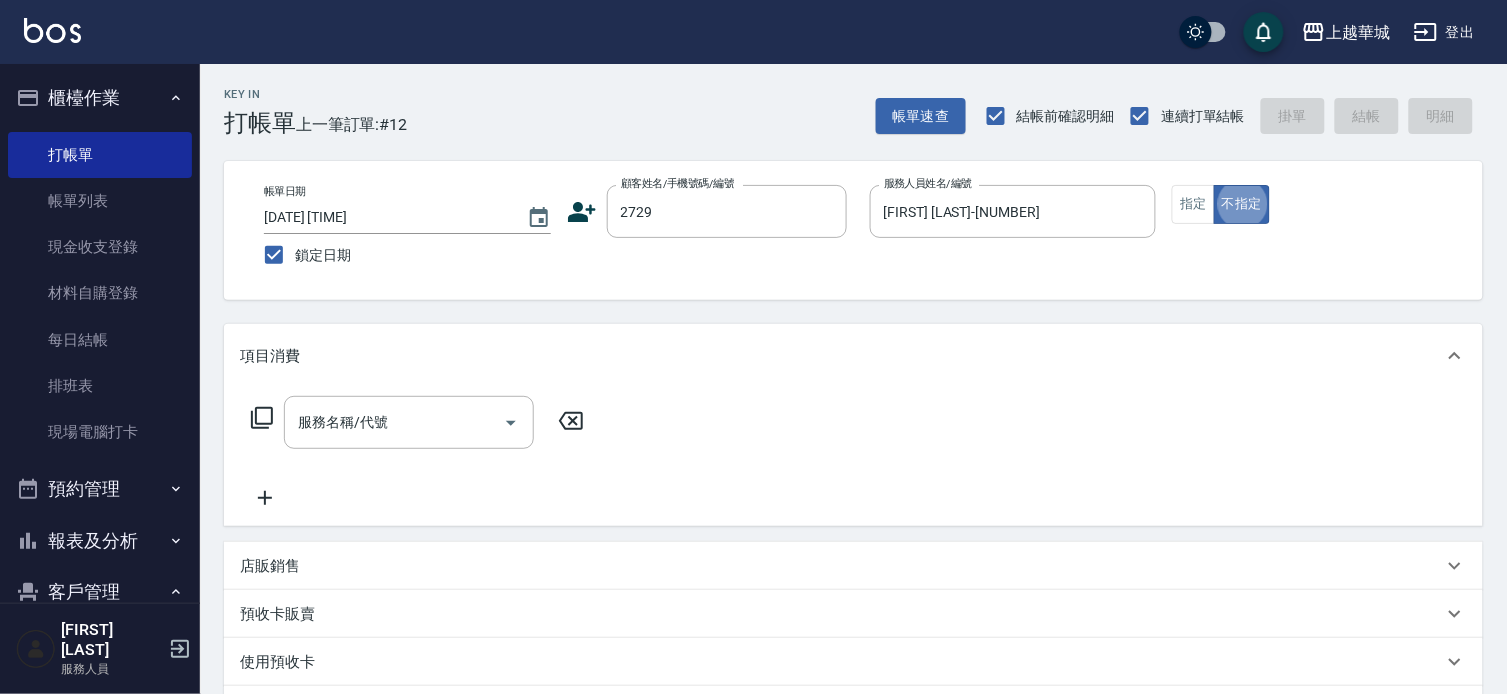 type on "[NAME]/[PHONE]/[NUMBER]" 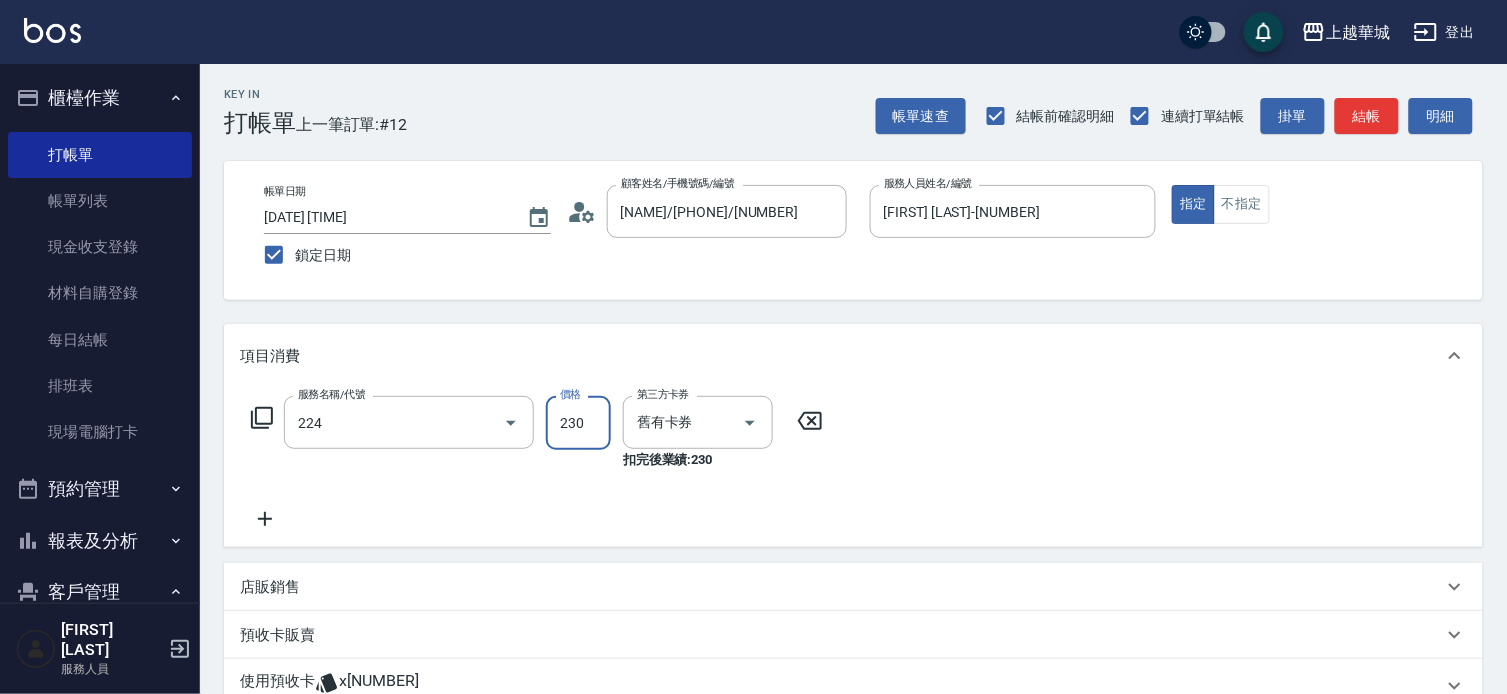 type on "洗髮(卡)230(224)" 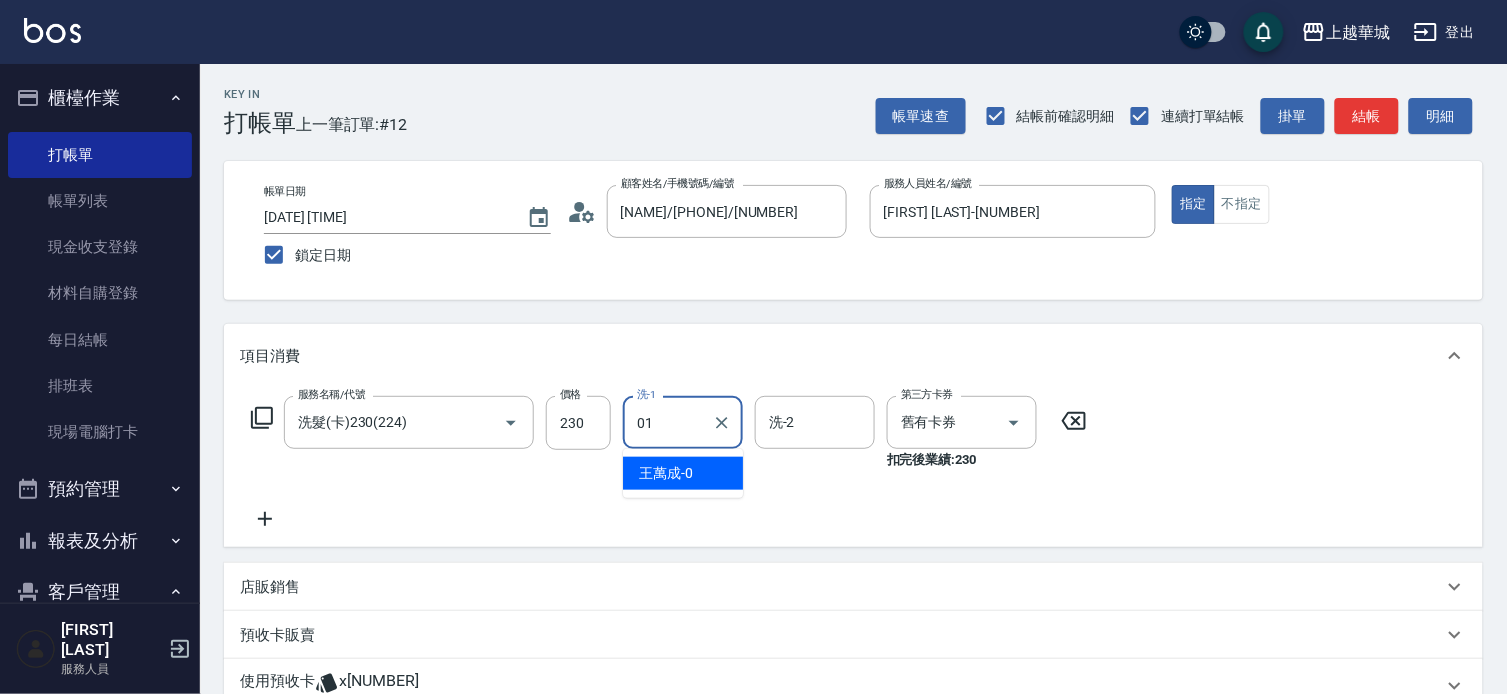 type on "[FIRST] [LAST]-[NUMBER]" 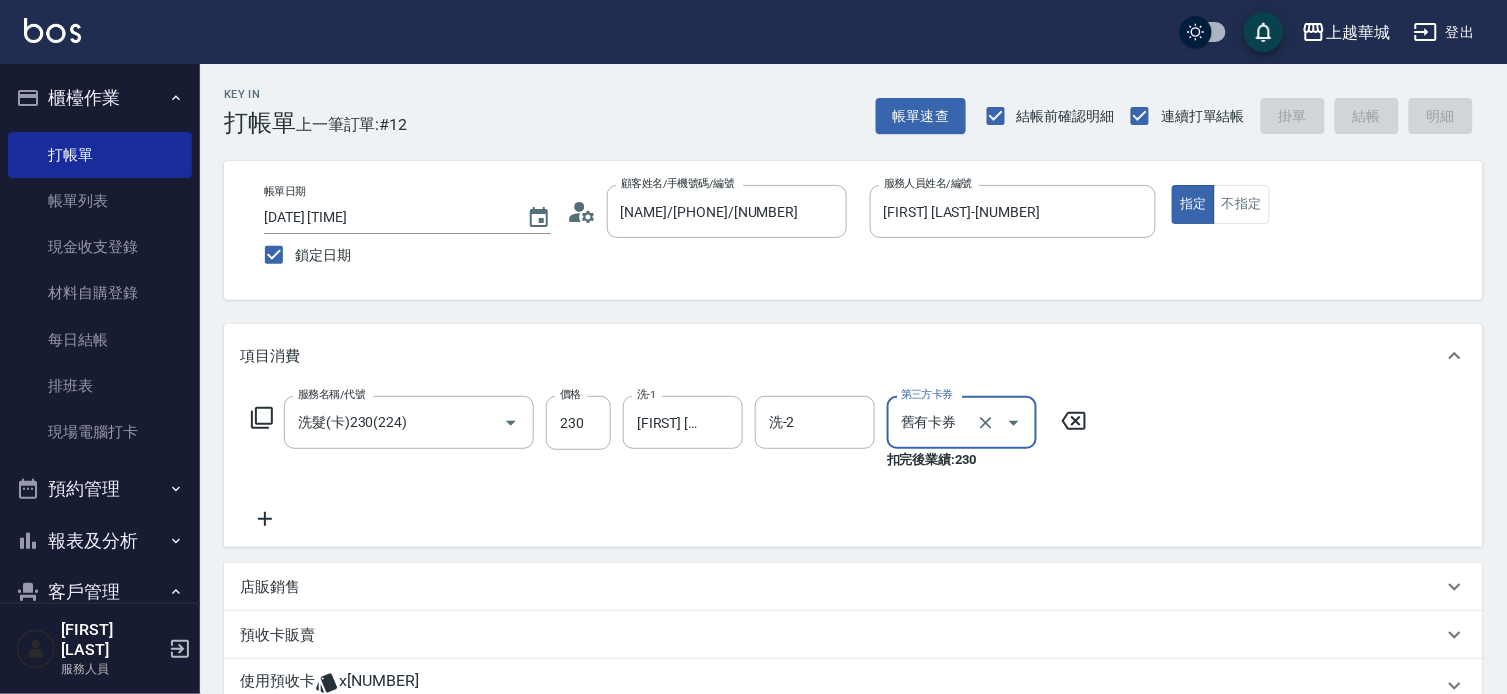 type 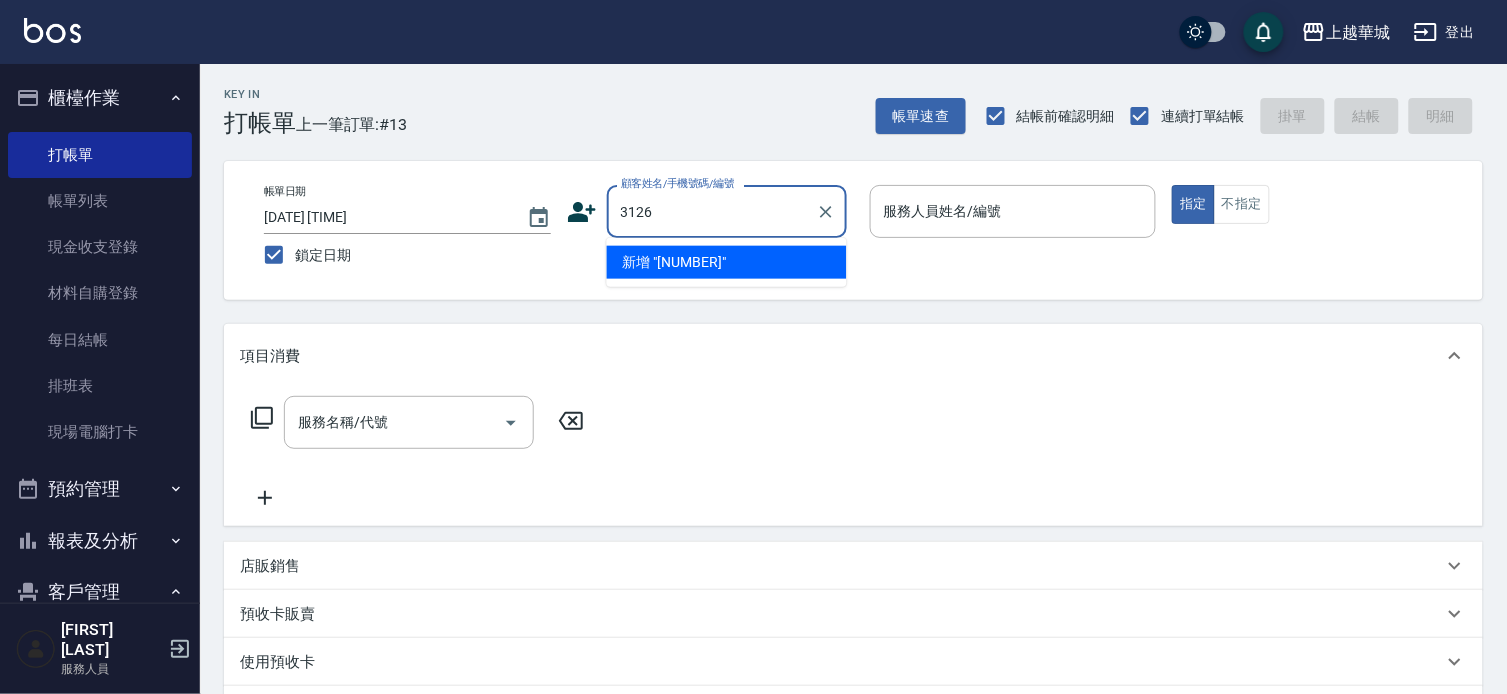 type on "3126" 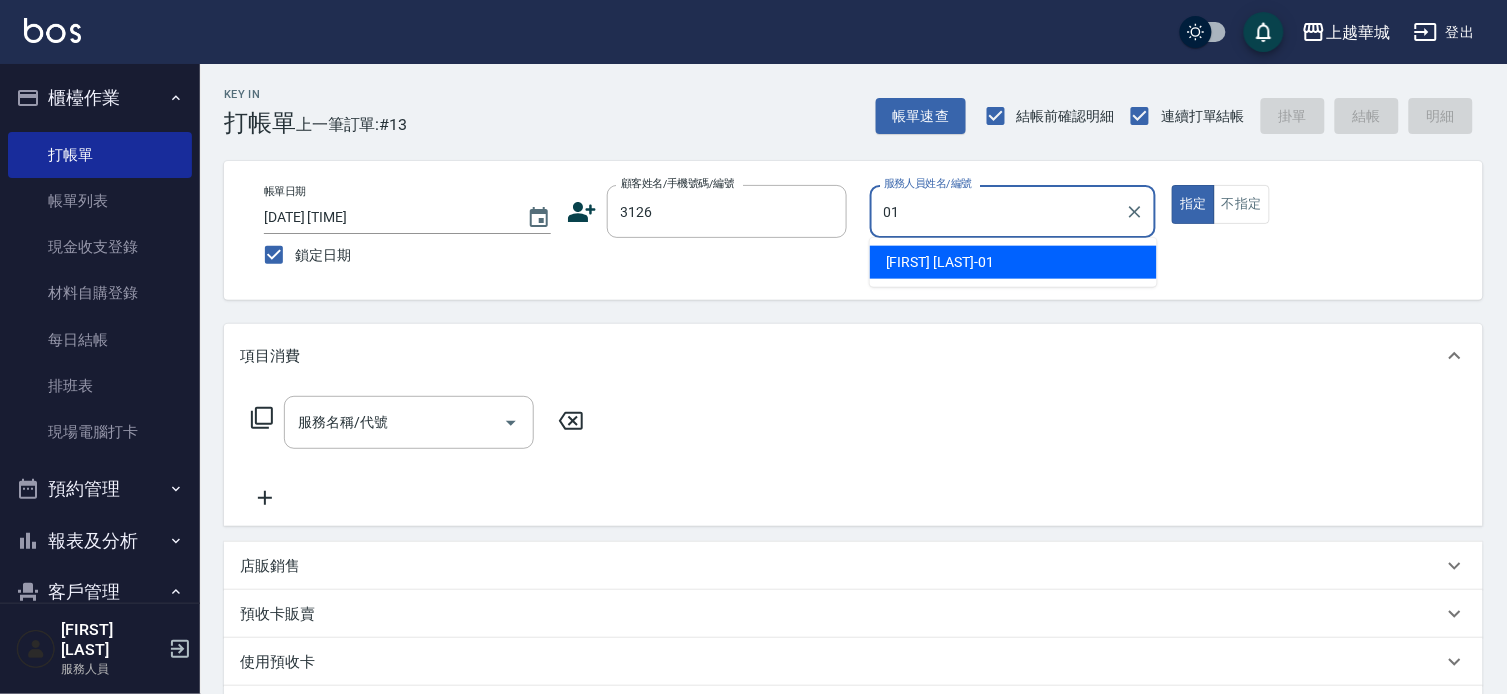 type on "[FIRST] [LAST]-[NUMBER]" 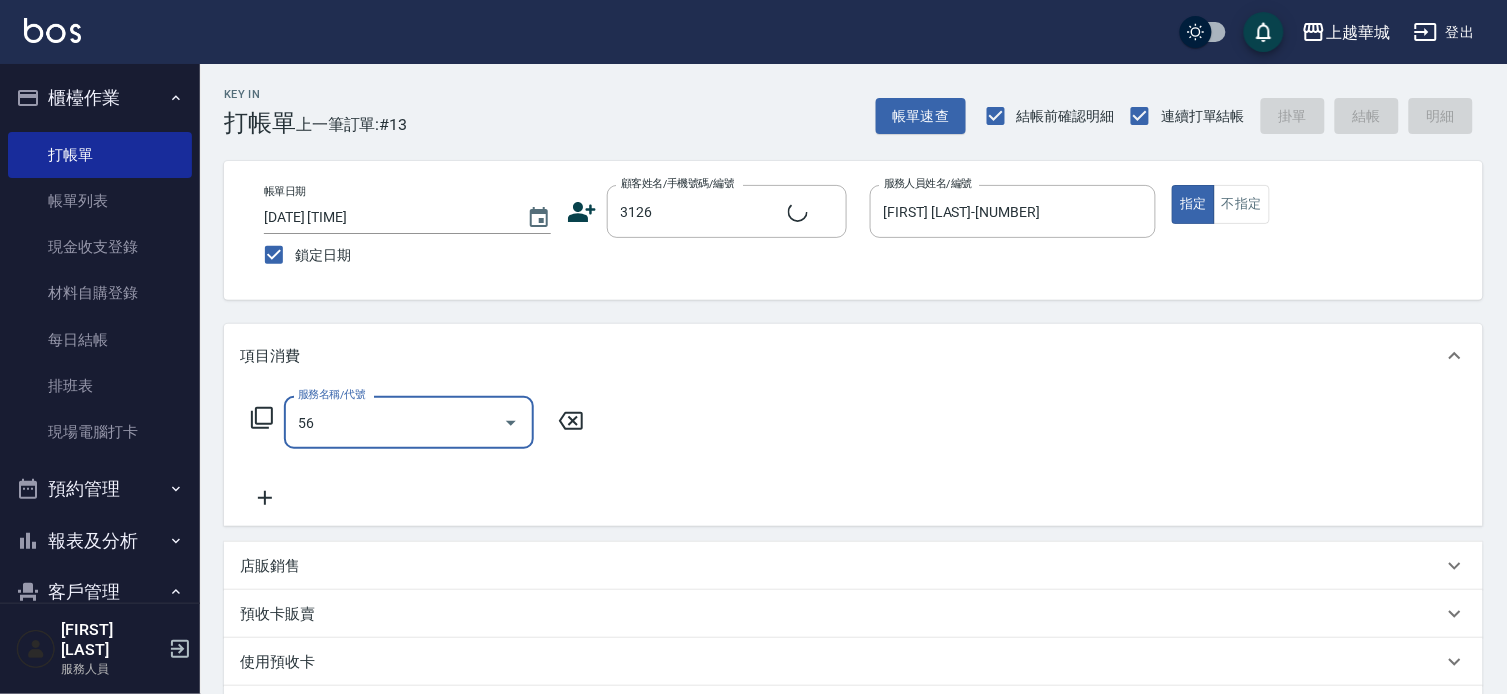 type on "563" 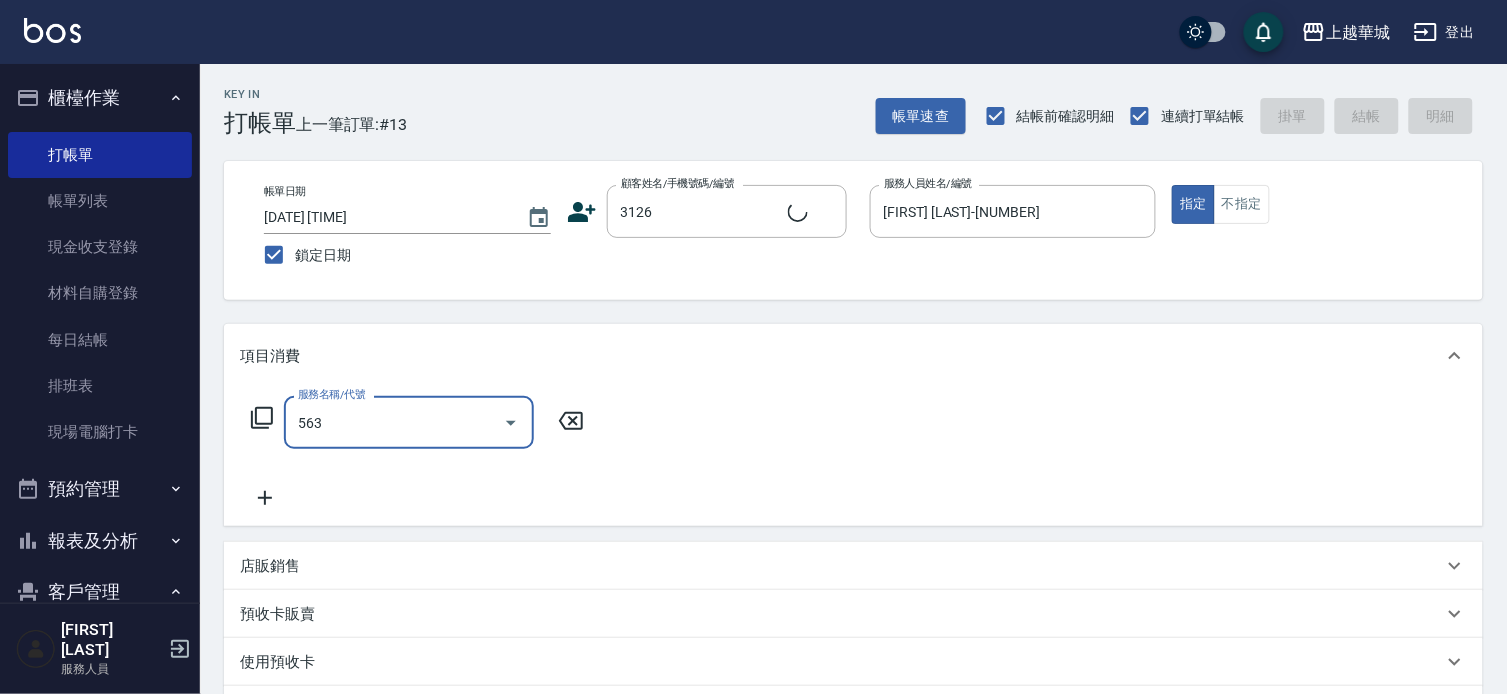 type on "[FIRST] [LAST]/[PHONE]/[NUMBER]" 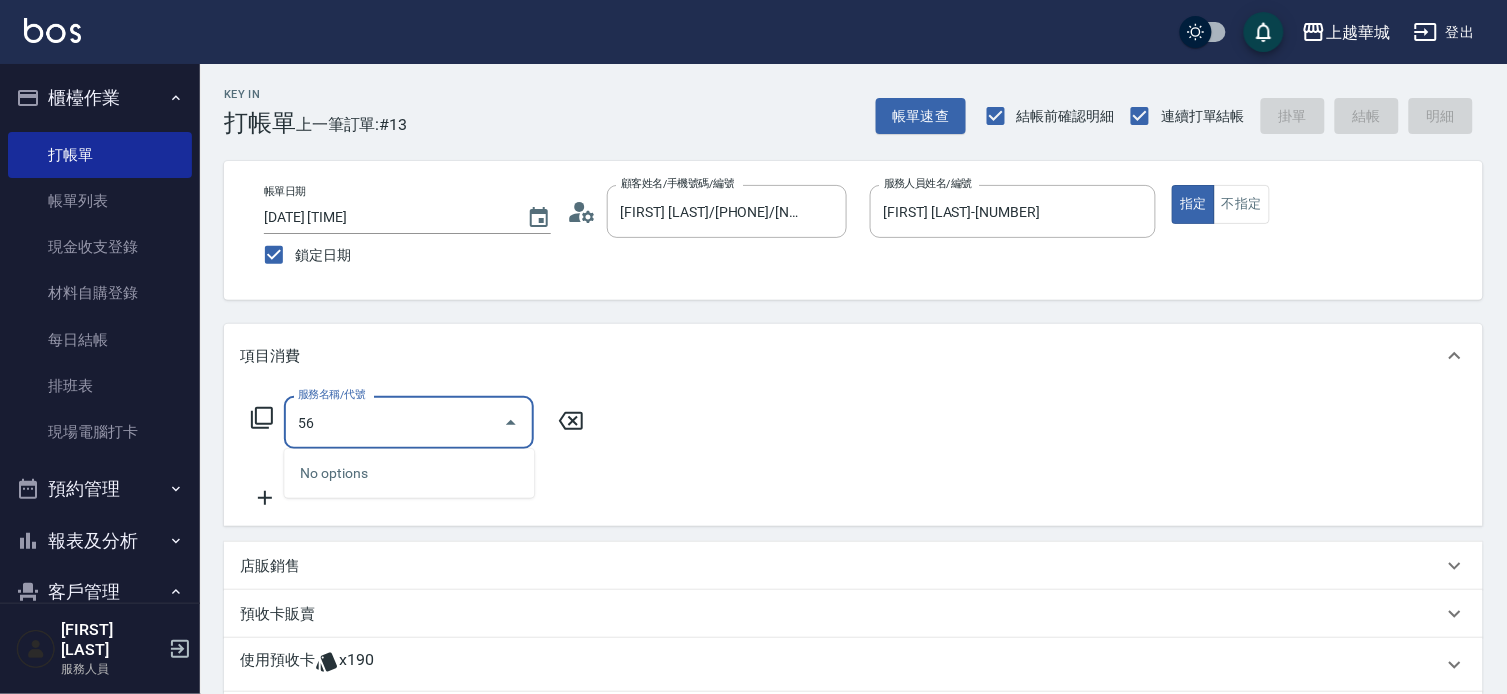type on "5" 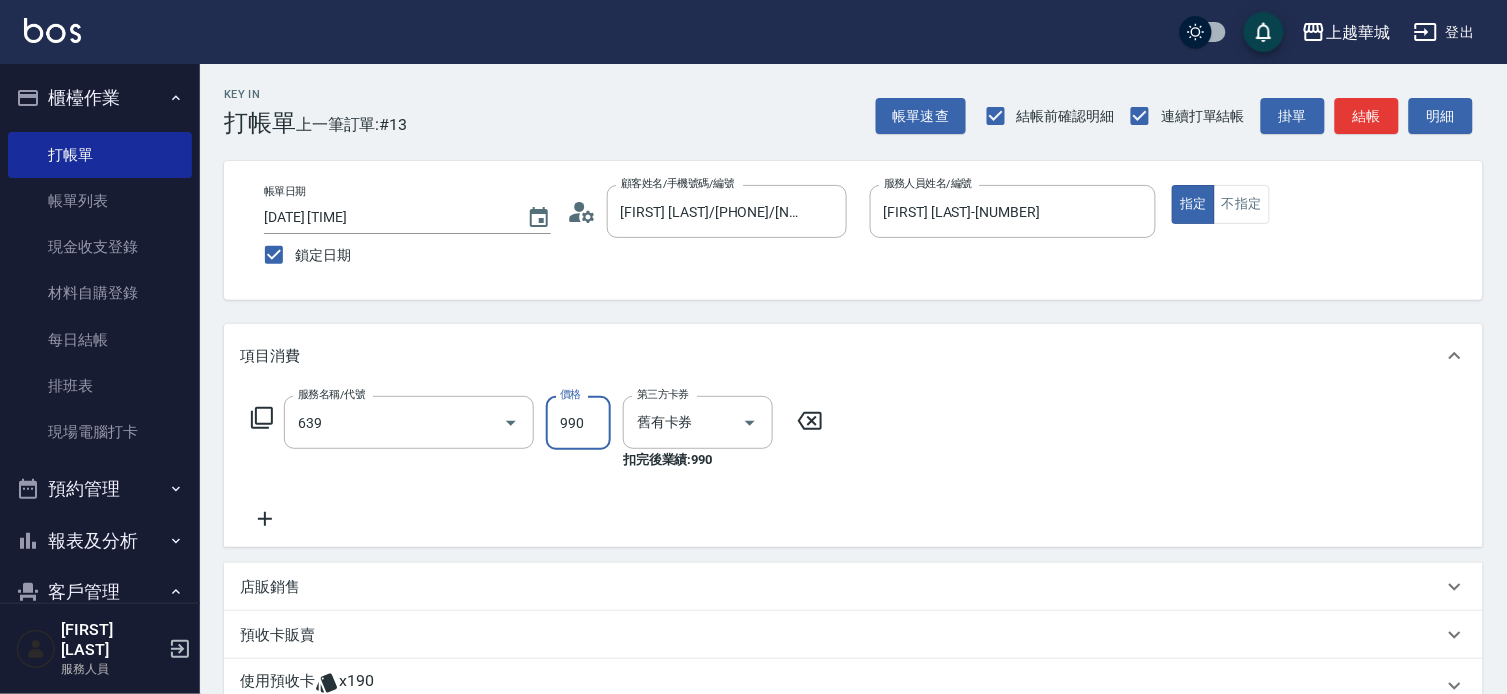 type on "(芙)蘆薈髮膜套卡(自材)(639)" 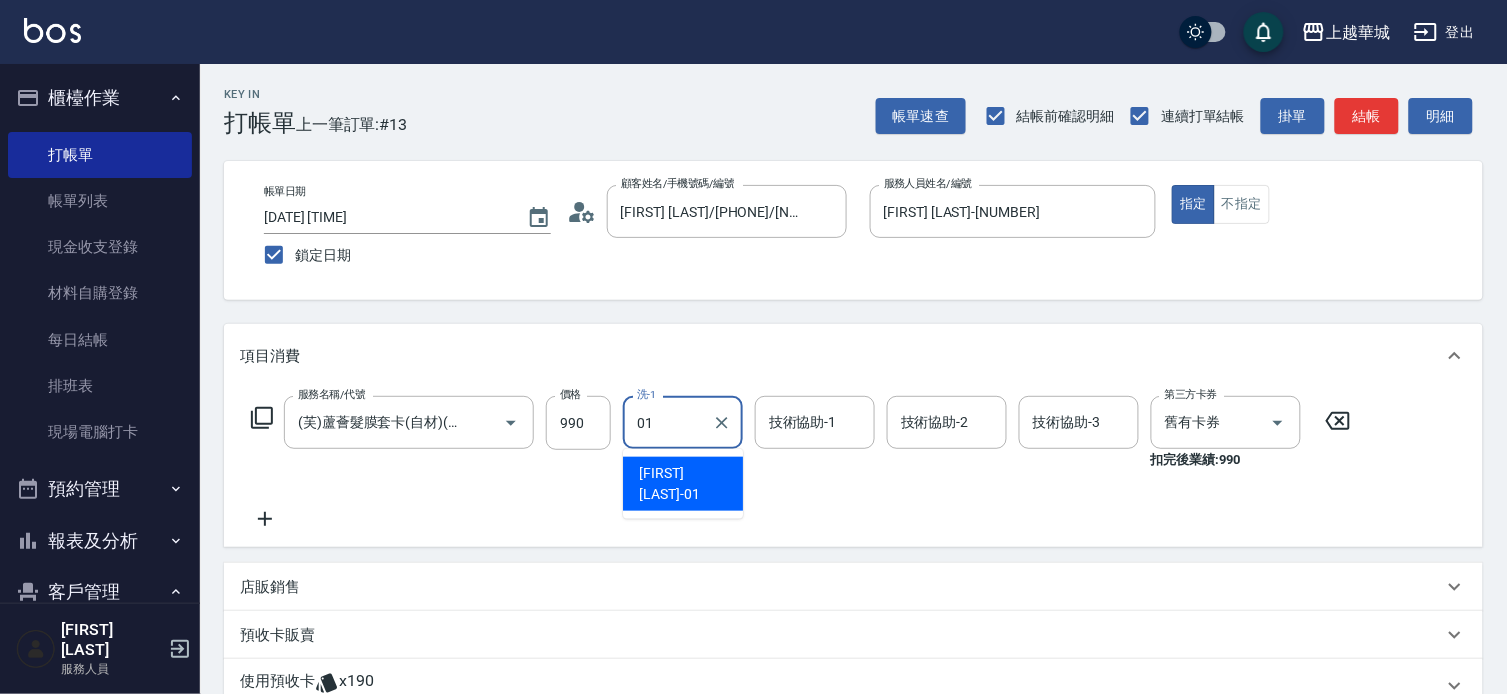 type on "[FIRST] [LAST]-[NUMBER]" 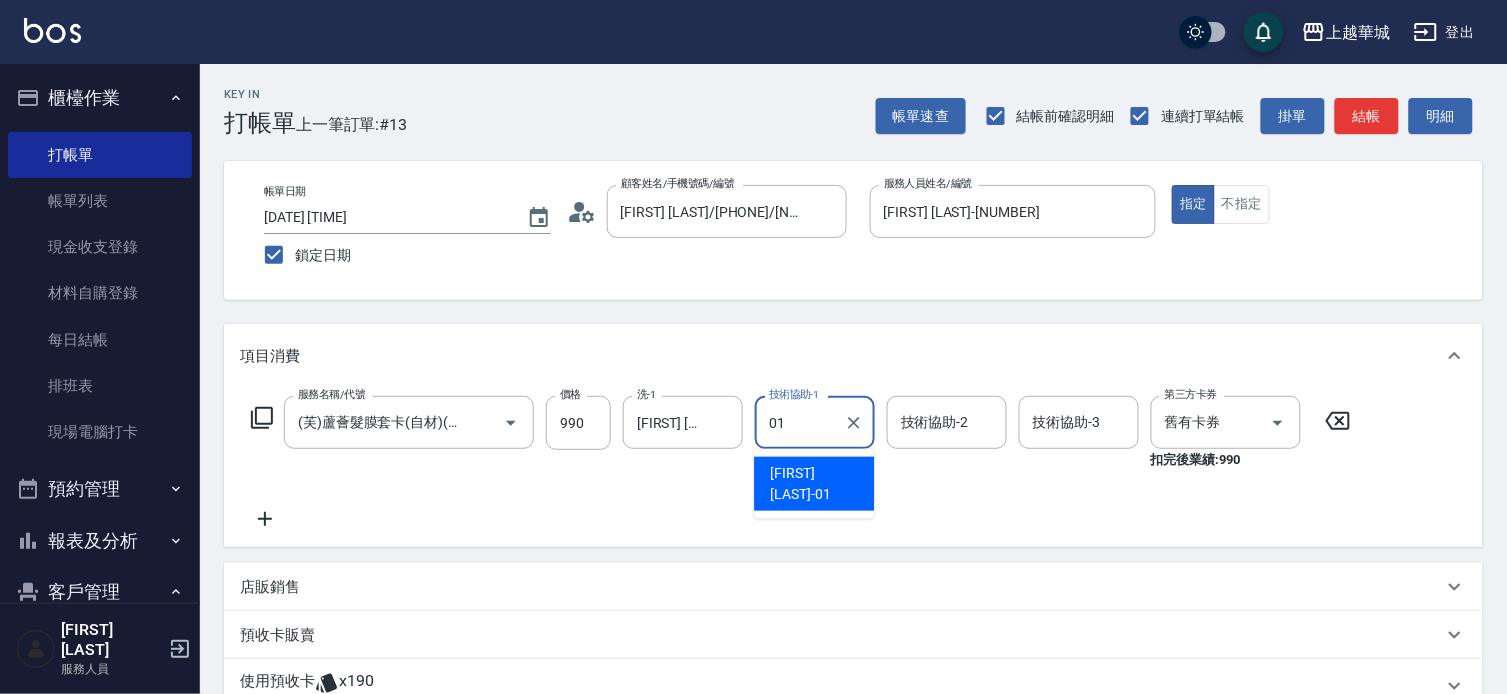 type on "[FIRST] [LAST]-[NUMBER]" 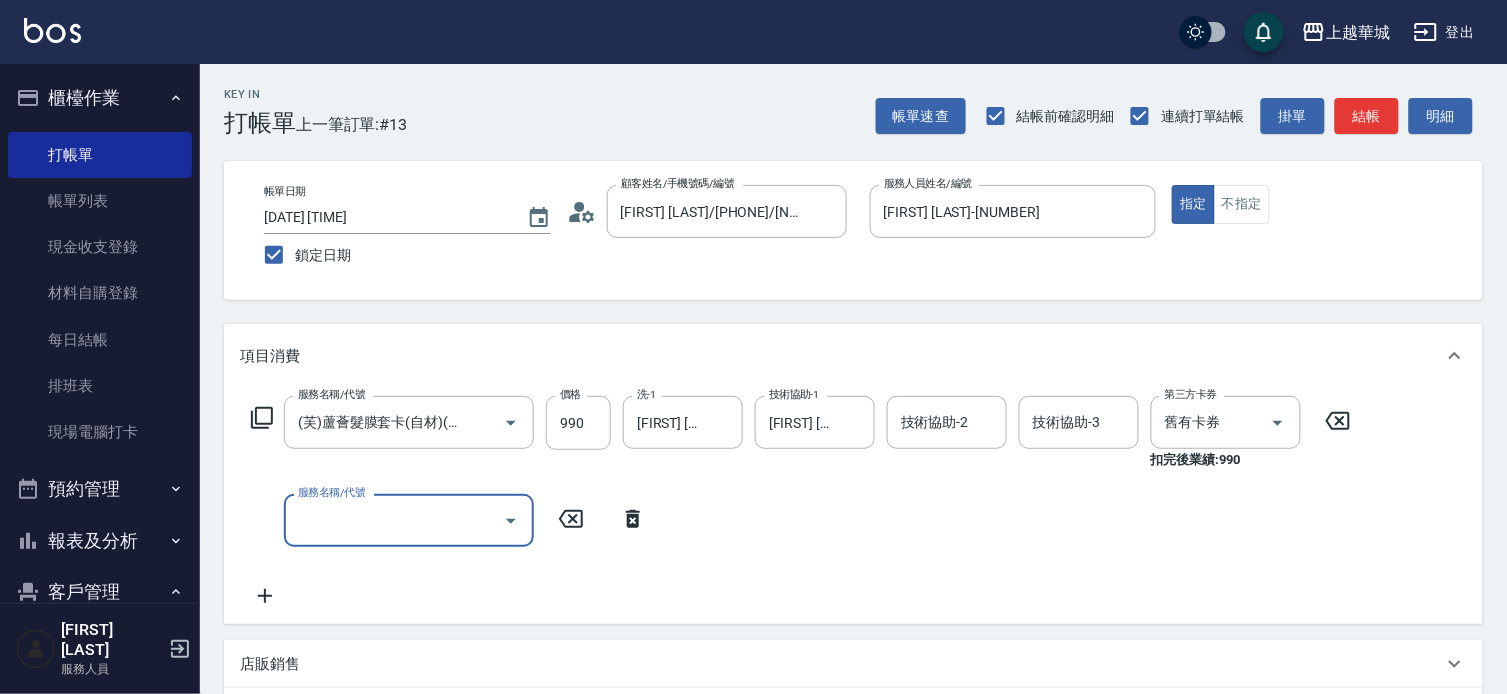 scroll, scrollTop: 0, scrollLeft: 0, axis: both 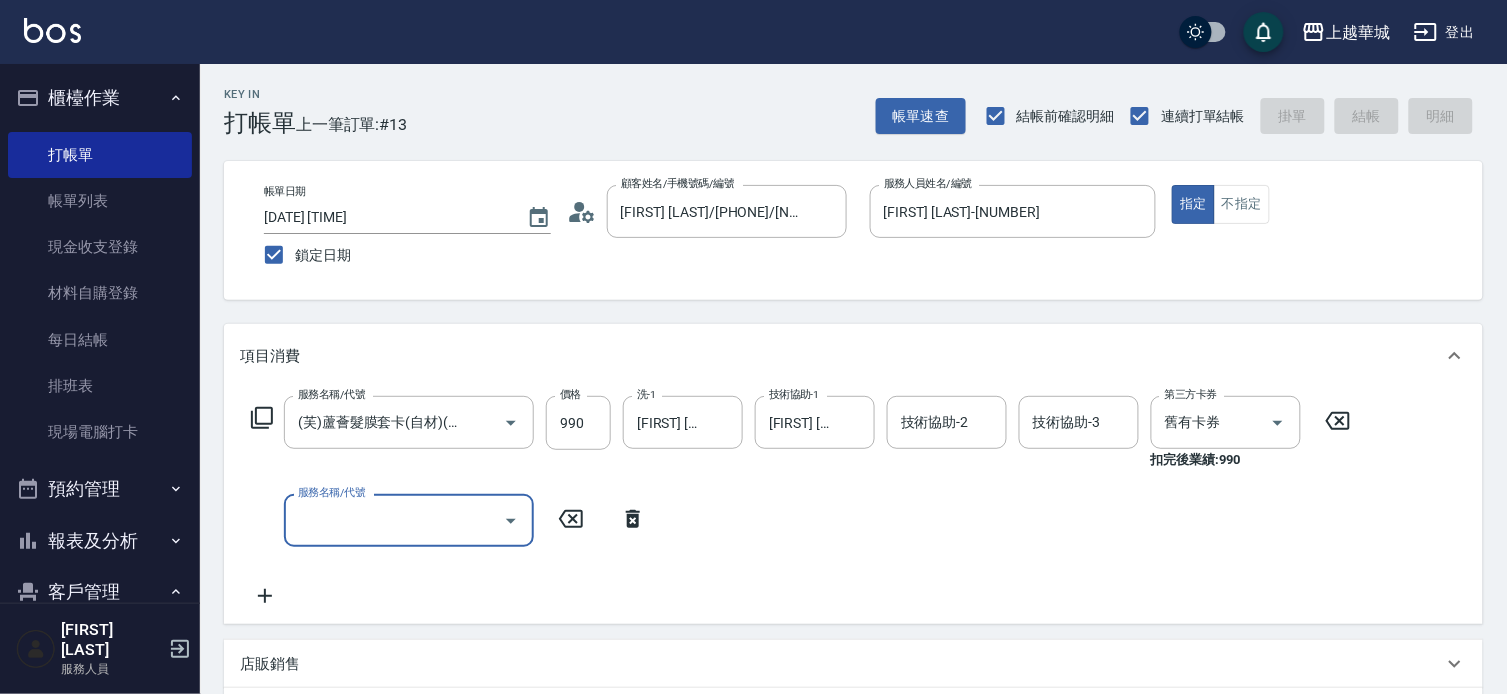 type 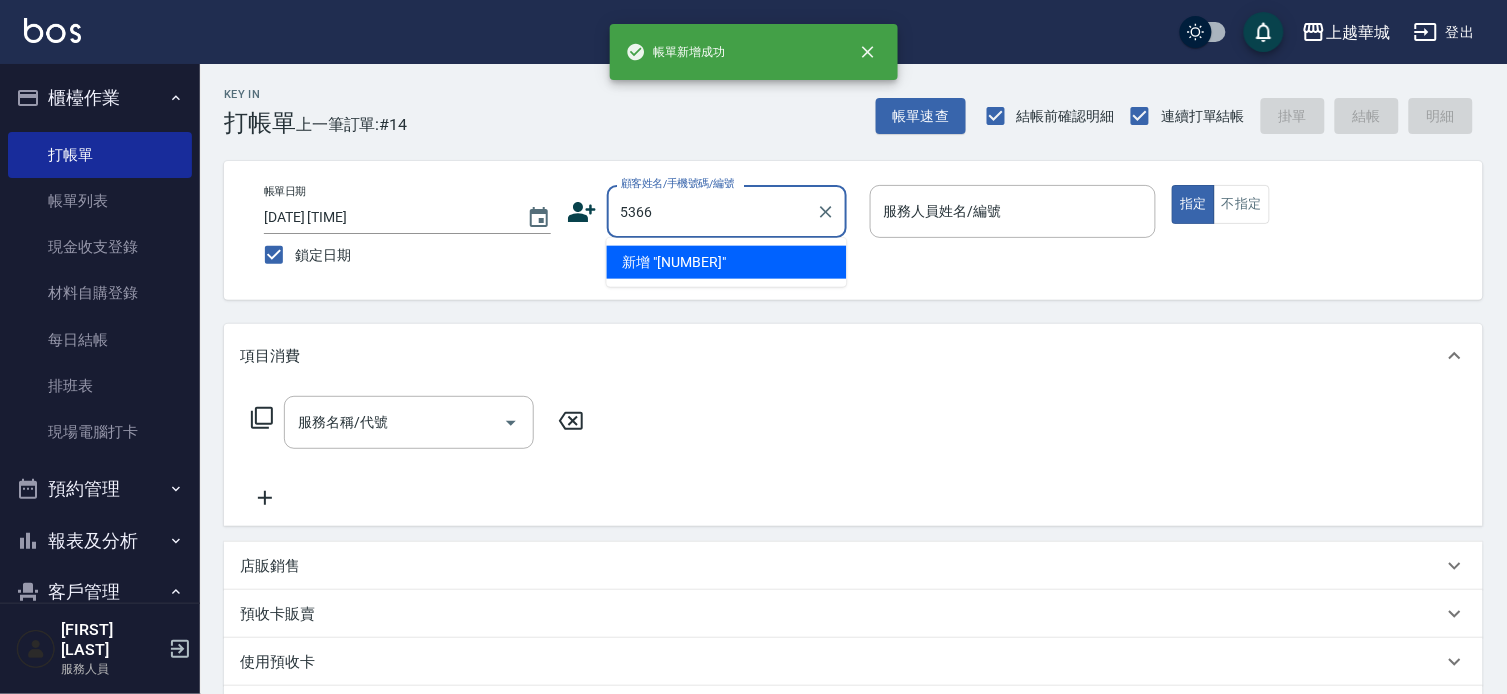 type on "5366" 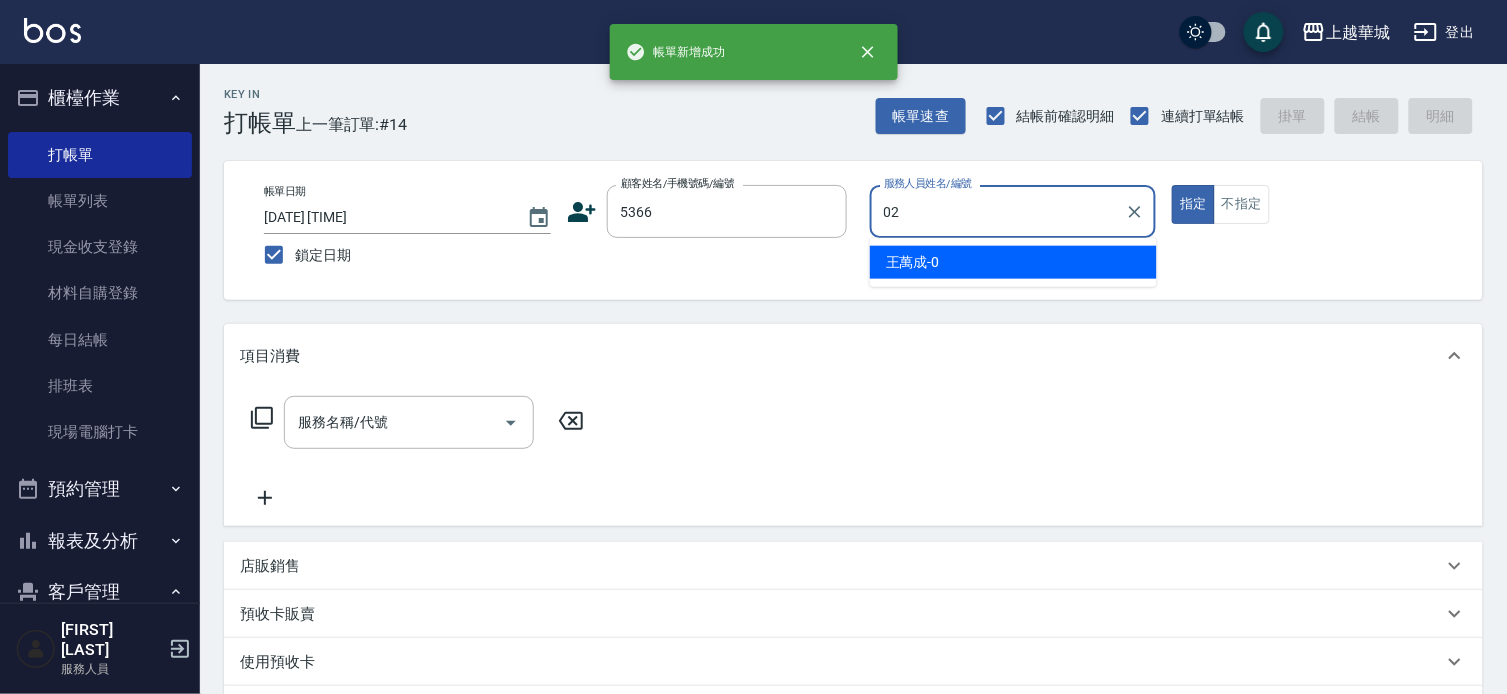 type on "[NAME]-[NUMBER]" 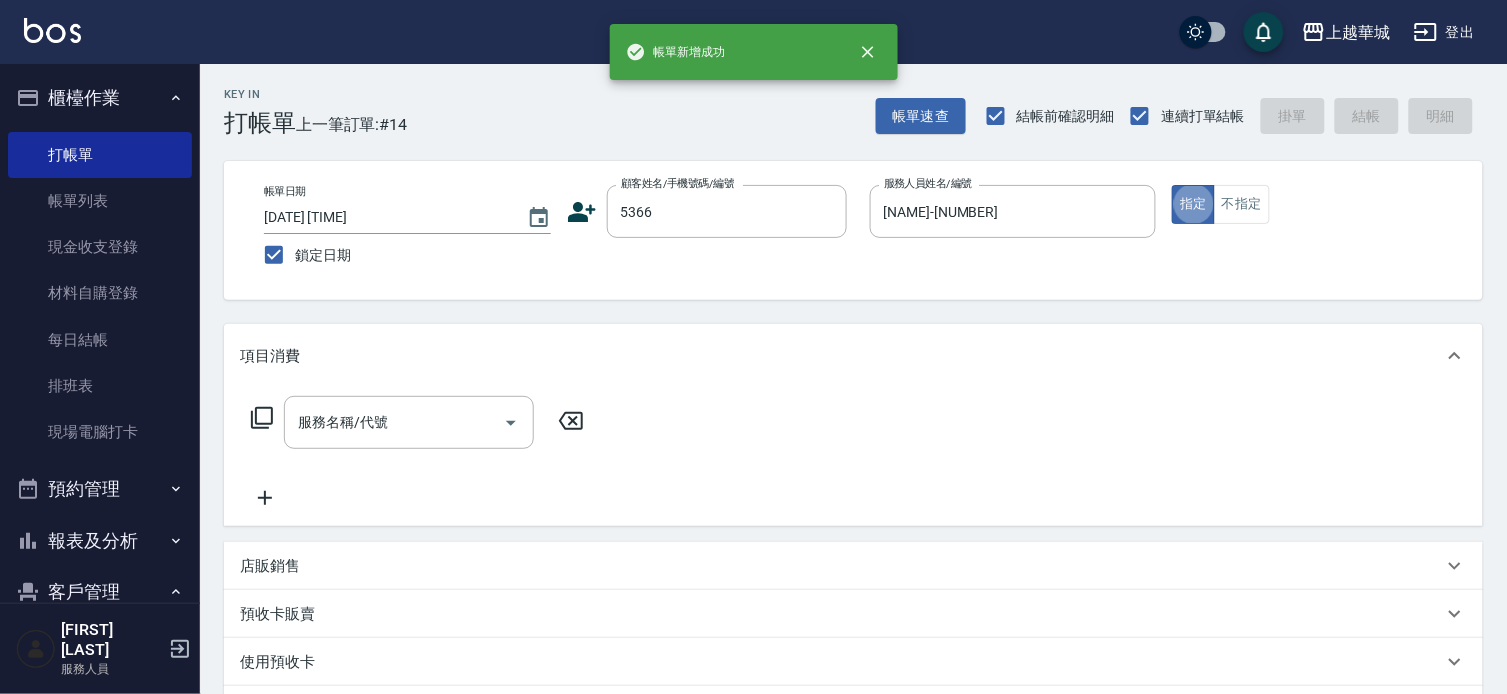 type on "2" 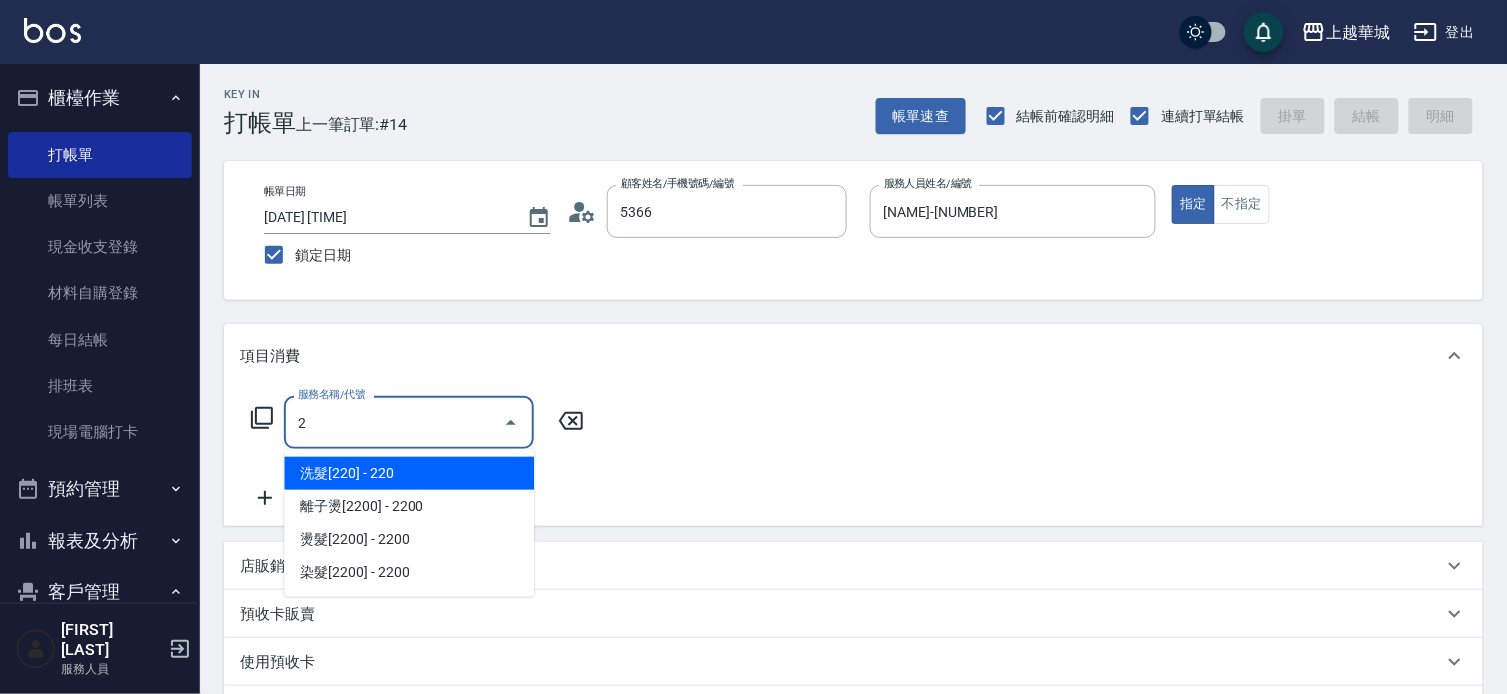 type on "[NAME]/[PHONE]/[NUMBER]" 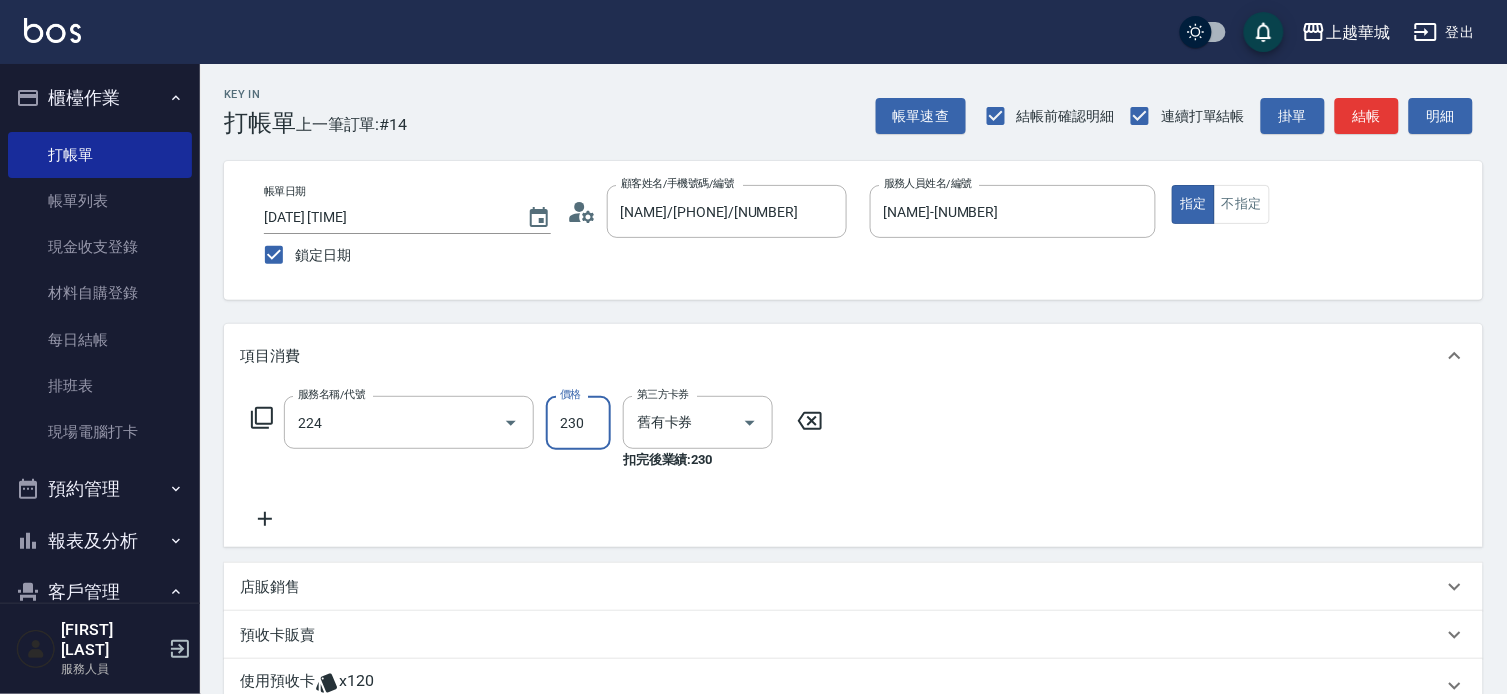 type on "洗髮(卡)230(224)" 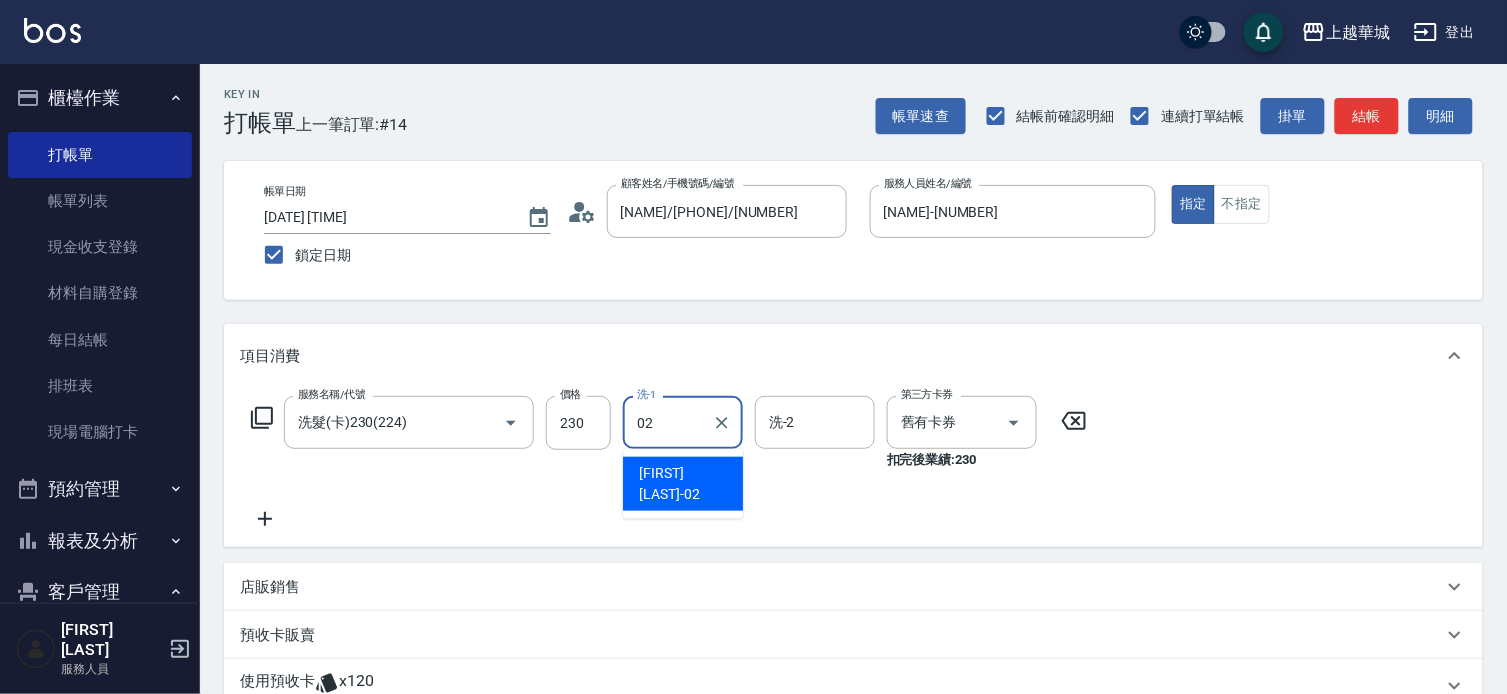 type on "[NAME]-[NUMBER]" 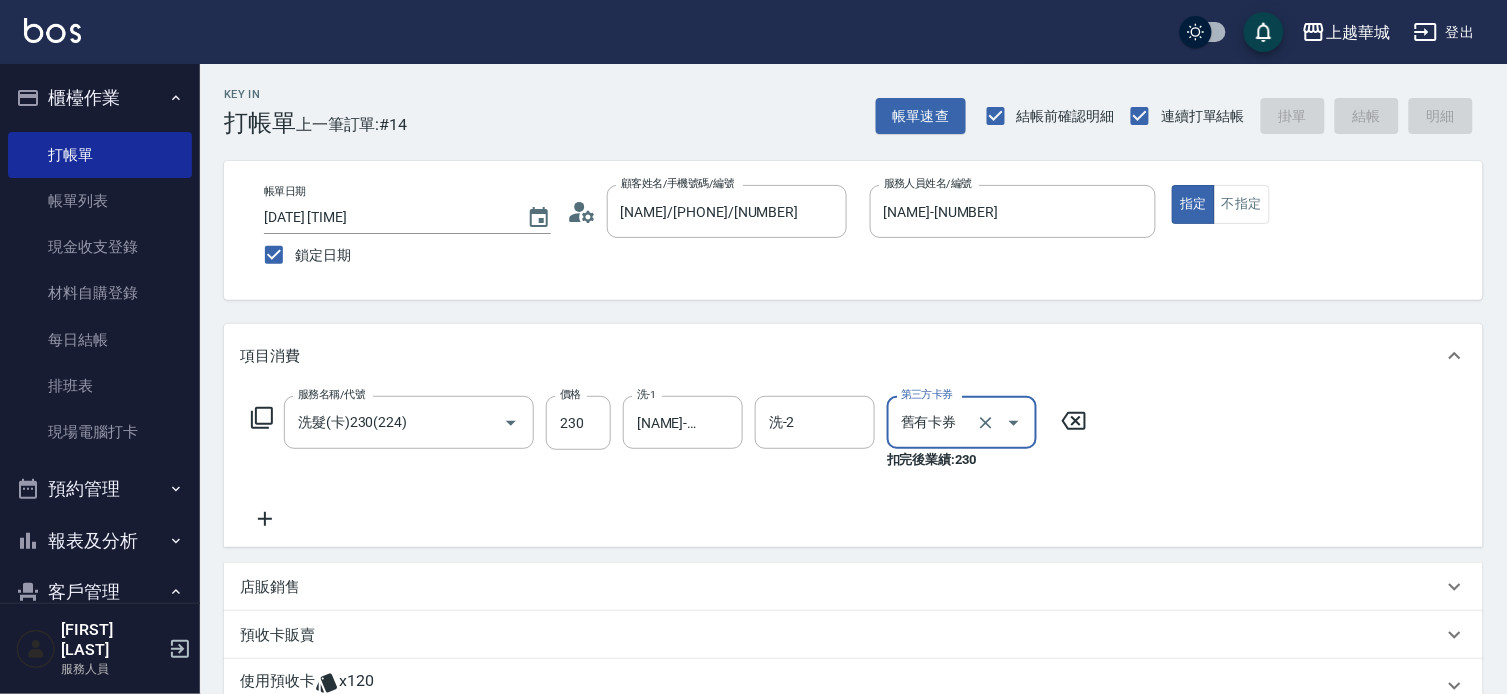 type 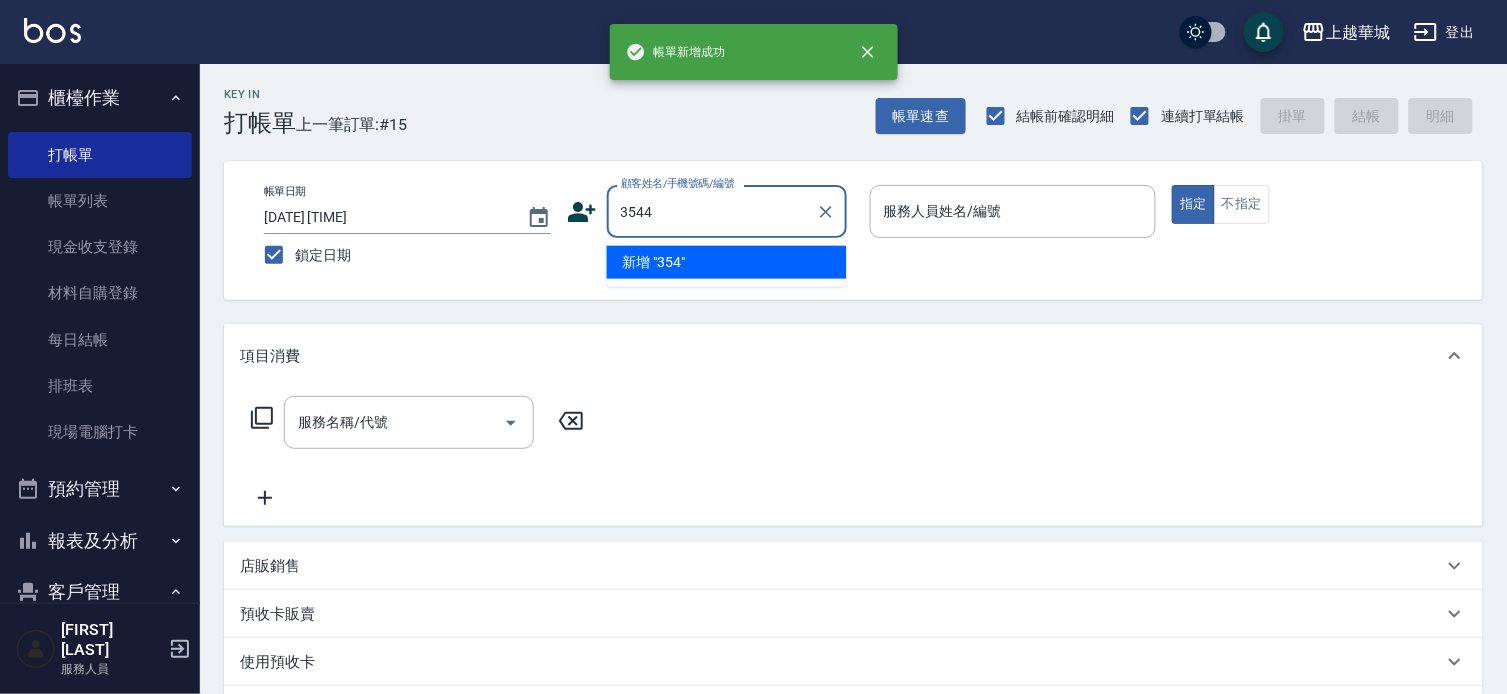 type on "3544" 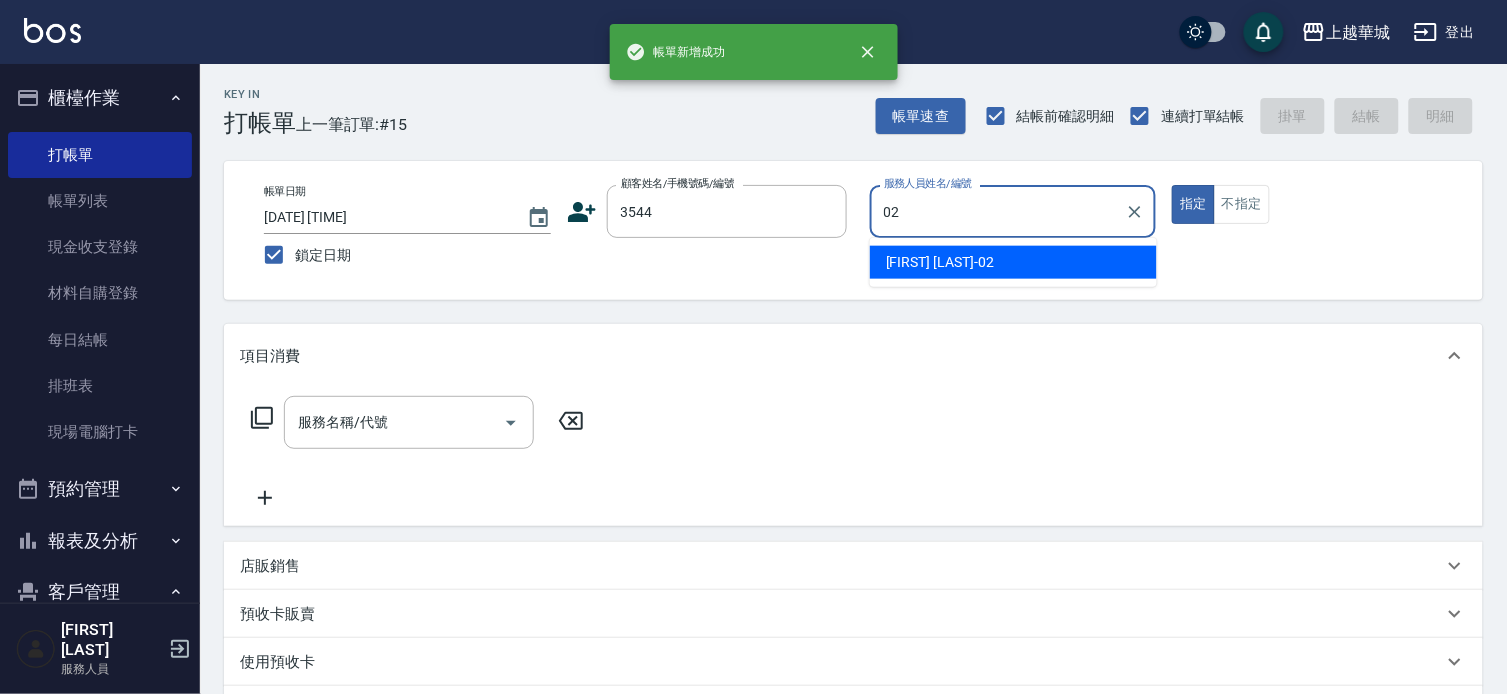 type on "[NAME]-[NUMBER]" 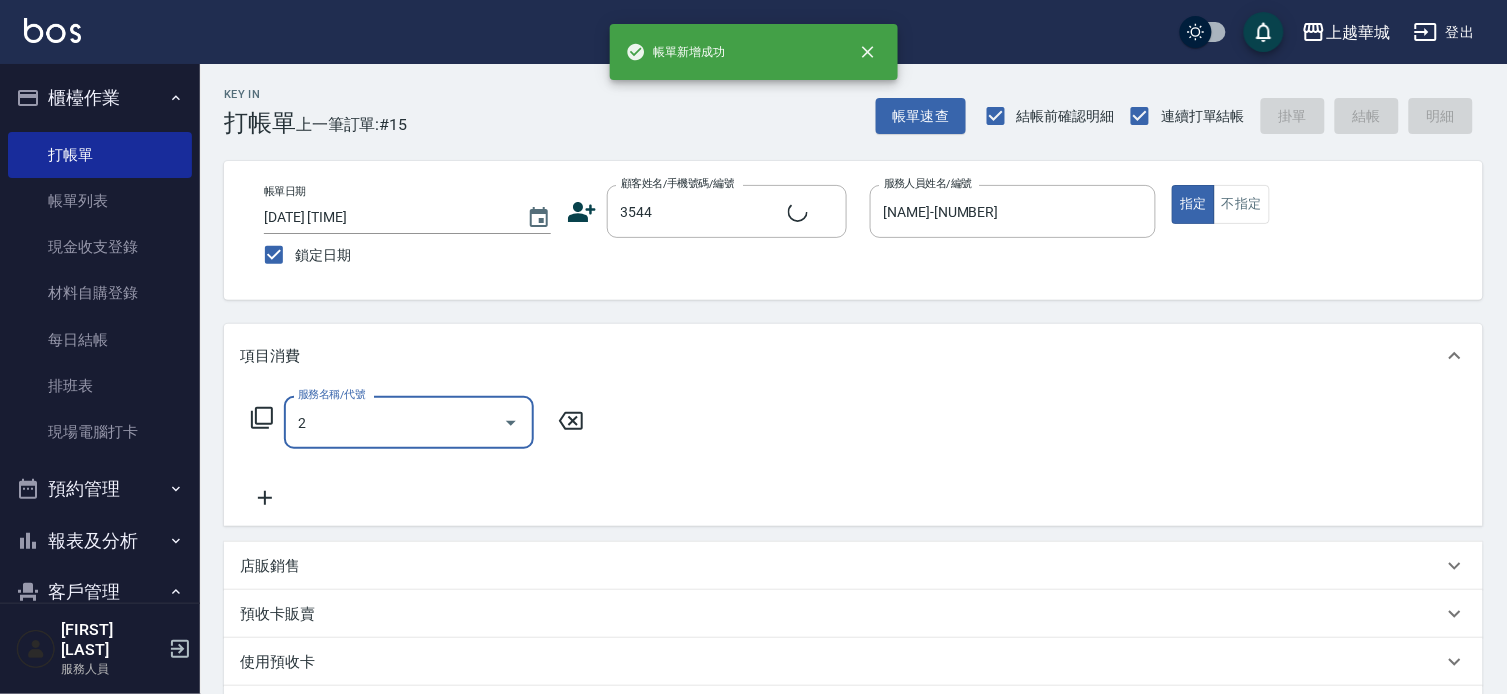 type on "22" 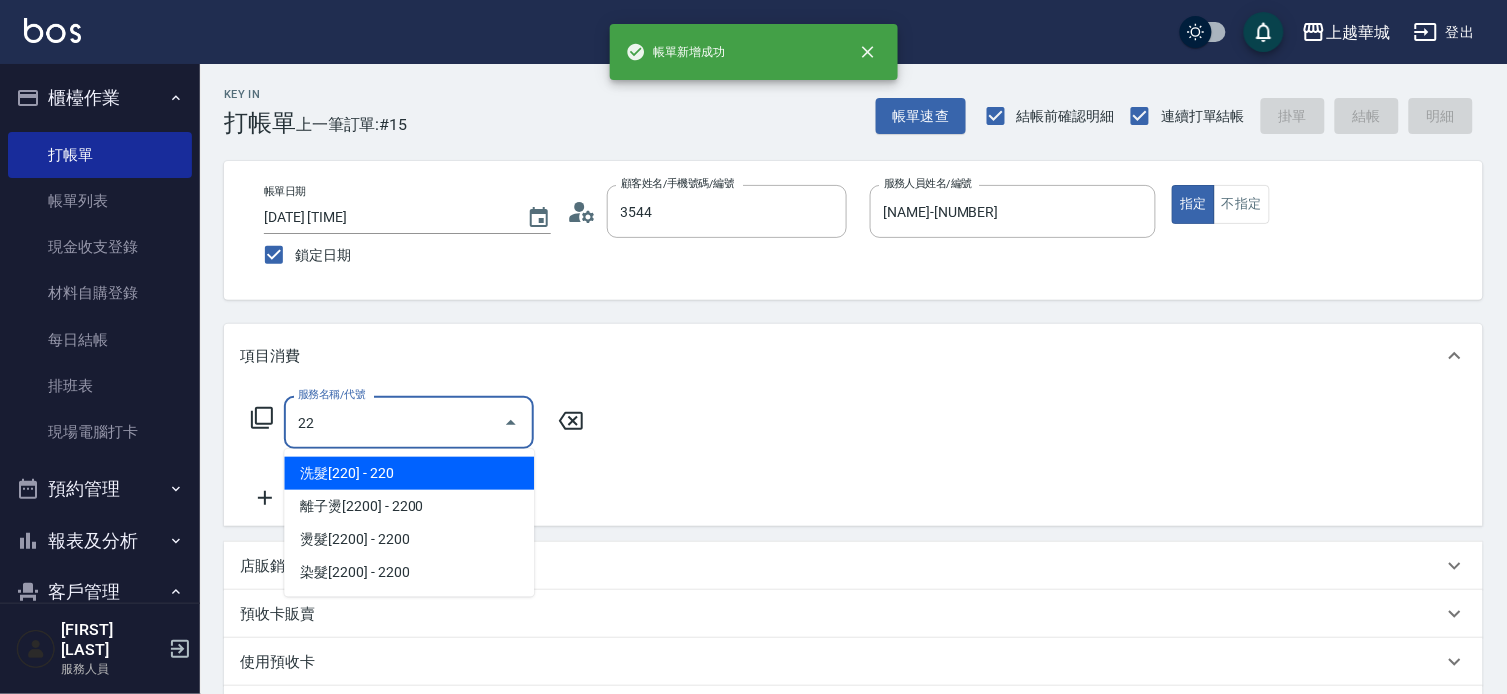 type on "[FIRST] [LAST]/[PHONE]/[NUMBER]" 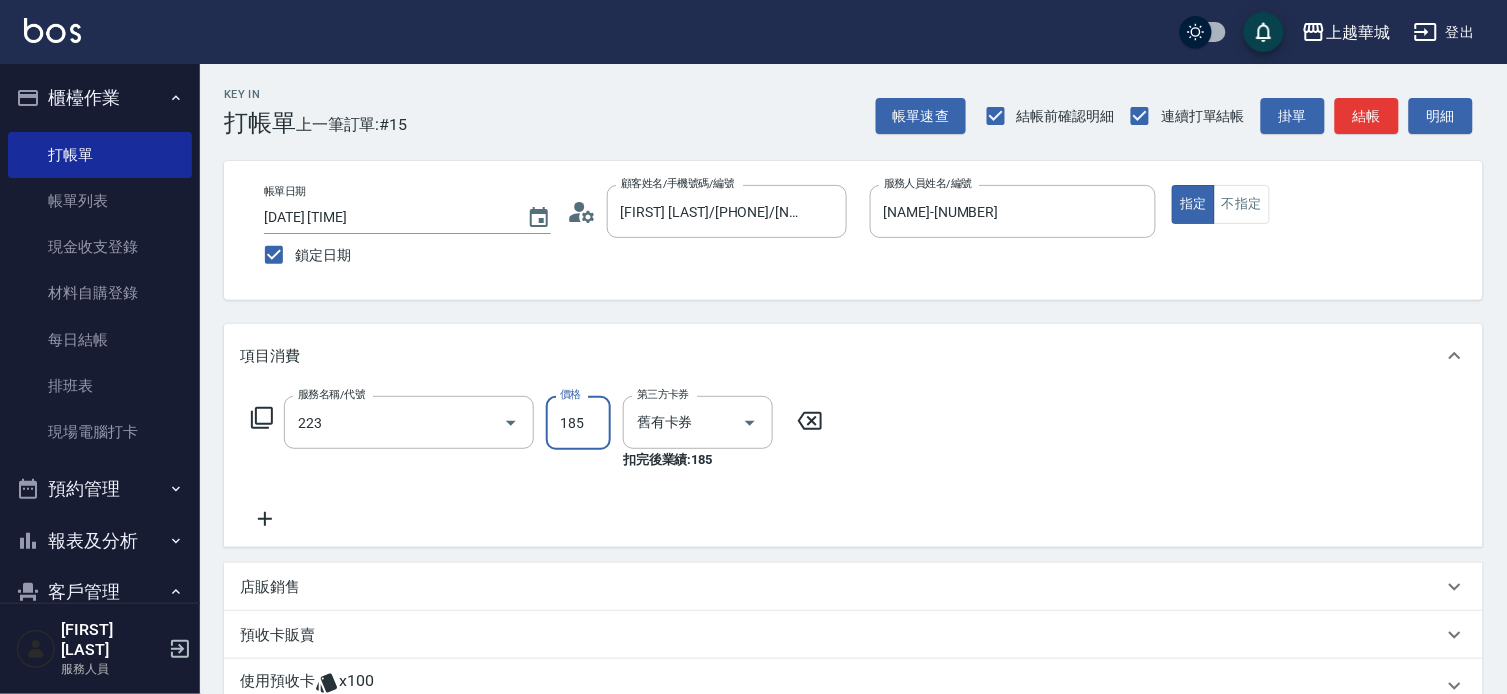 type on "洗髮卡(185)(223)" 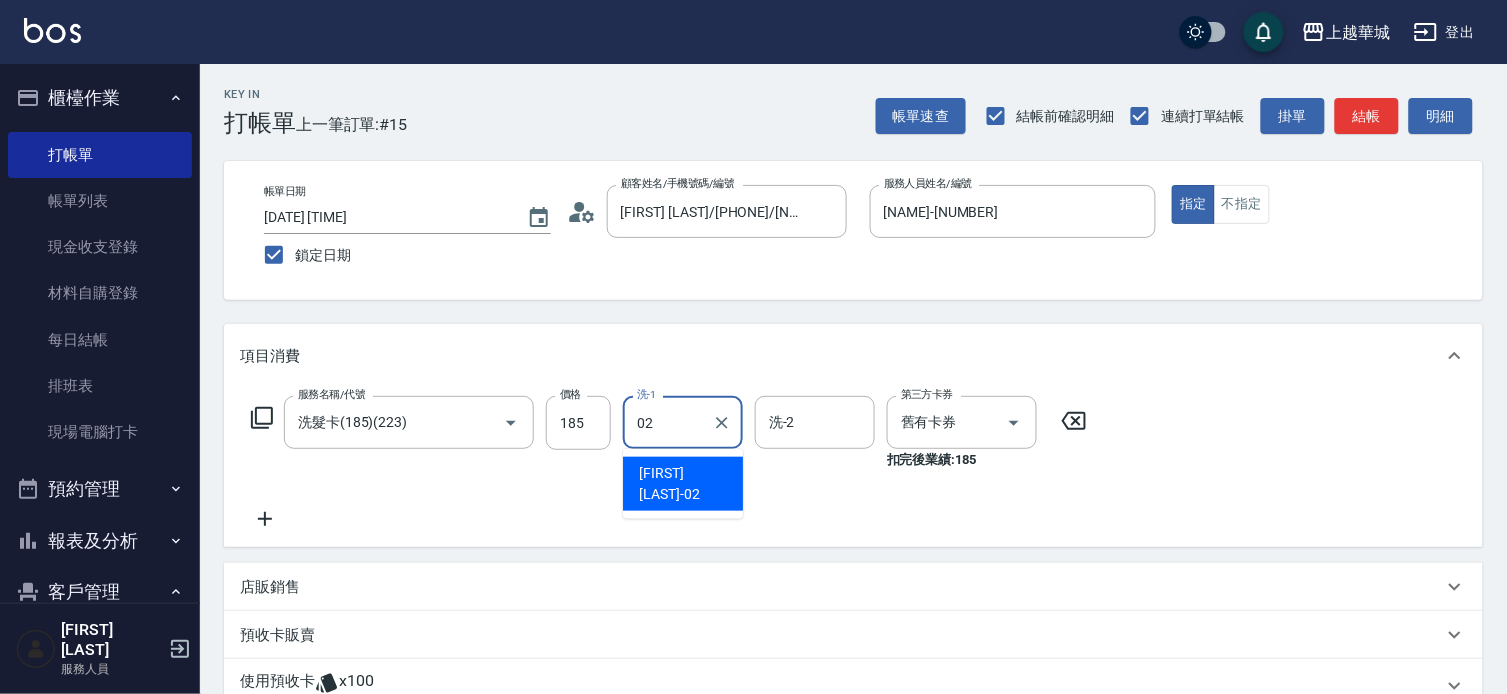 type on "[NAME]-[NUMBER]" 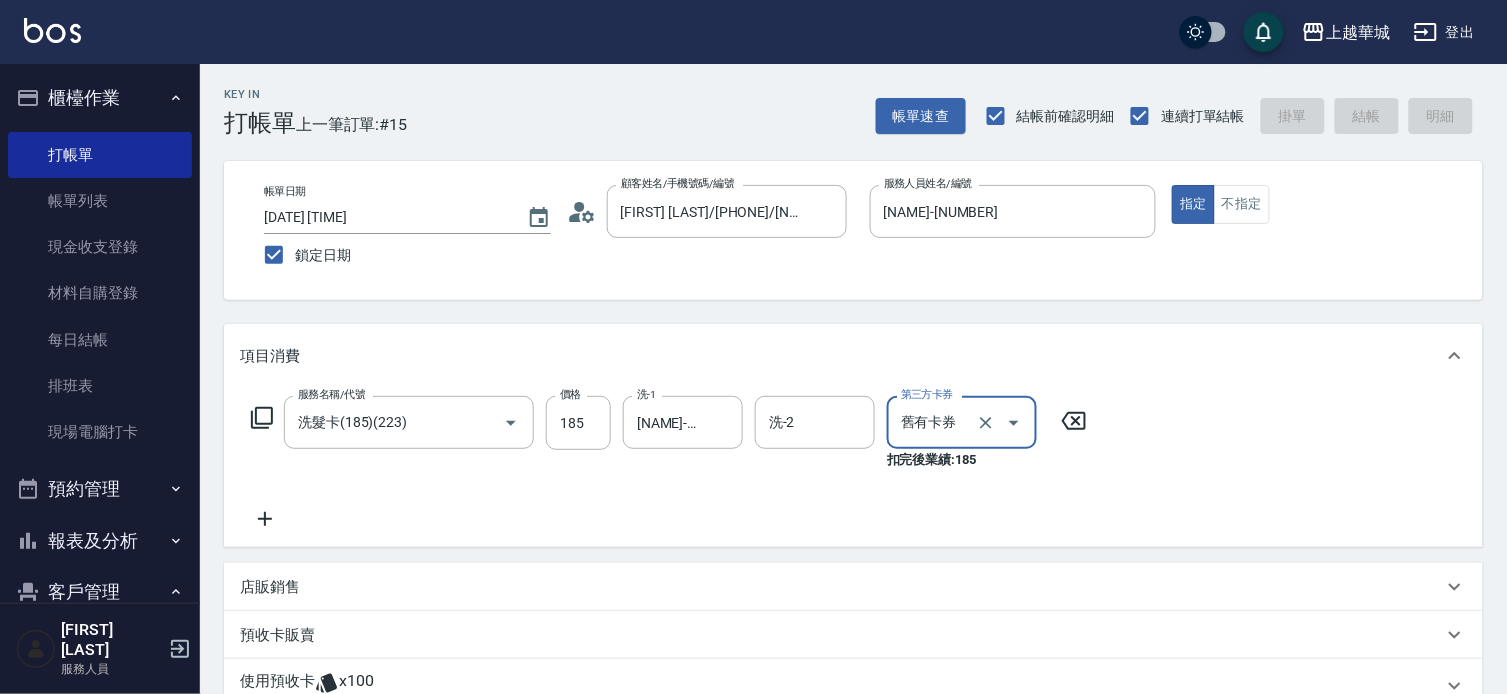 type 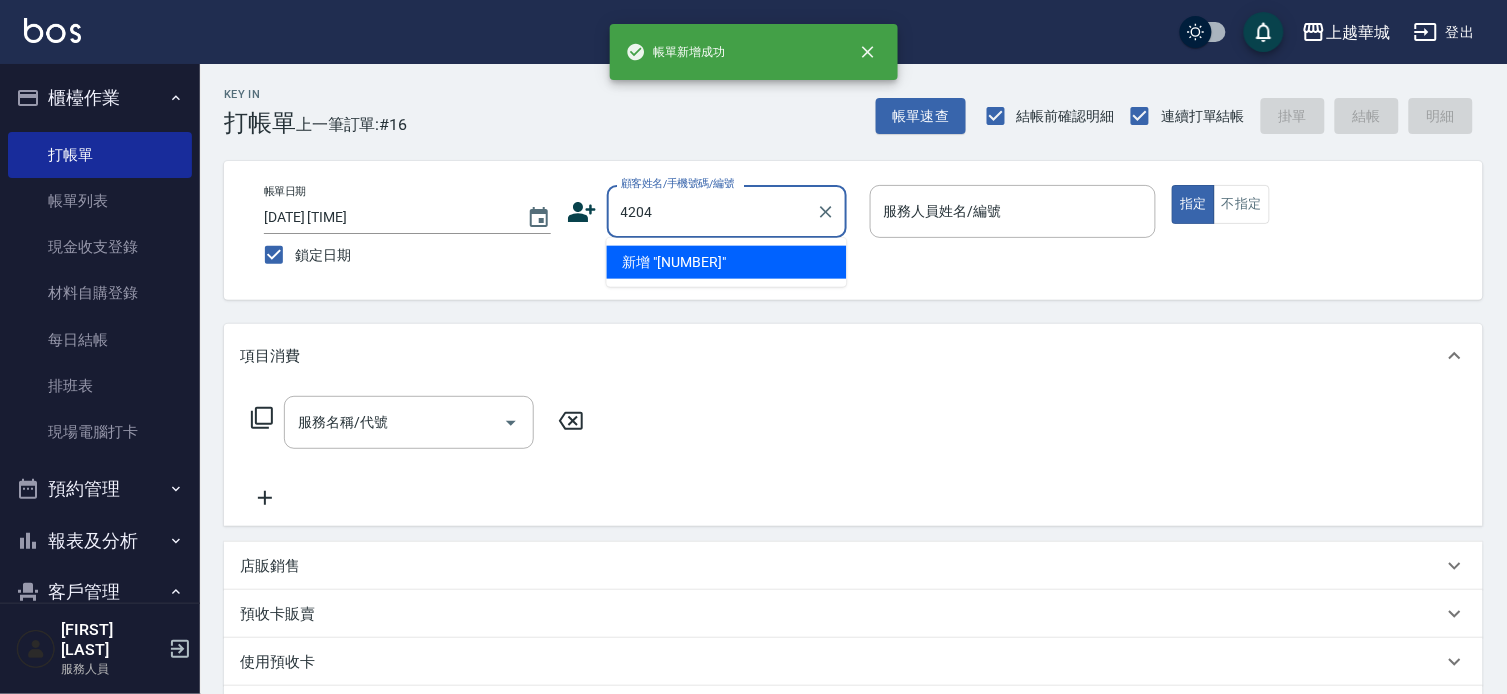 type on "4204" 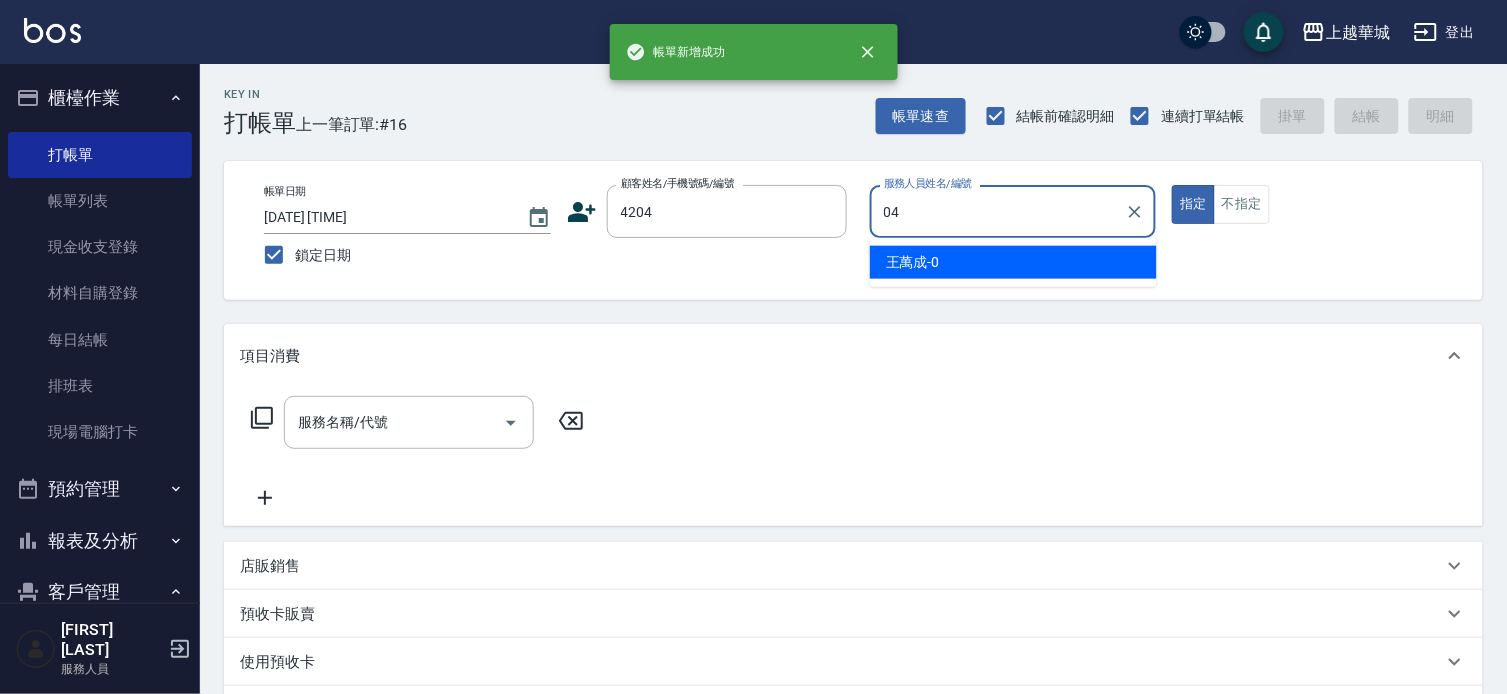 type on "[NAME]-[NUMBER]" 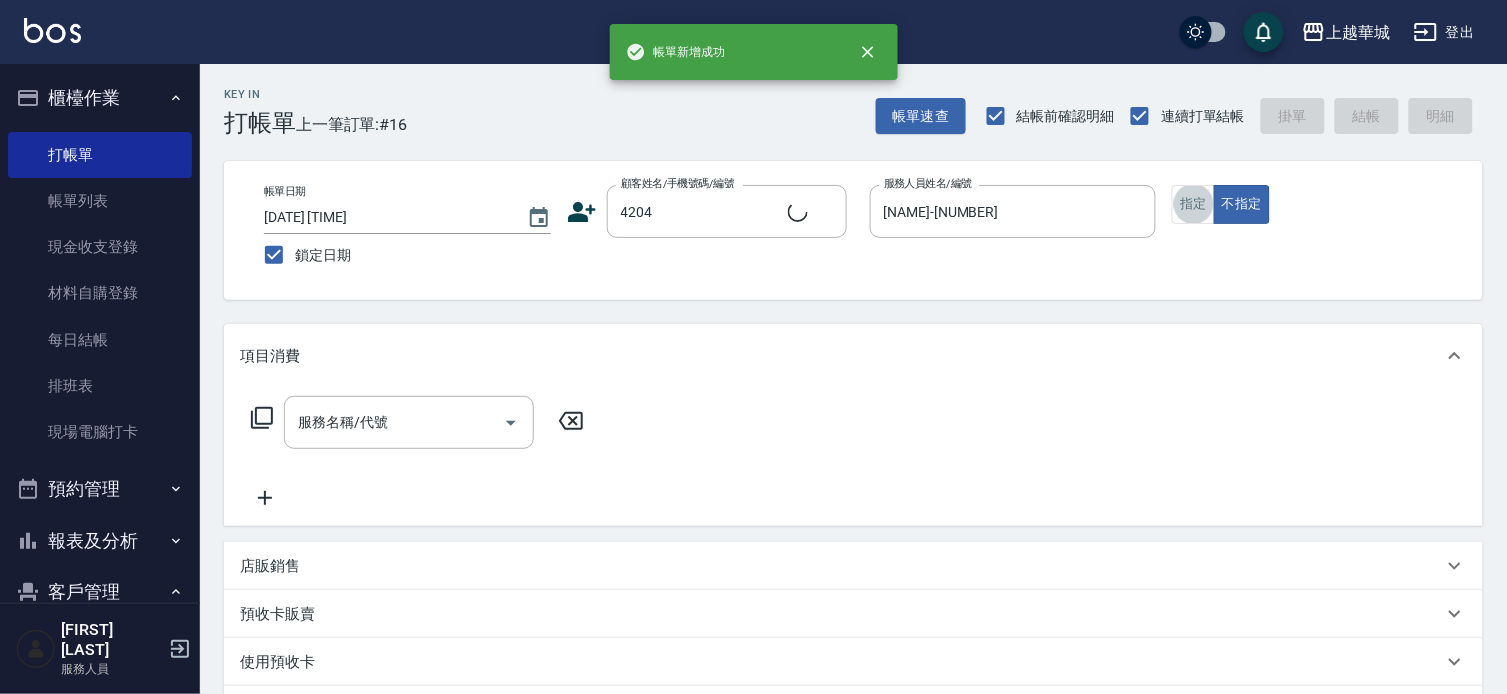 type on "[FIRST] [LAST]/[PHONE]/[NUMBER]" 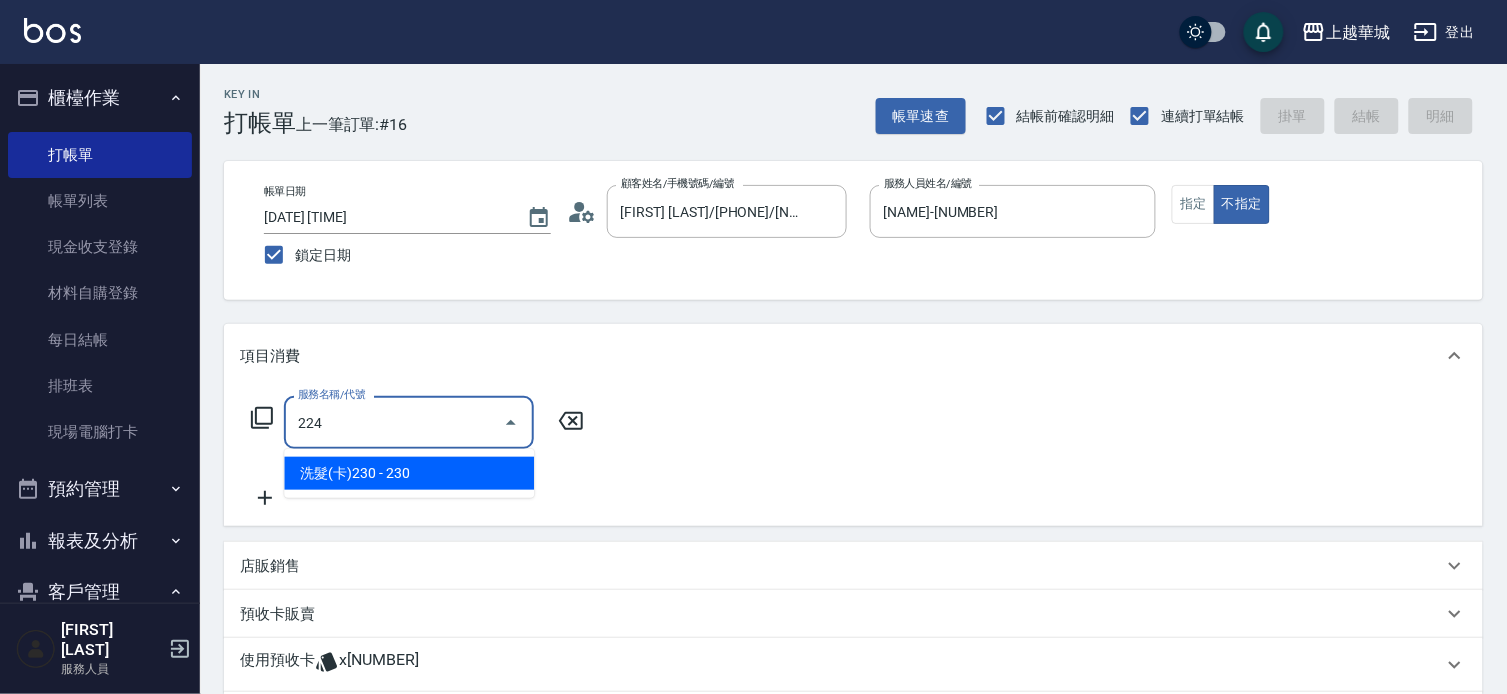 type on "洗髮(卡)230(224)" 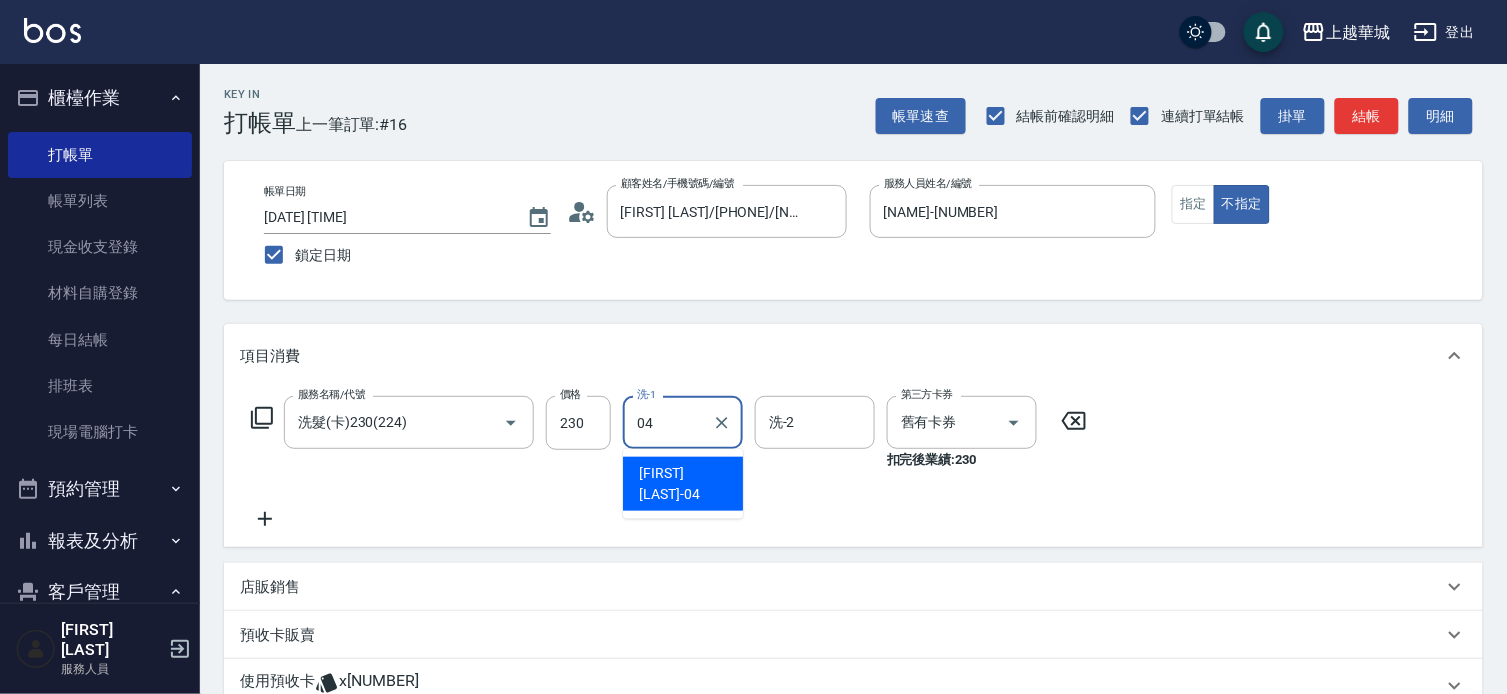 type on "[NAME]-[NUMBER]" 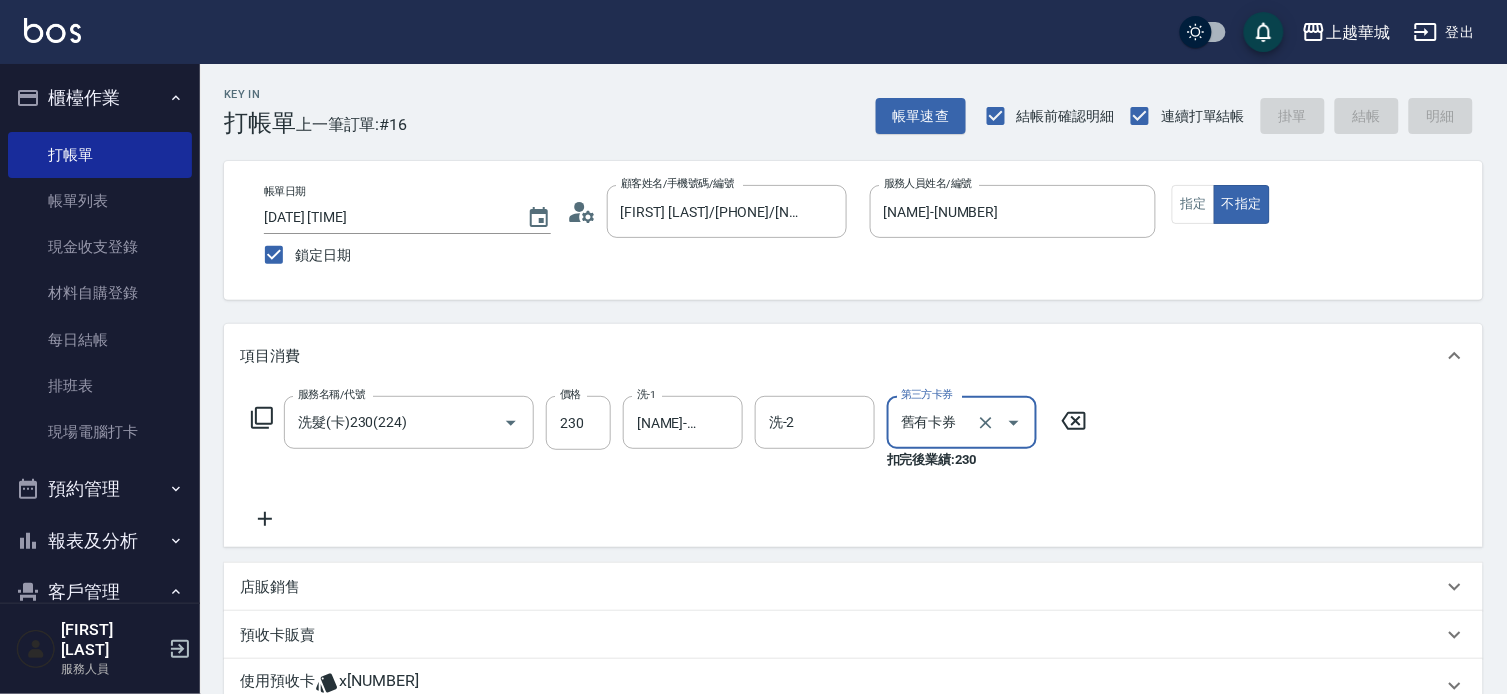 type 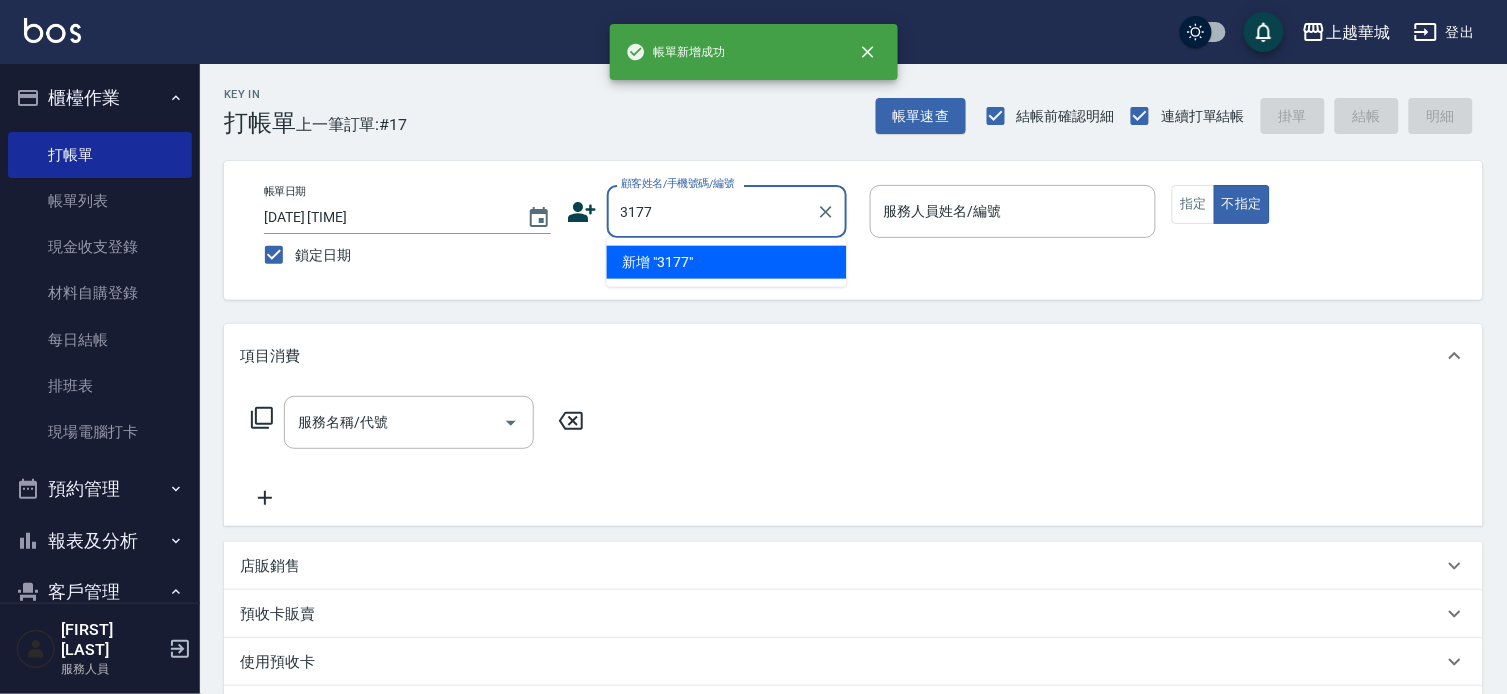 type on "3177" 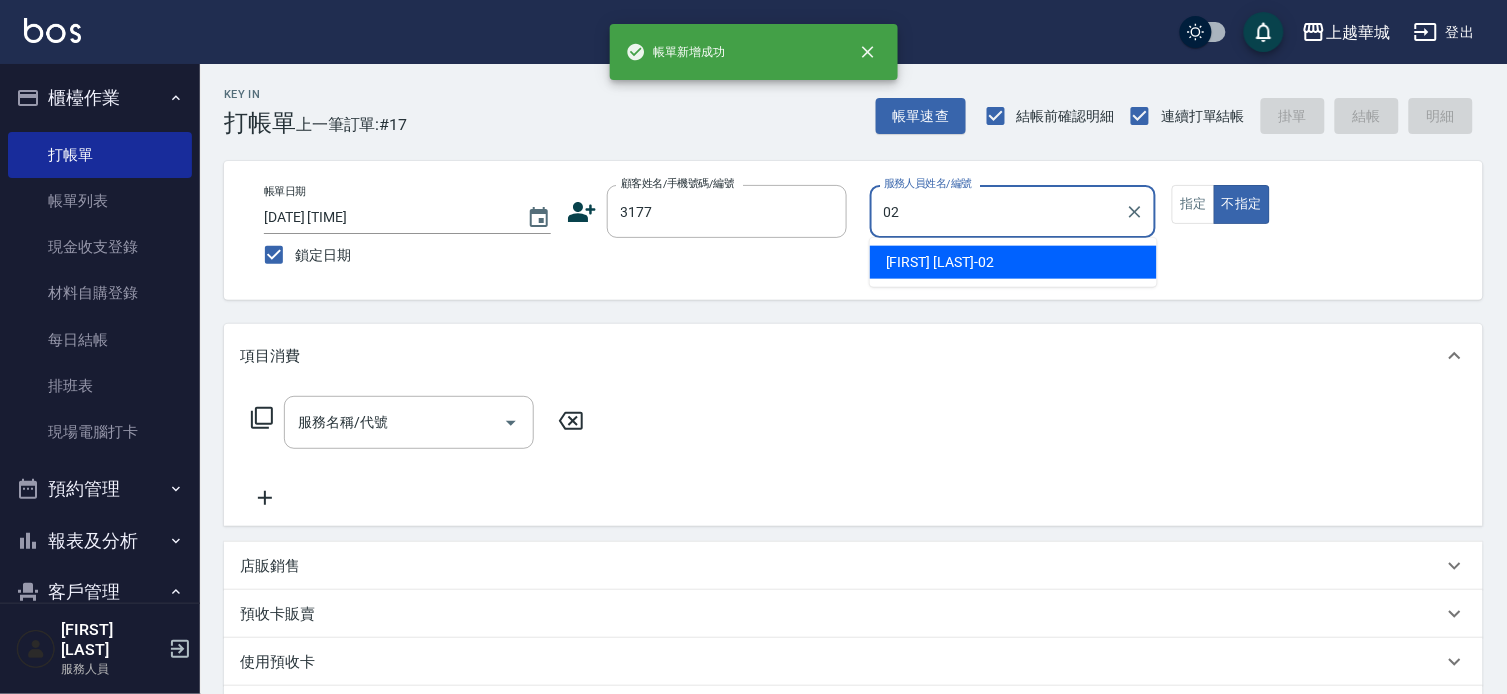 type on "[NAME]-[NUMBER]" 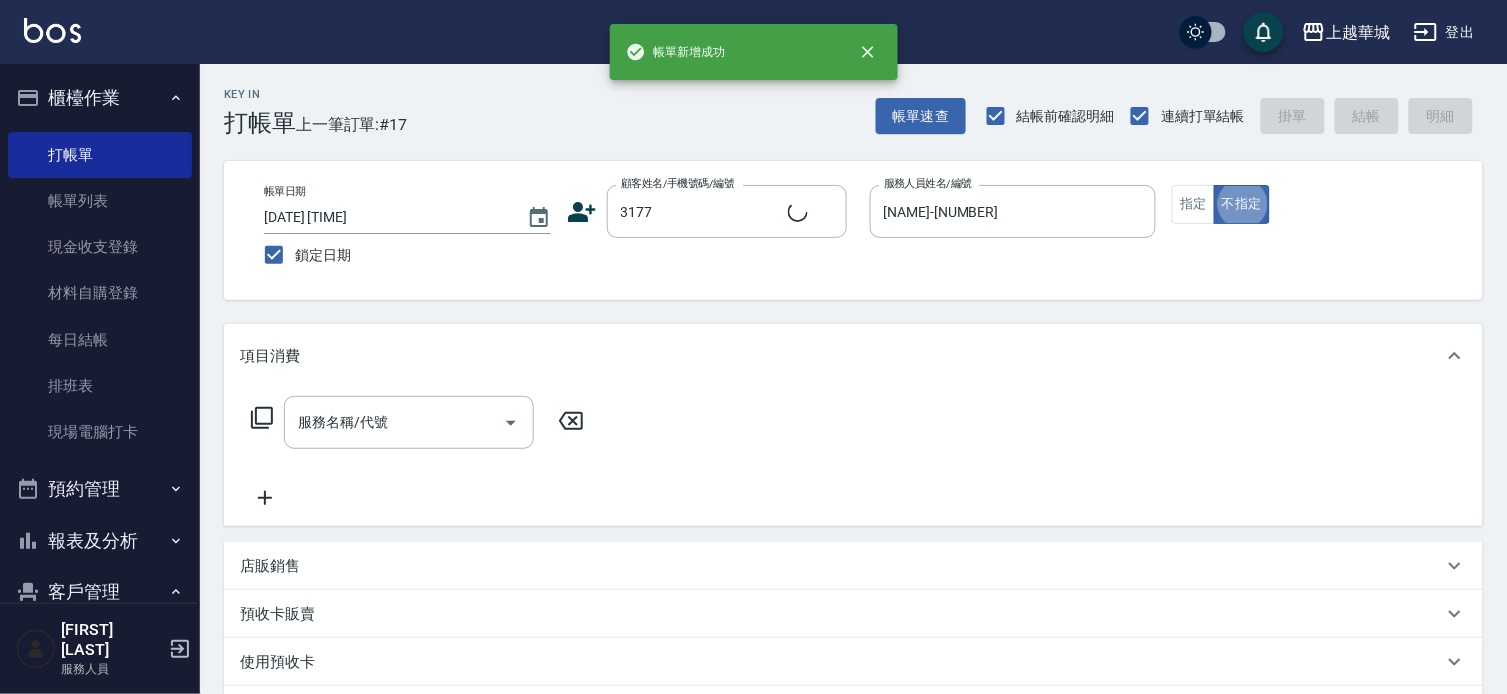 type on "[NAME]/[NUMBER]/[NUMBER]" 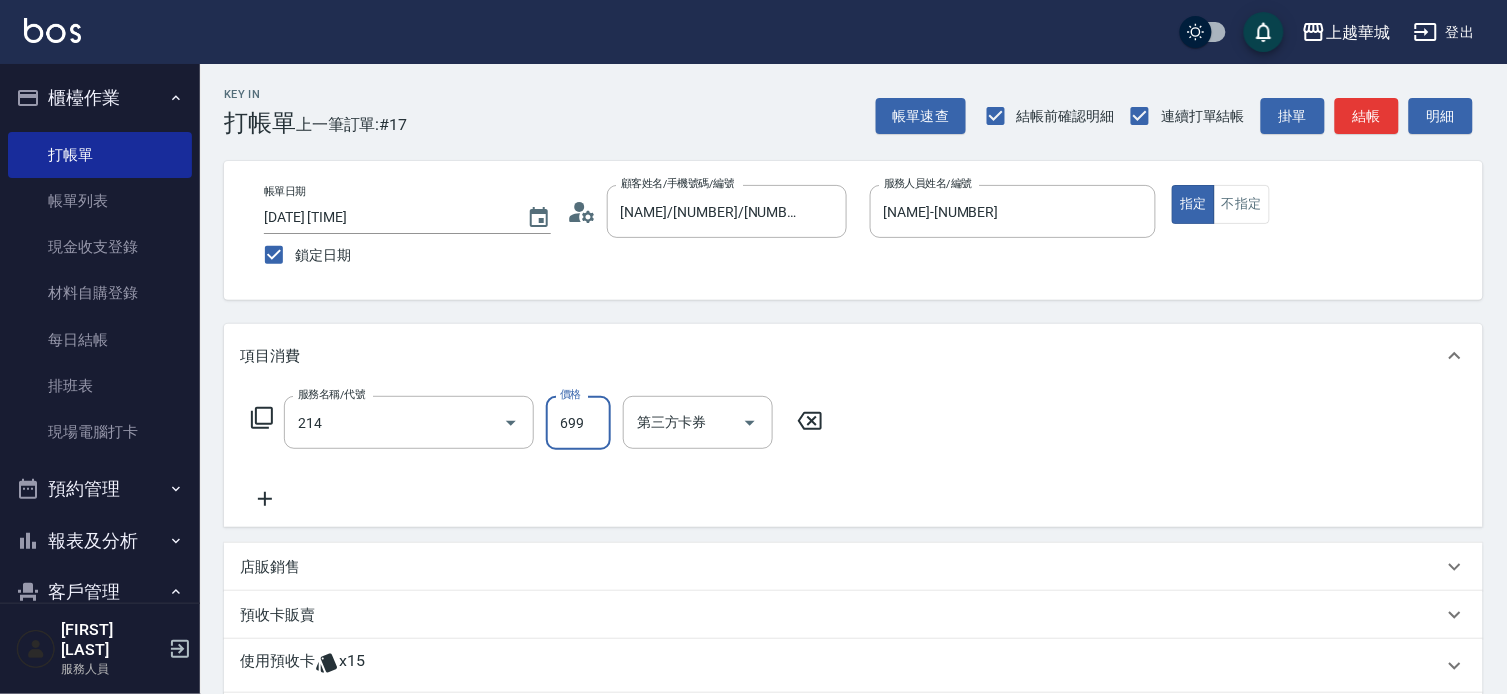 type on "滾珠洗髪699(214)" 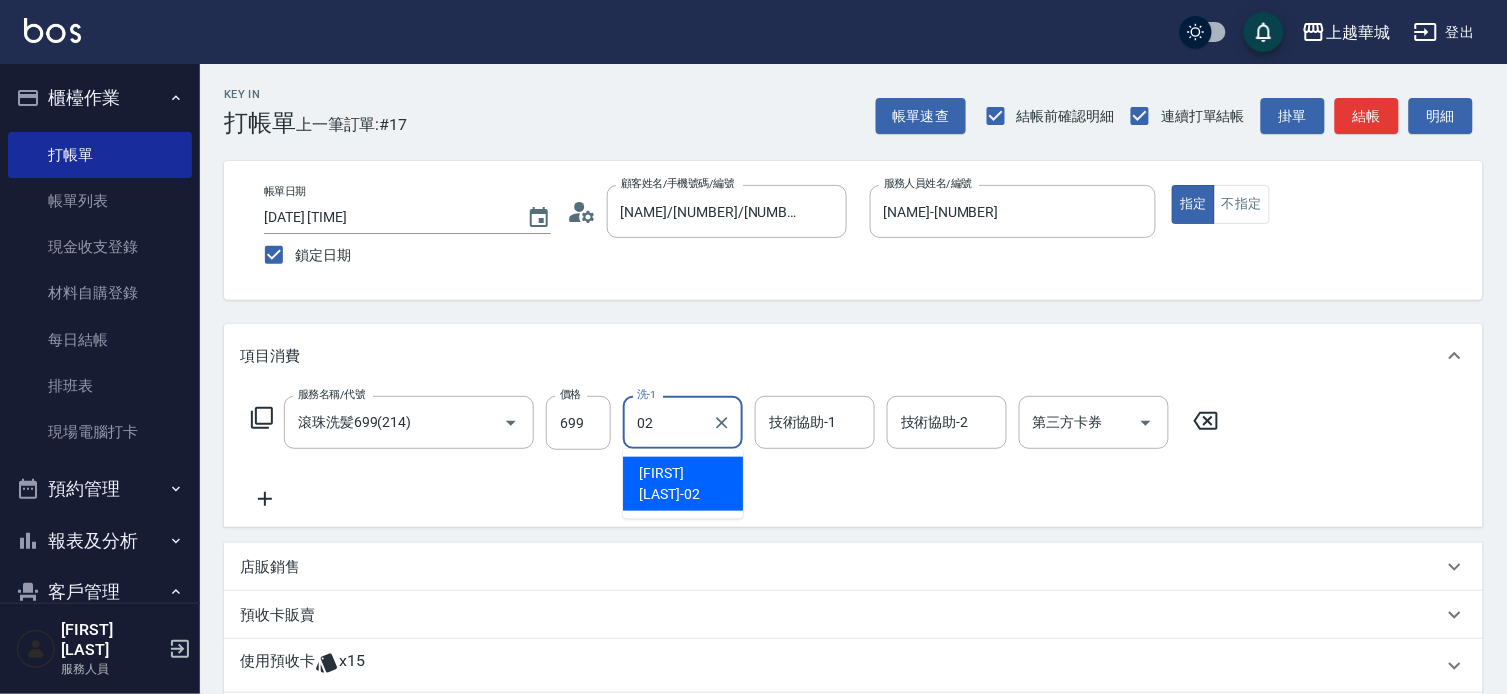 type on "[NAME]-[NUMBER]" 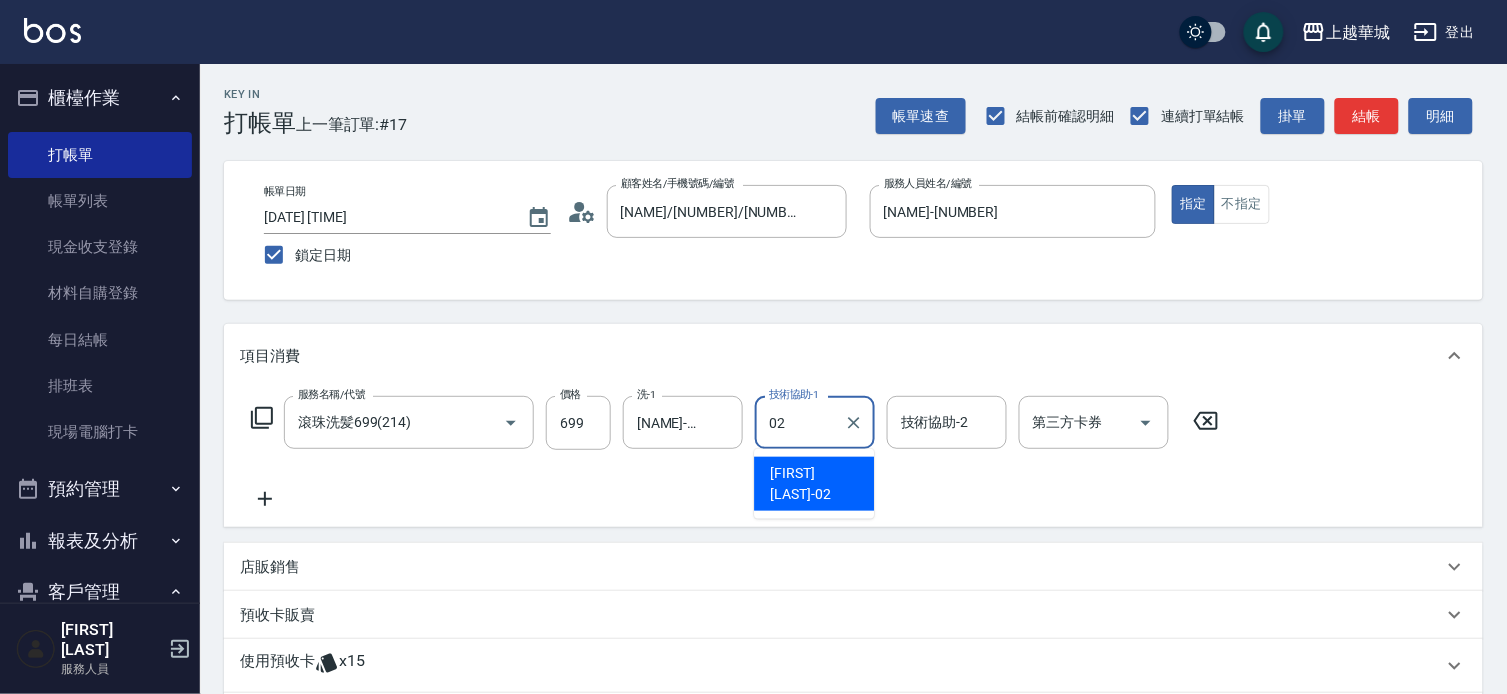 type on "[NAME]-[NUMBER]" 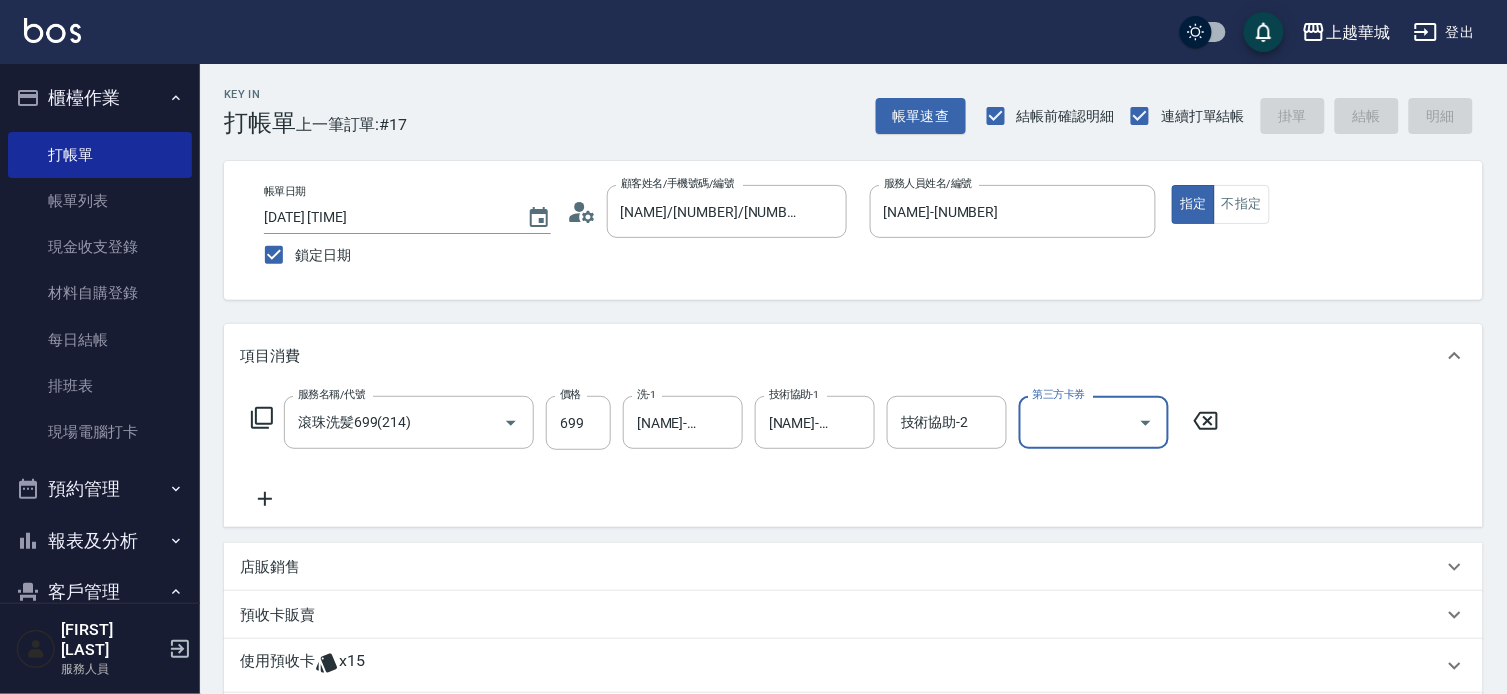 type 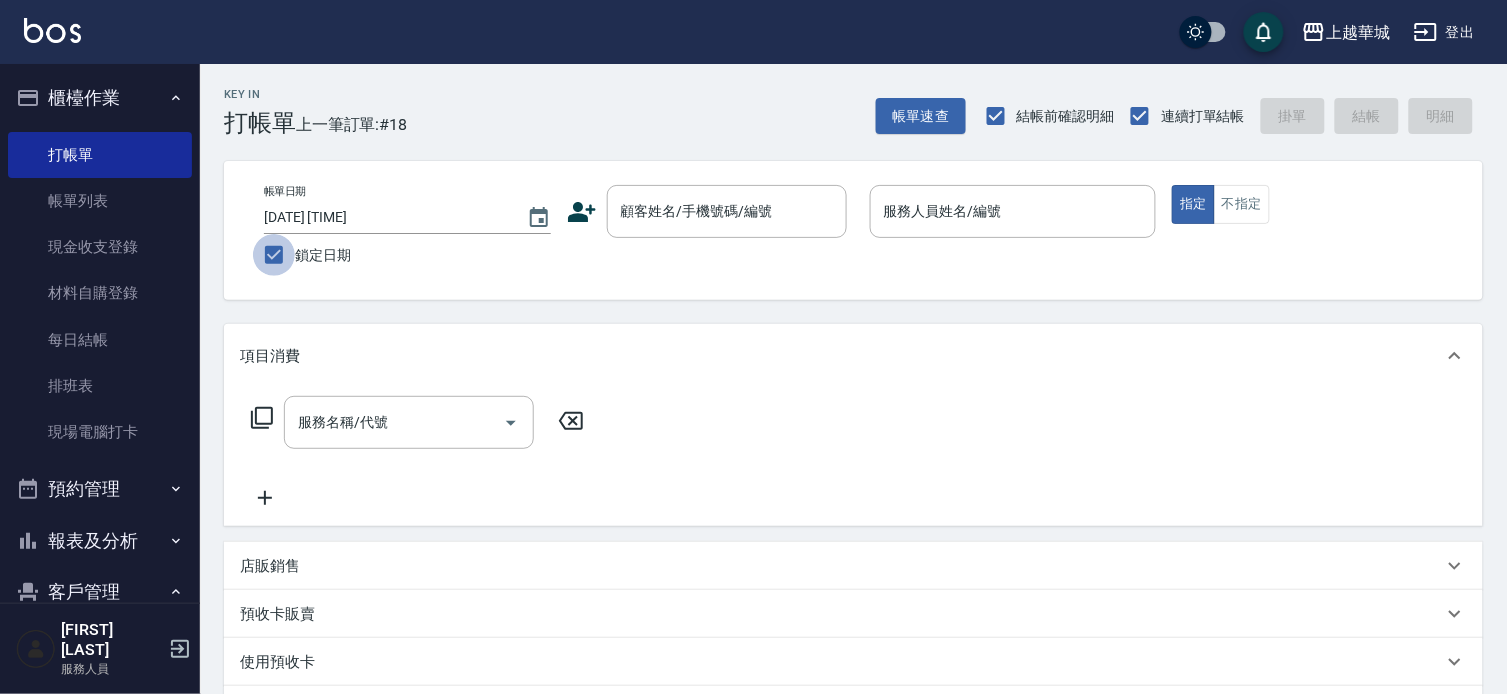 click on "鎖定日期" at bounding box center (274, 255) 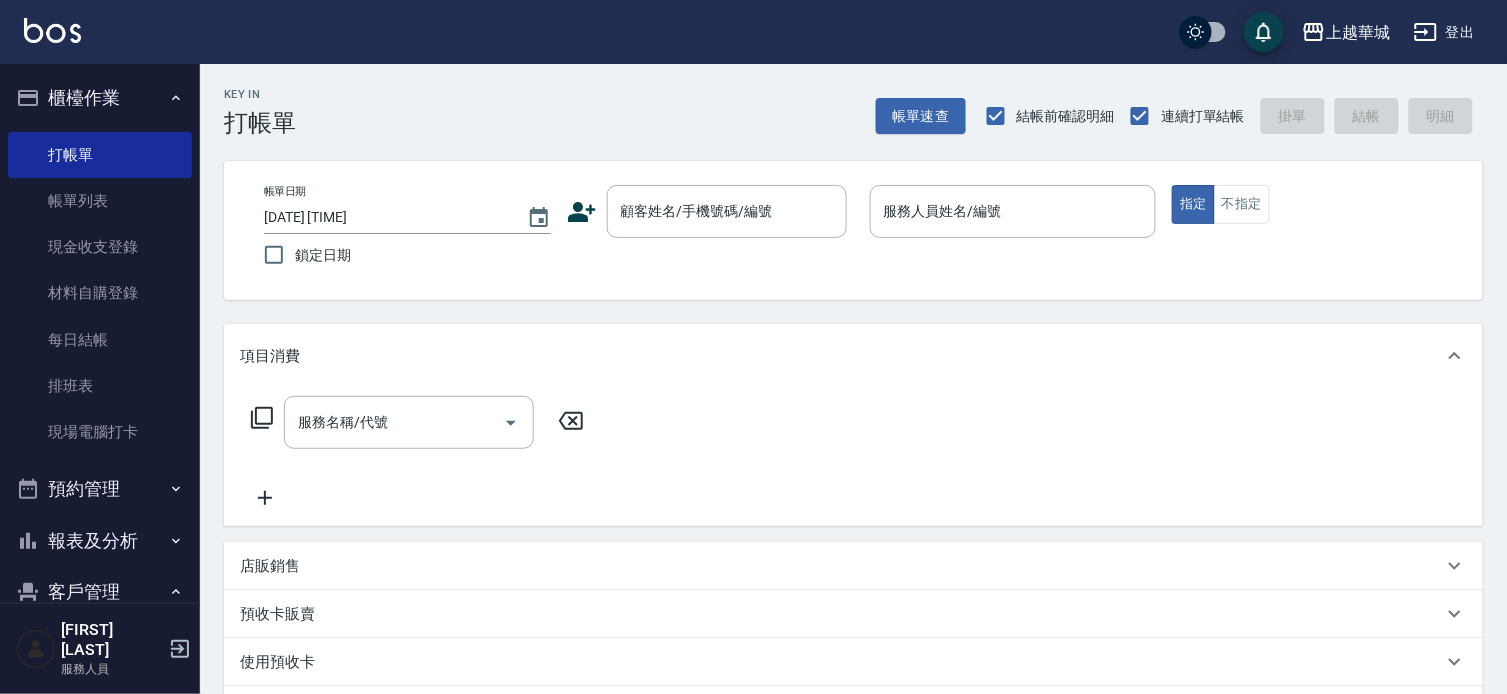 click on "櫃檯作業" at bounding box center (100, 98) 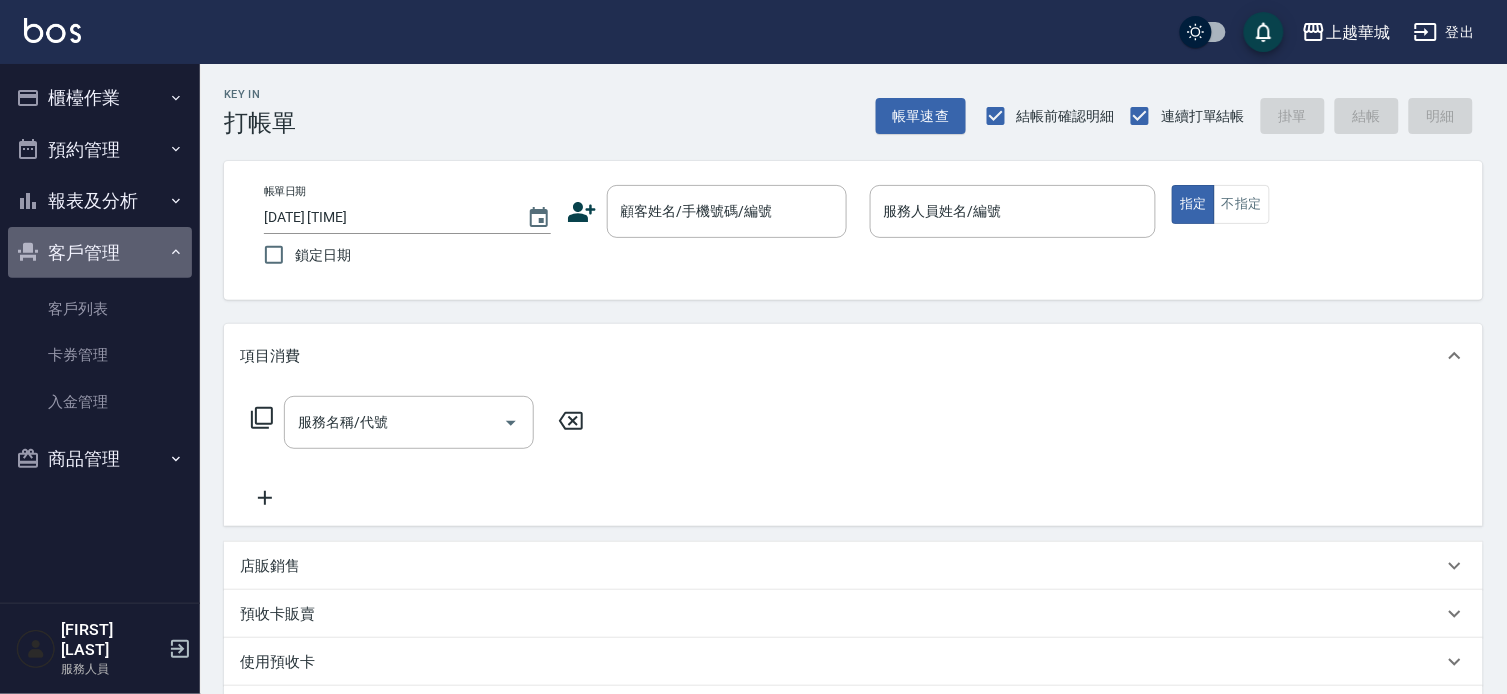 drag, startPoint x: 121, startPoint y: 250, endPoint x: 123, endPoint y: 214, distance: 36.05551 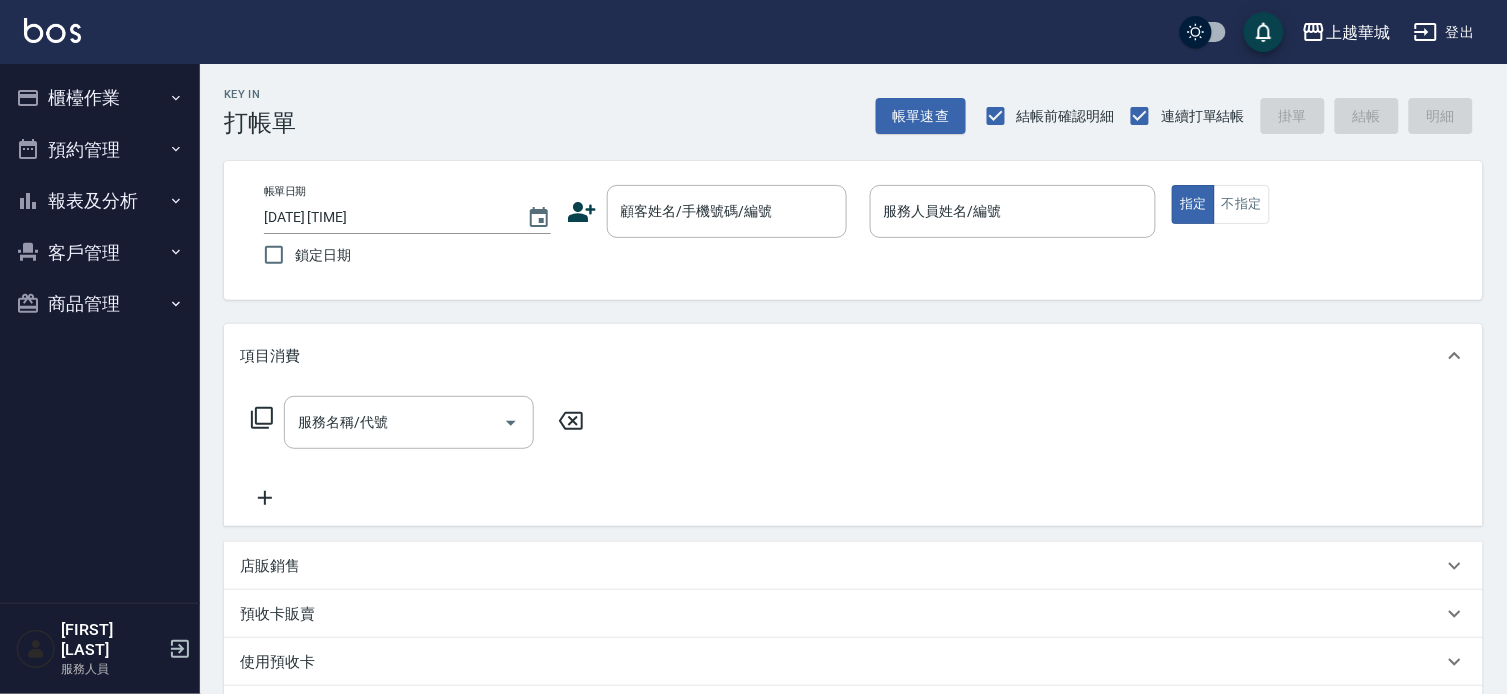 click on "報表及分析" at bounding box center (100, 201) 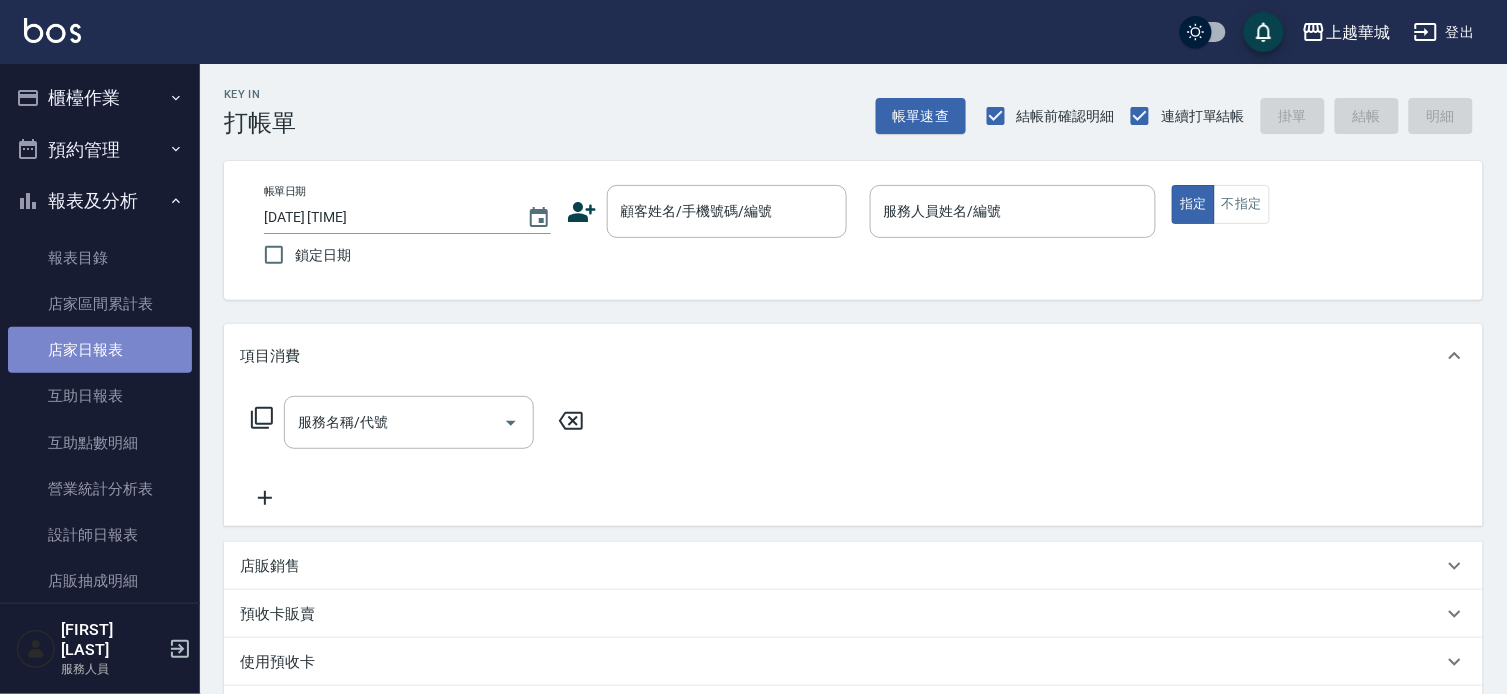 drag, startPoint x: 121, startPoint y: 345, endPoint x: 161, endPoint y: 340, distance: 40.311287 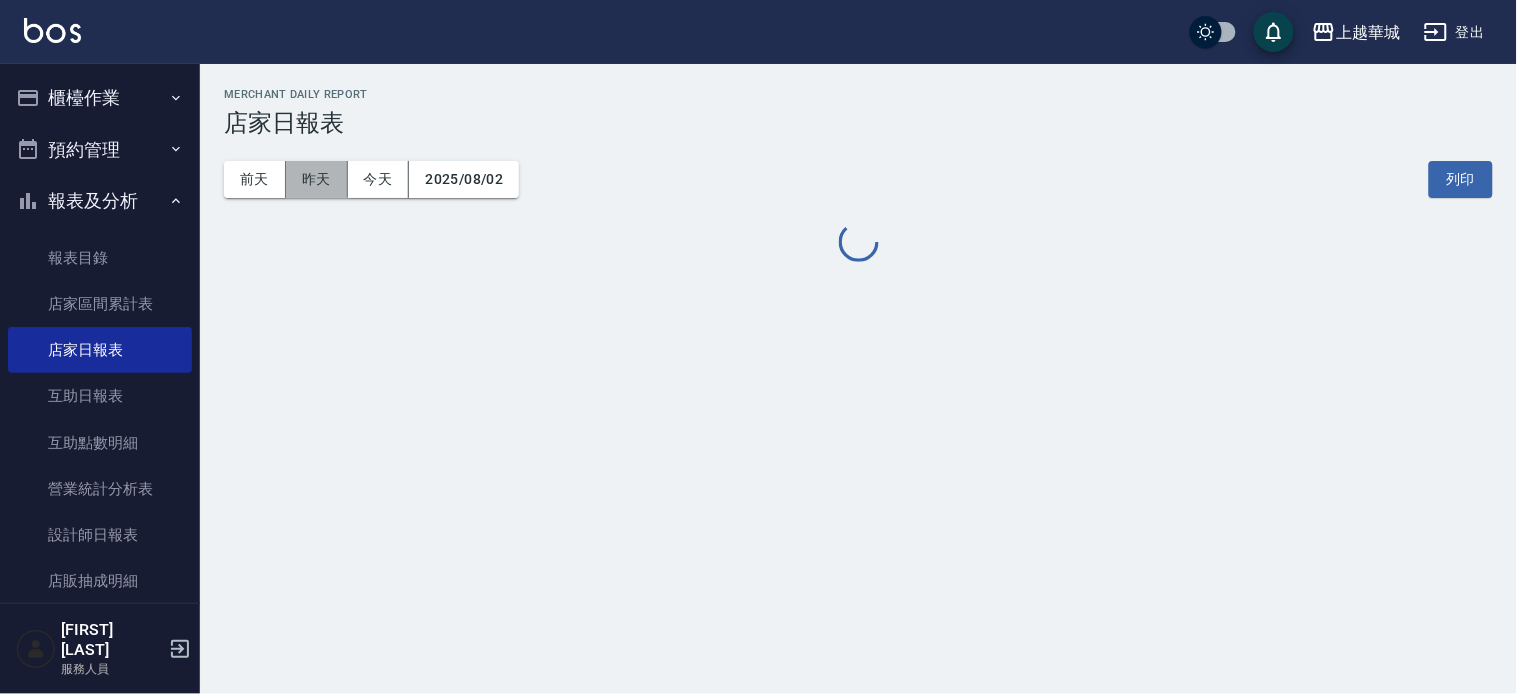 click on "昨天" at bounding box center [317, 179] 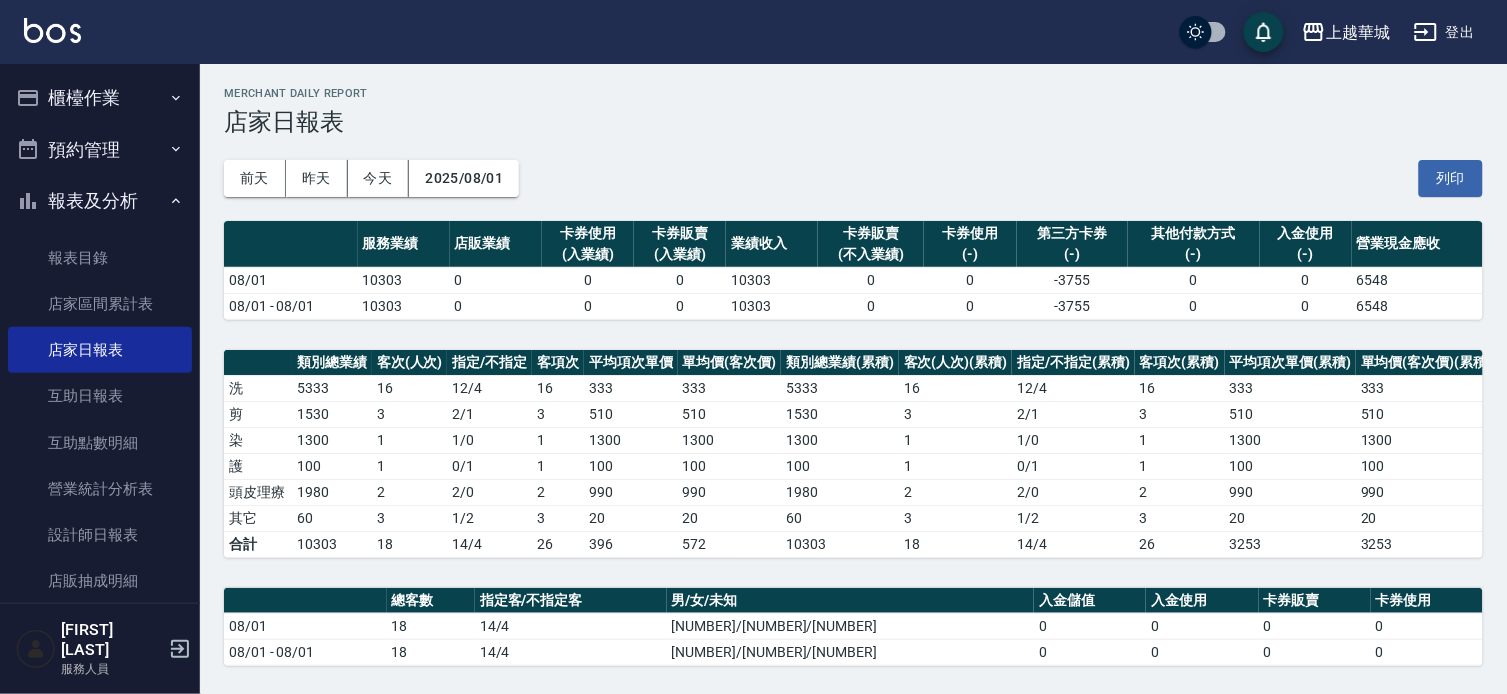 scroll, scrollTop: 0, scrollLeft: 0, axis: both 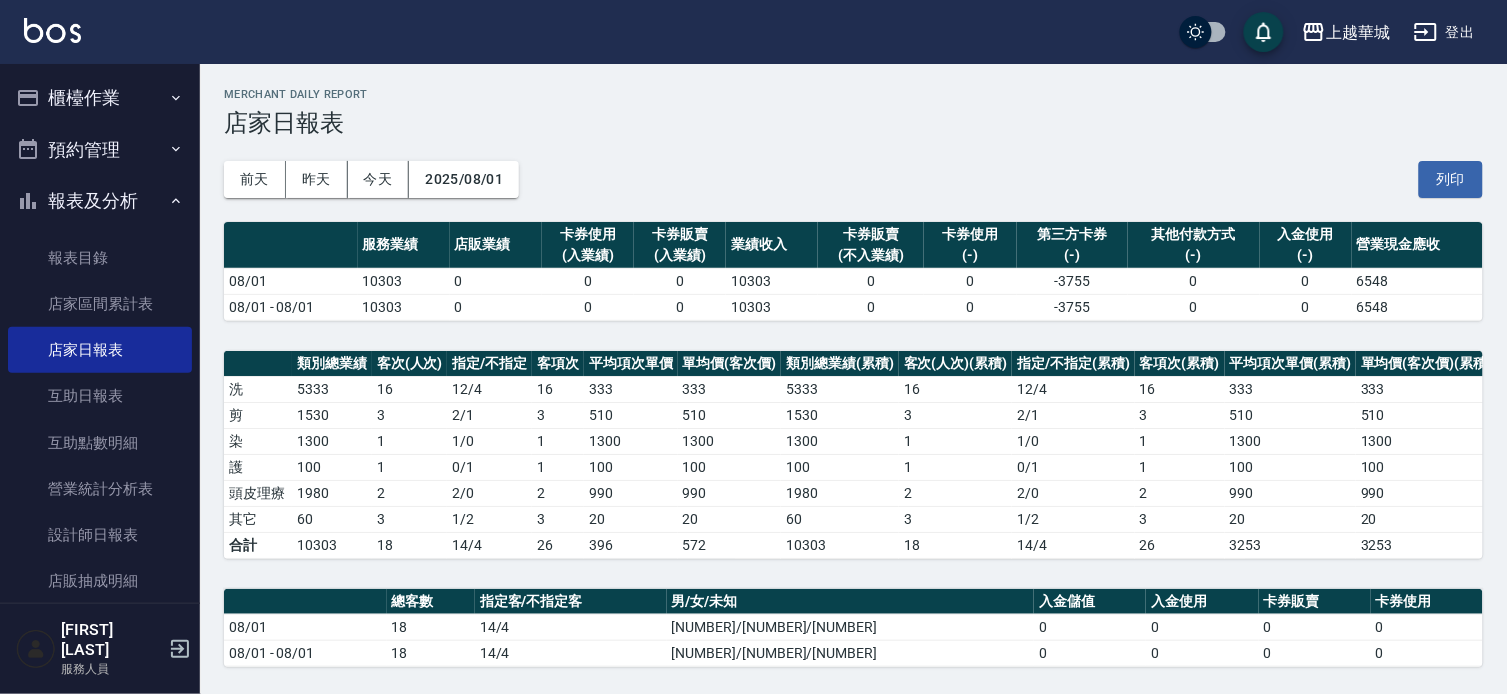 click on "報表及分析" at bounding box center (100, 201) 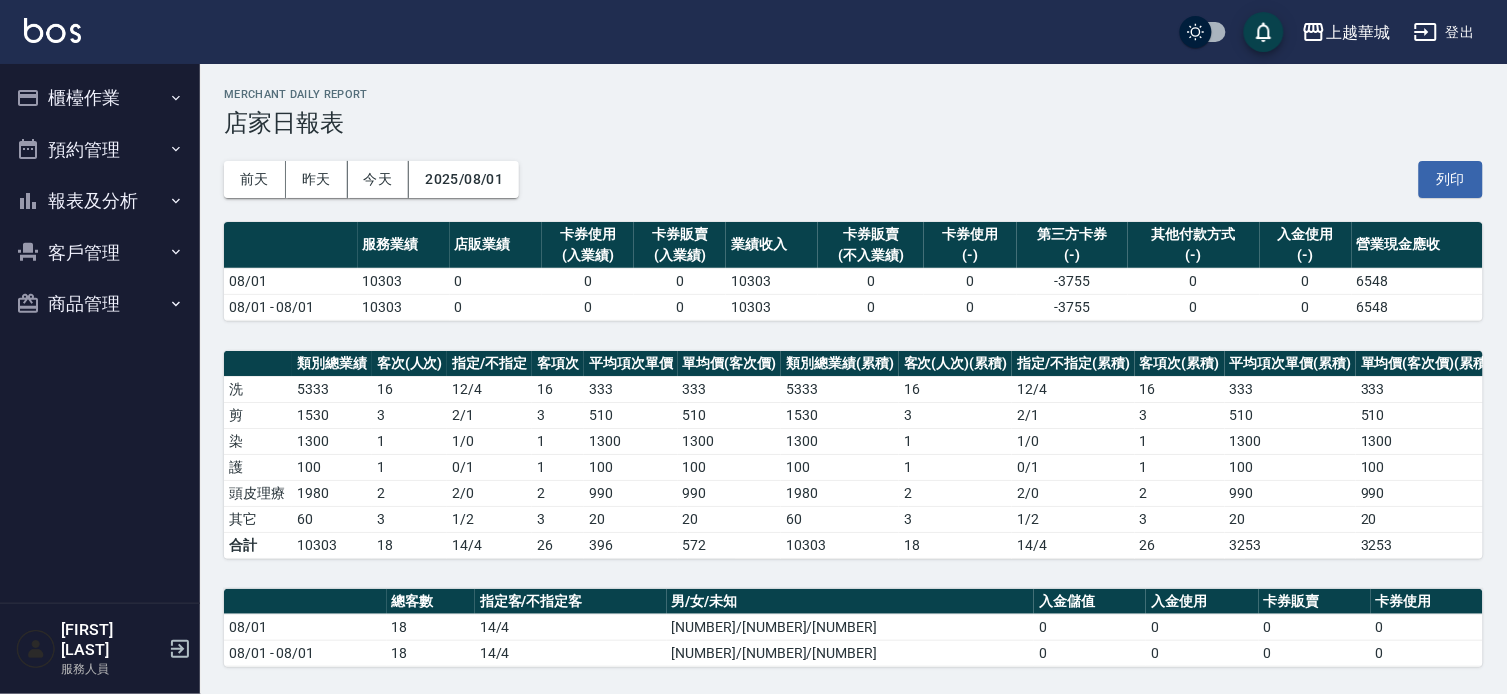 click on "櫃檯作業" at bounding box center (100, 98) 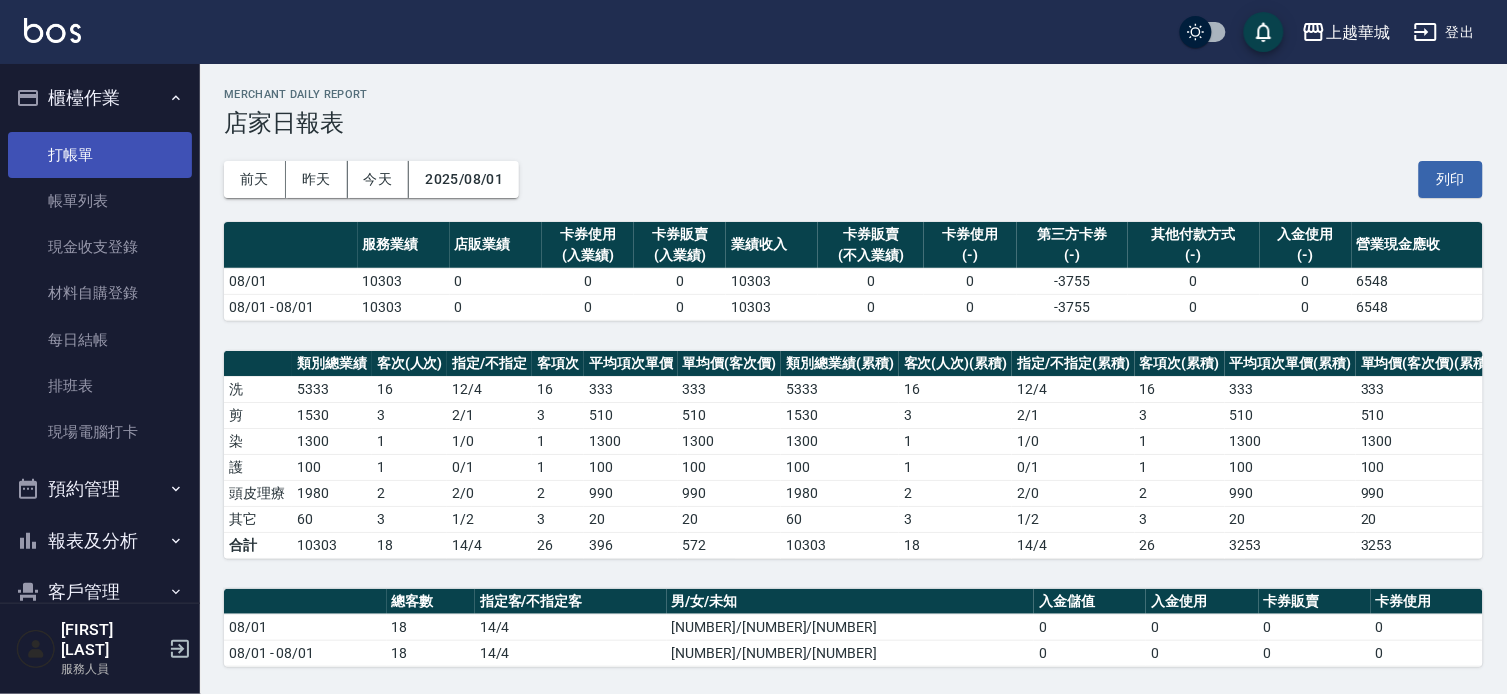 click on "打帳單" at bounding box center [100, 155] 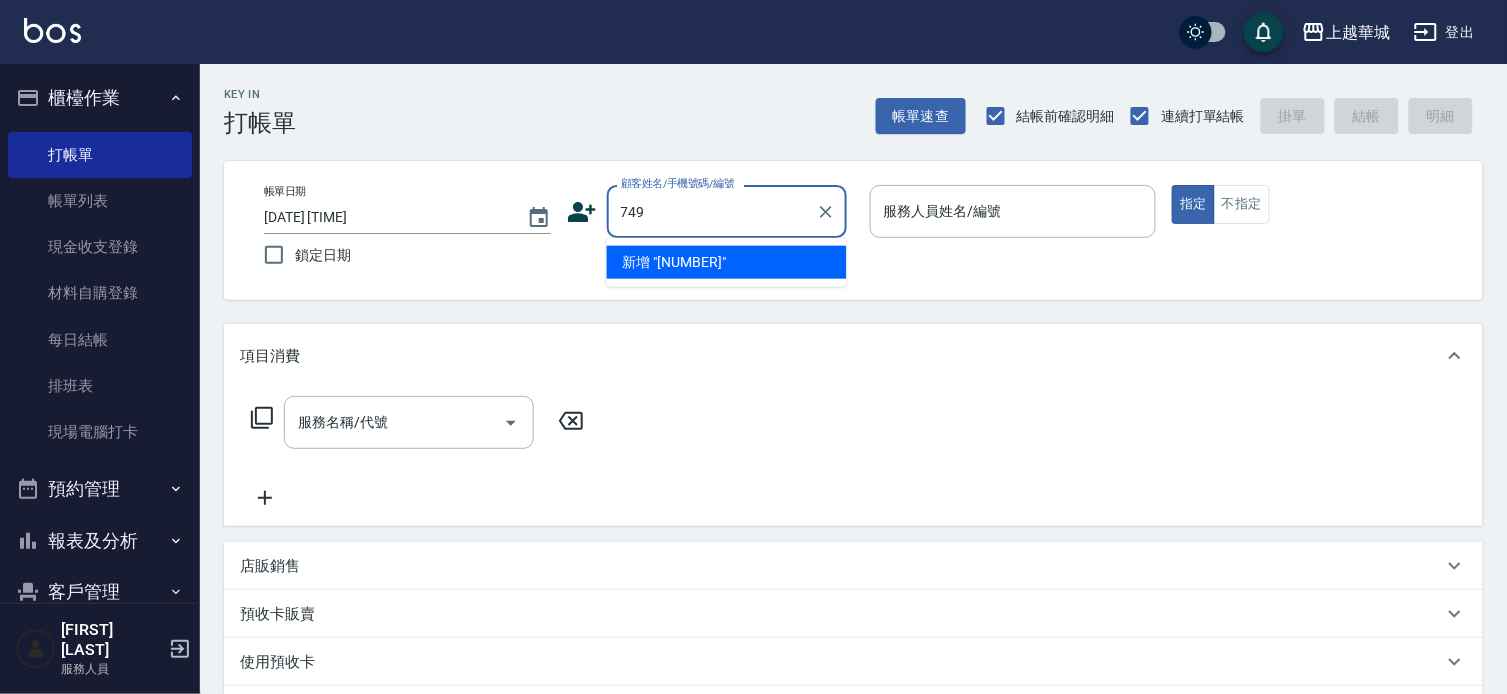 type on "749" 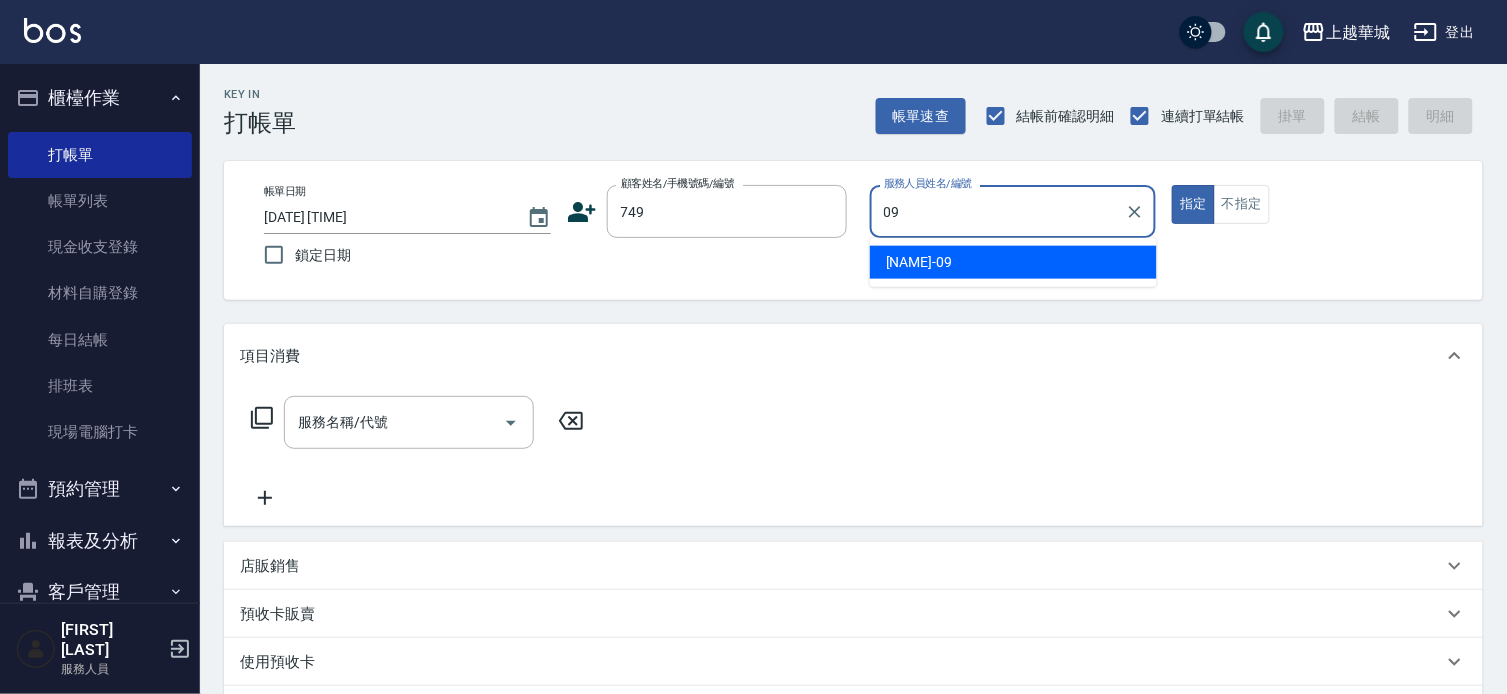 type on "[FIRST] [LAST]-[NUMBER]" 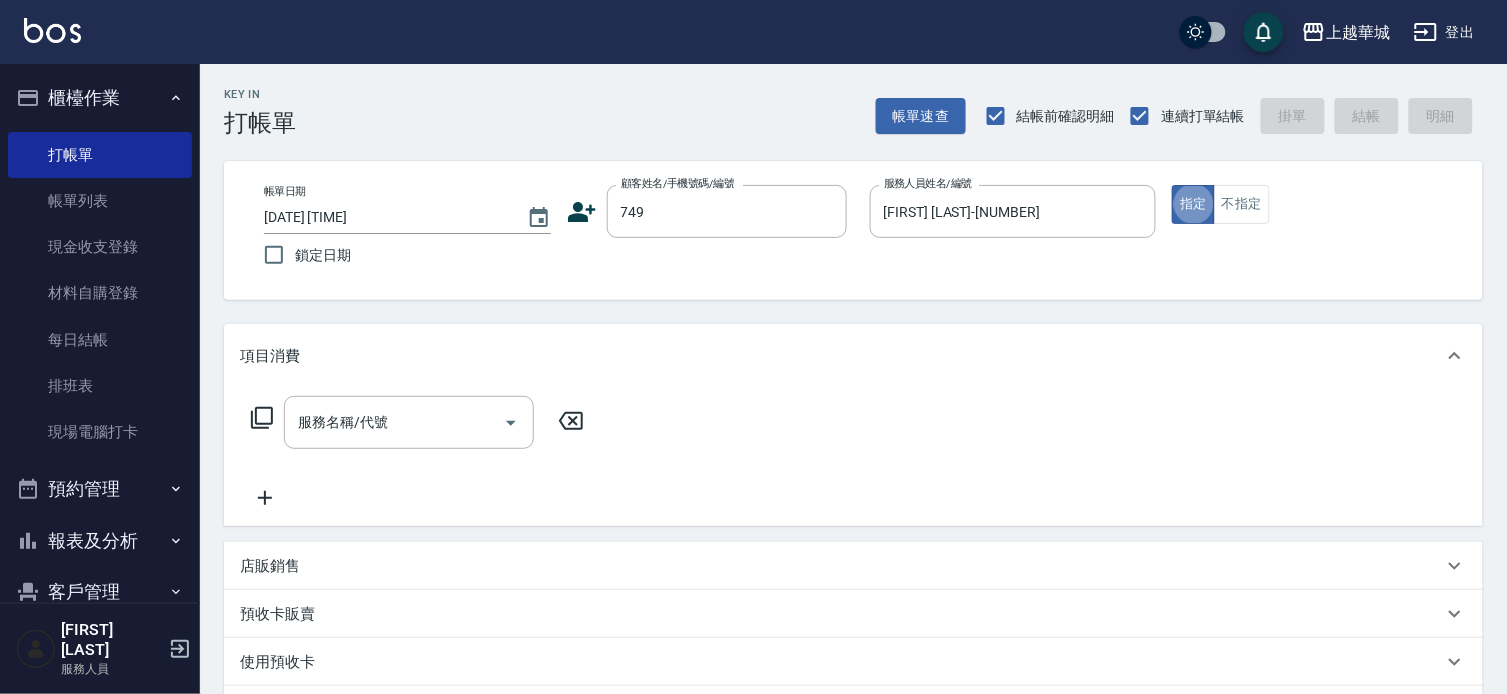 type on "true" 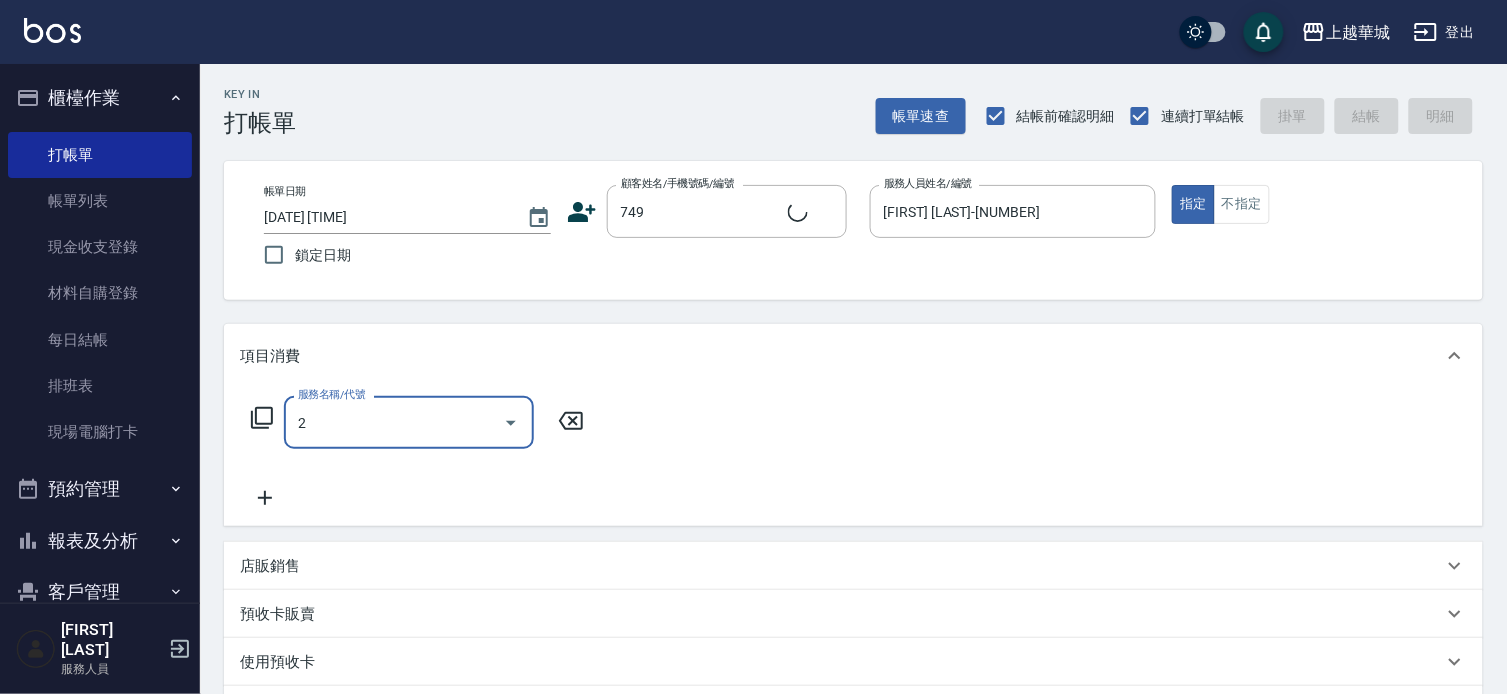 type on "22" 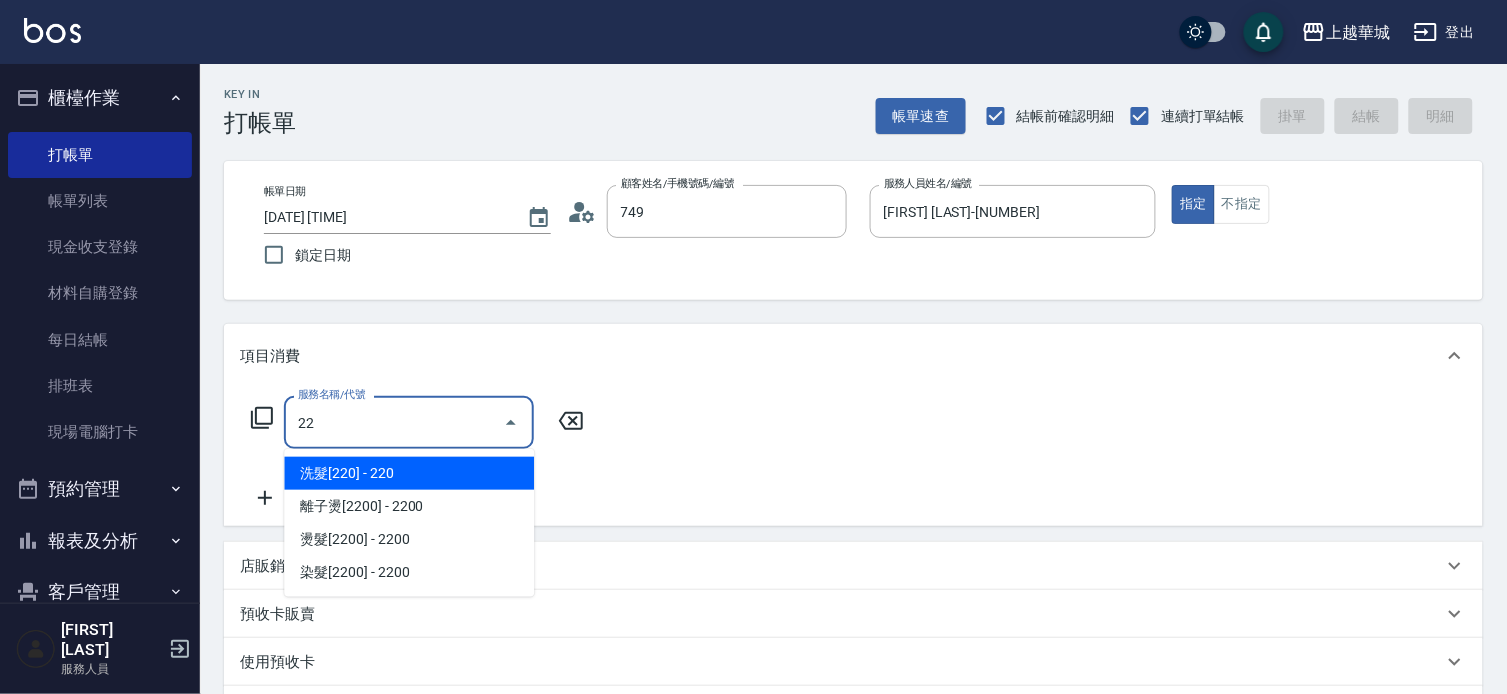 type on "[FIRST] [LAST]/[PHONE]/[NUMBER]" 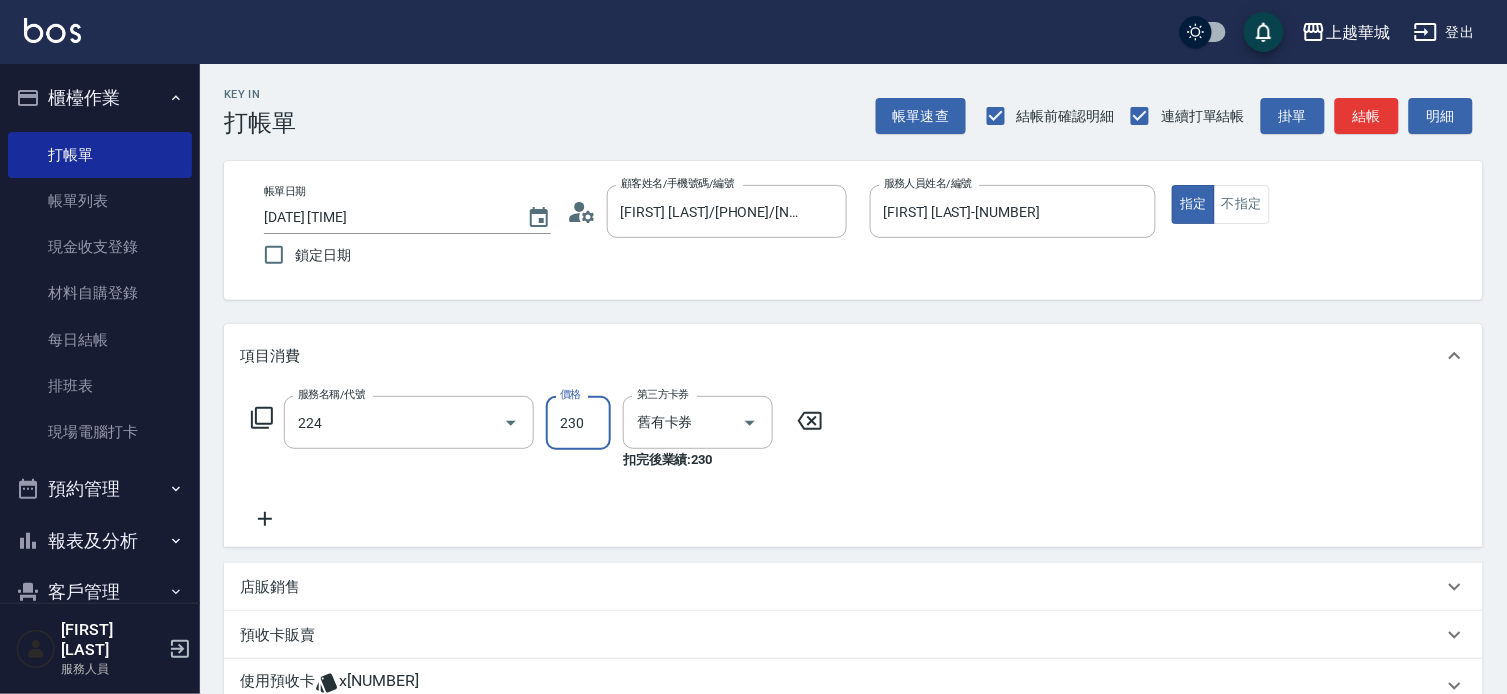 type on "洗髮(卡)230(224)" 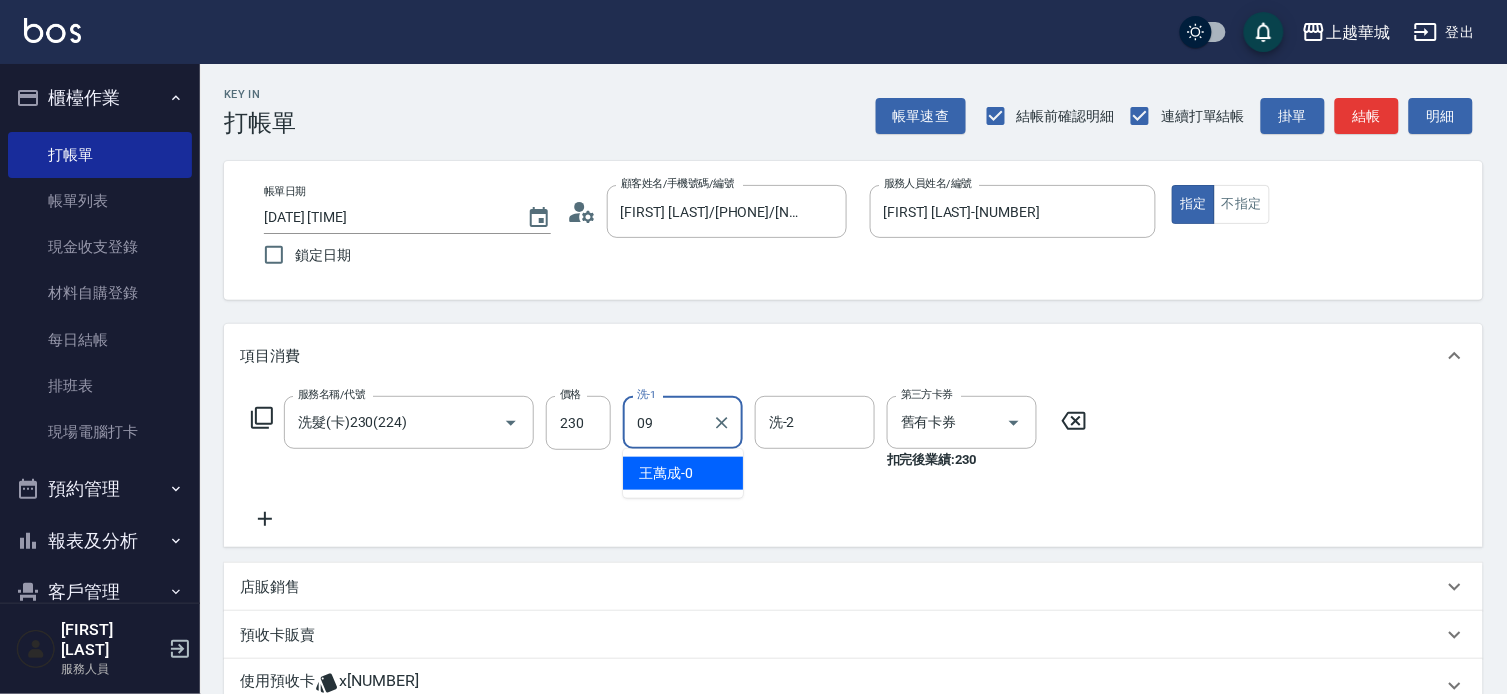 type on "[FIRST] [LAST]-[NUMBER]" 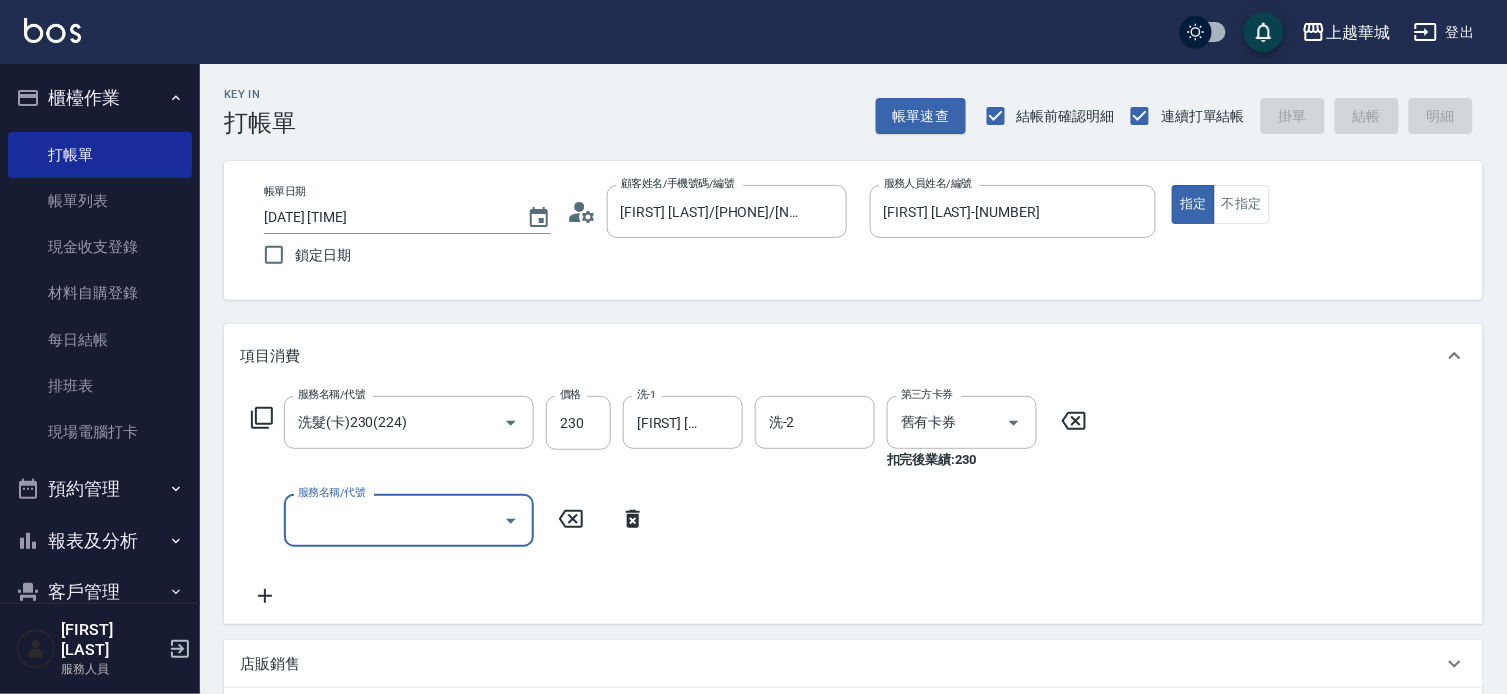 type 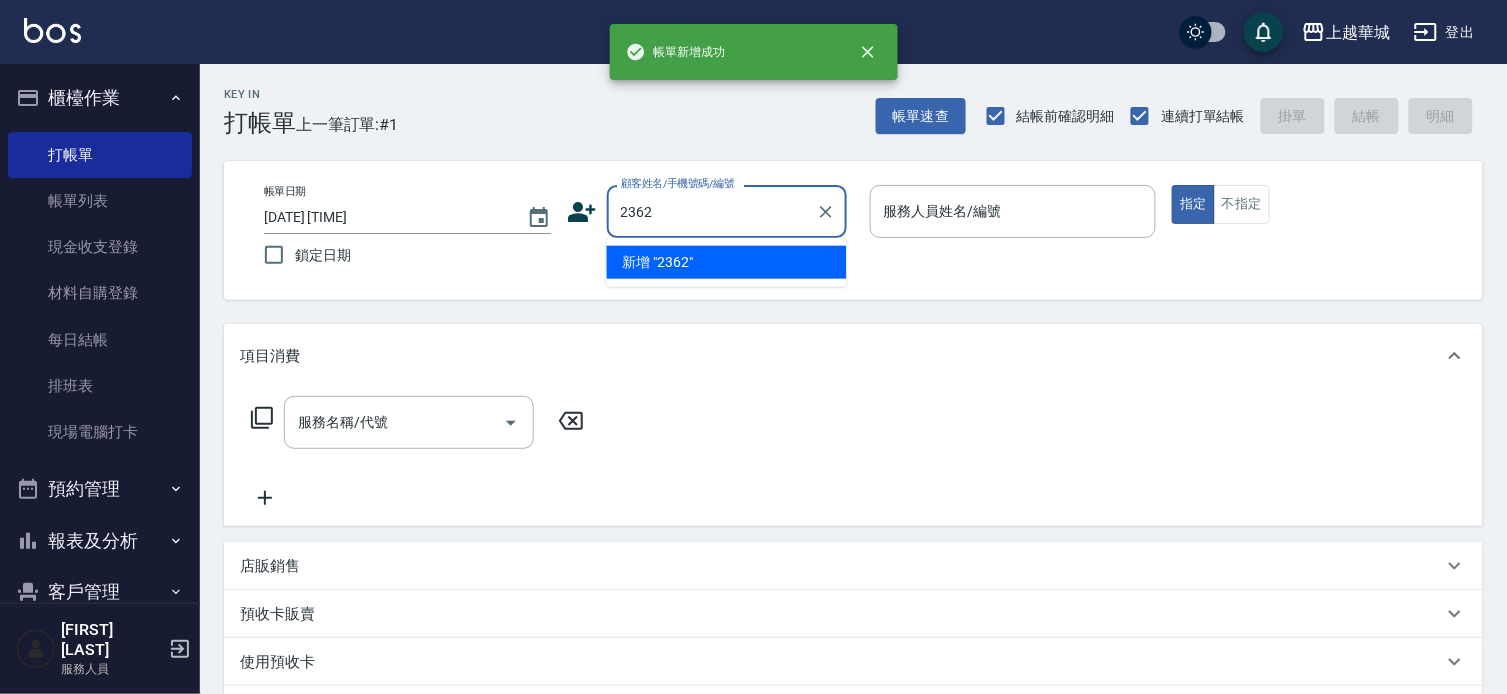 type on "2362" 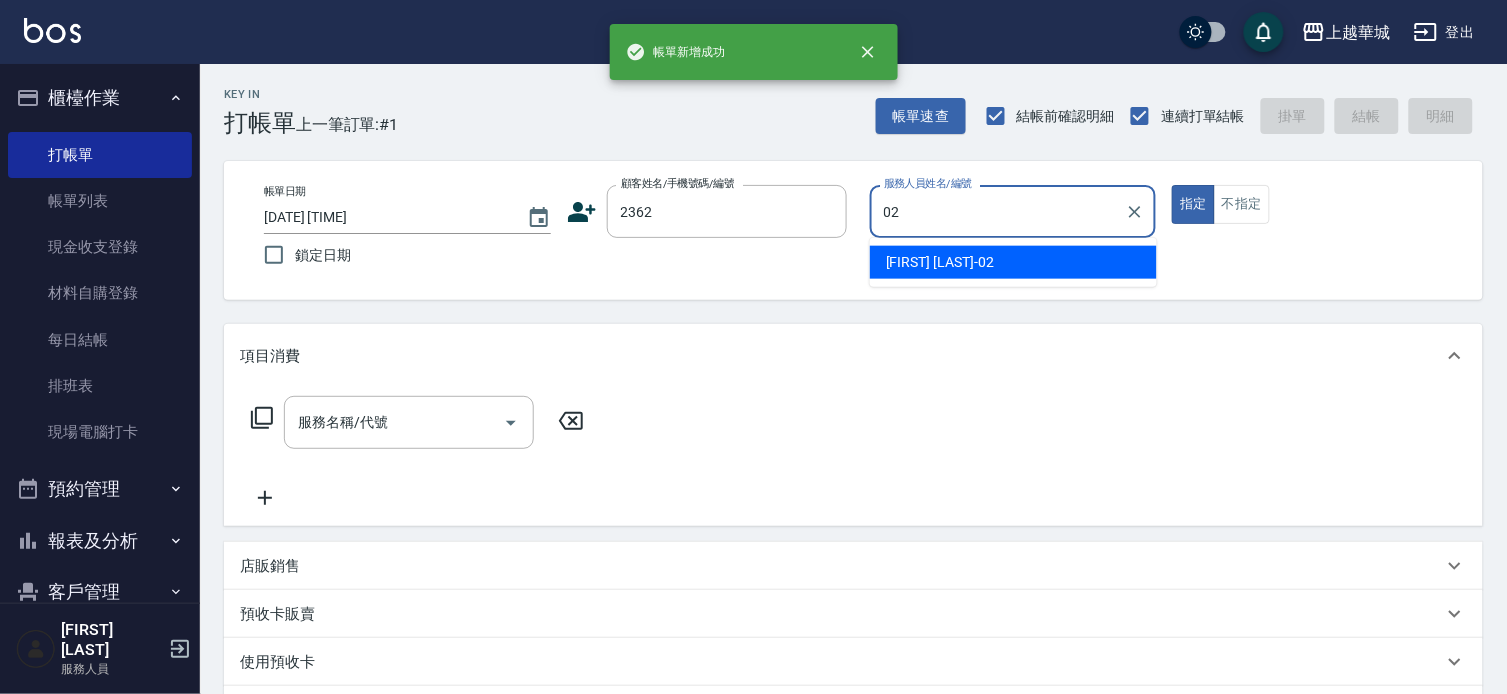 type on "[NAME]-[NUMBER]" 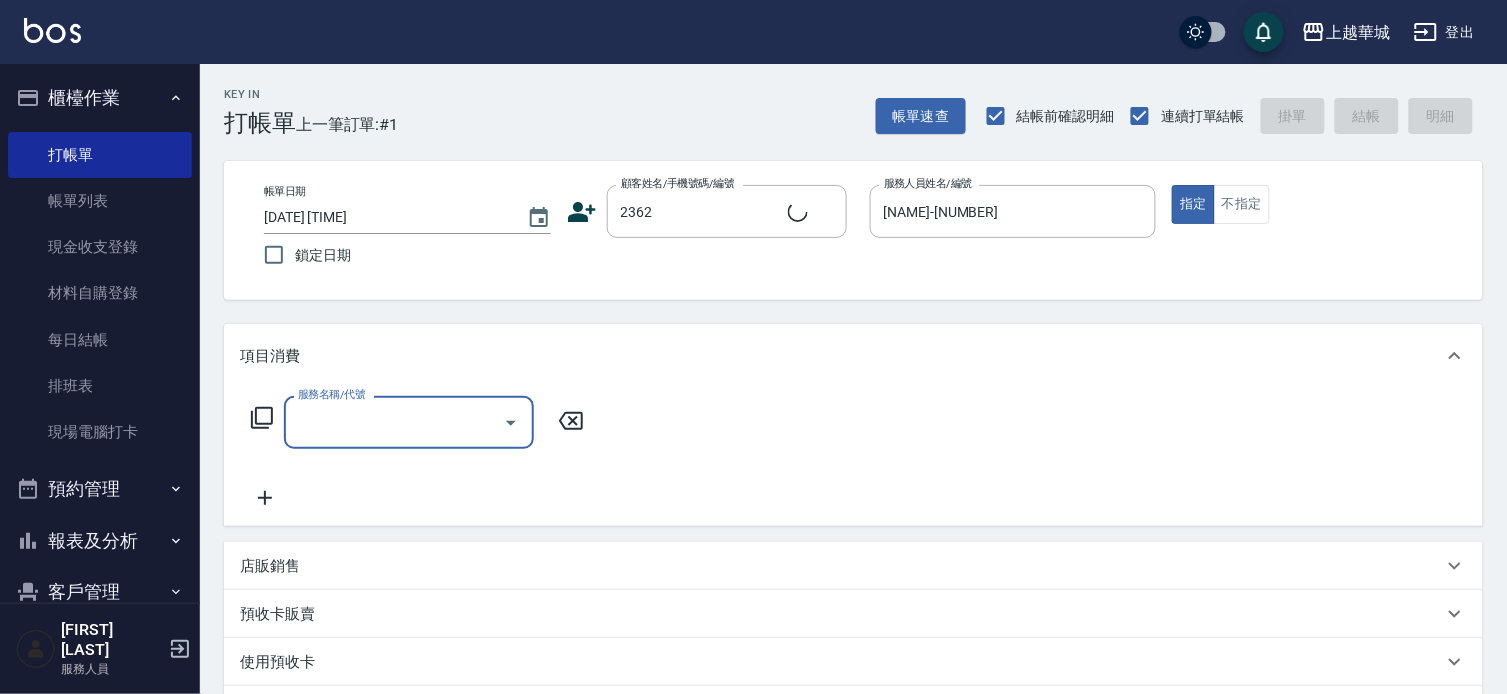 type on "[FIRST] [LAST]/[PHONE]/[NUMBER]" 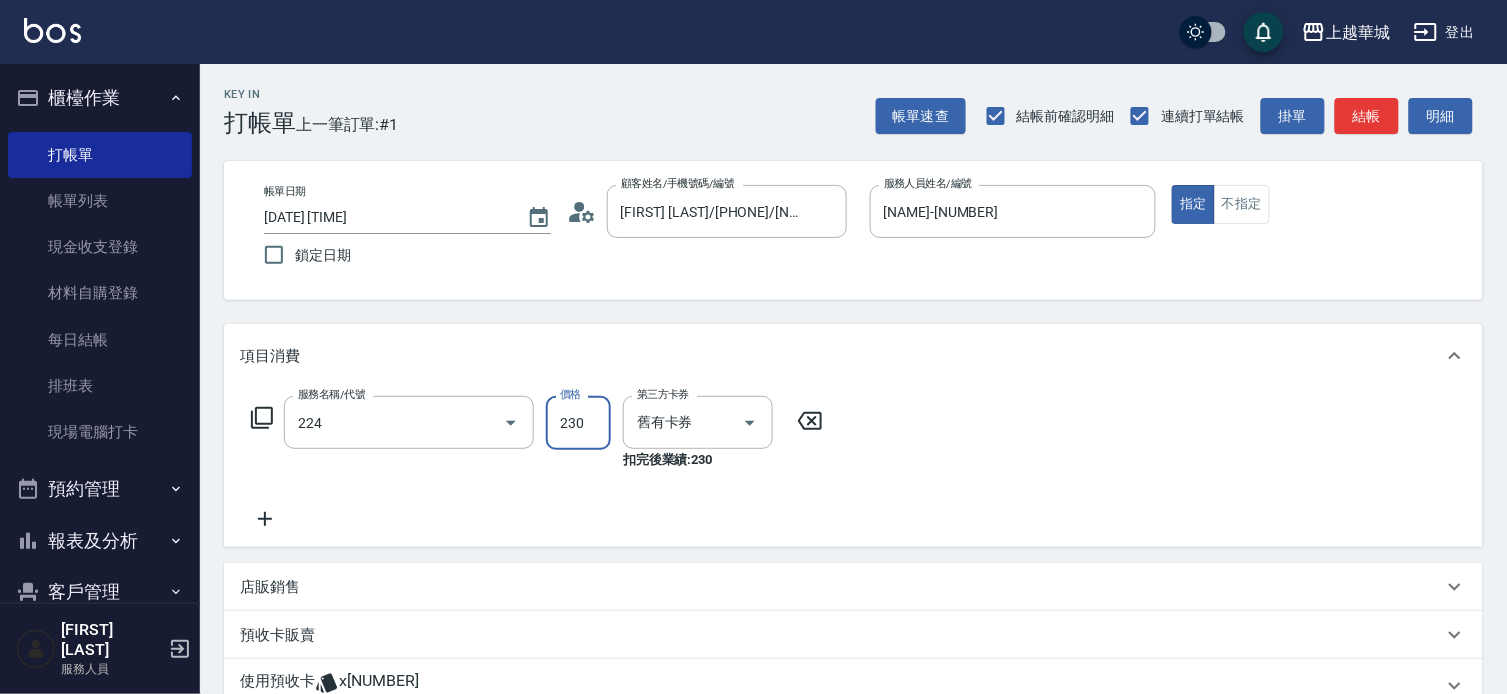 type on "洗髮(卡)230(224)" 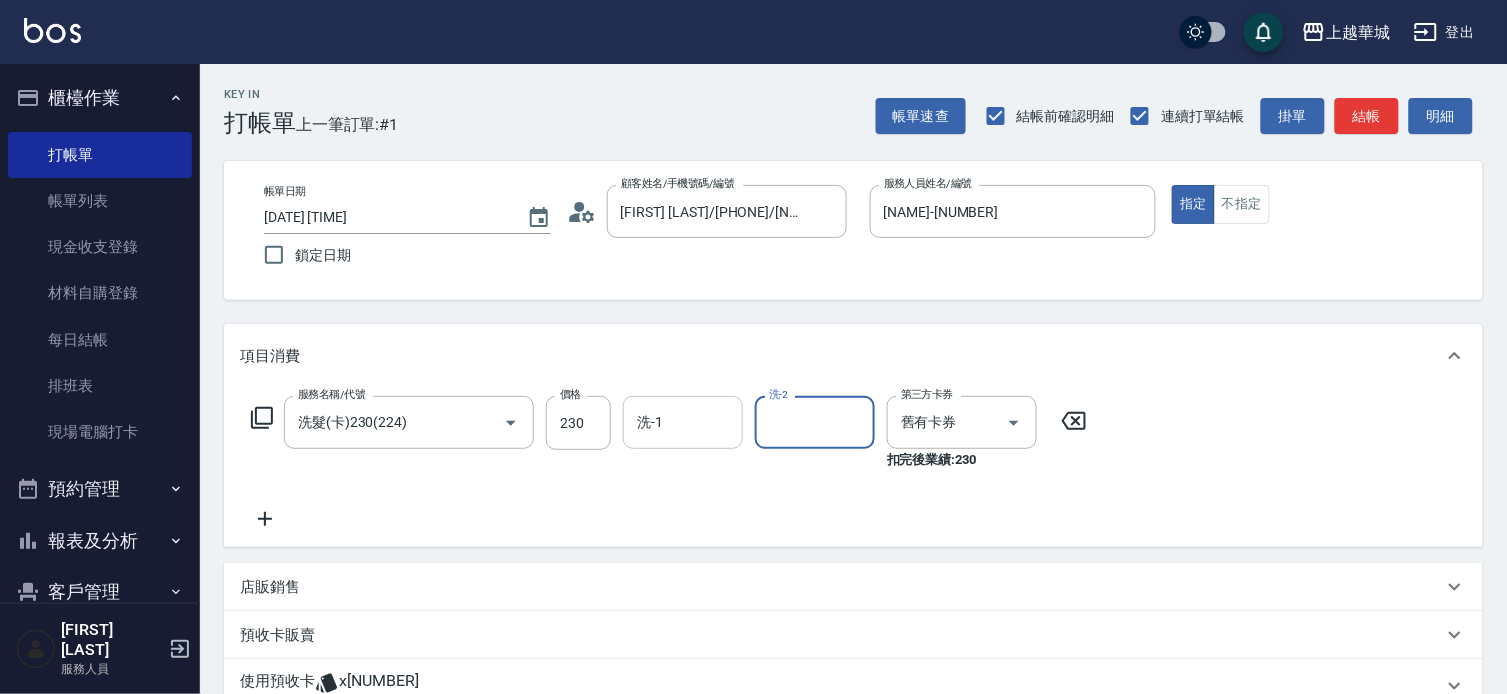 drag, startPoint x: 657, startPoint y: 426, endPoint x: 640, endPoint y: 425, distance: 17.029387 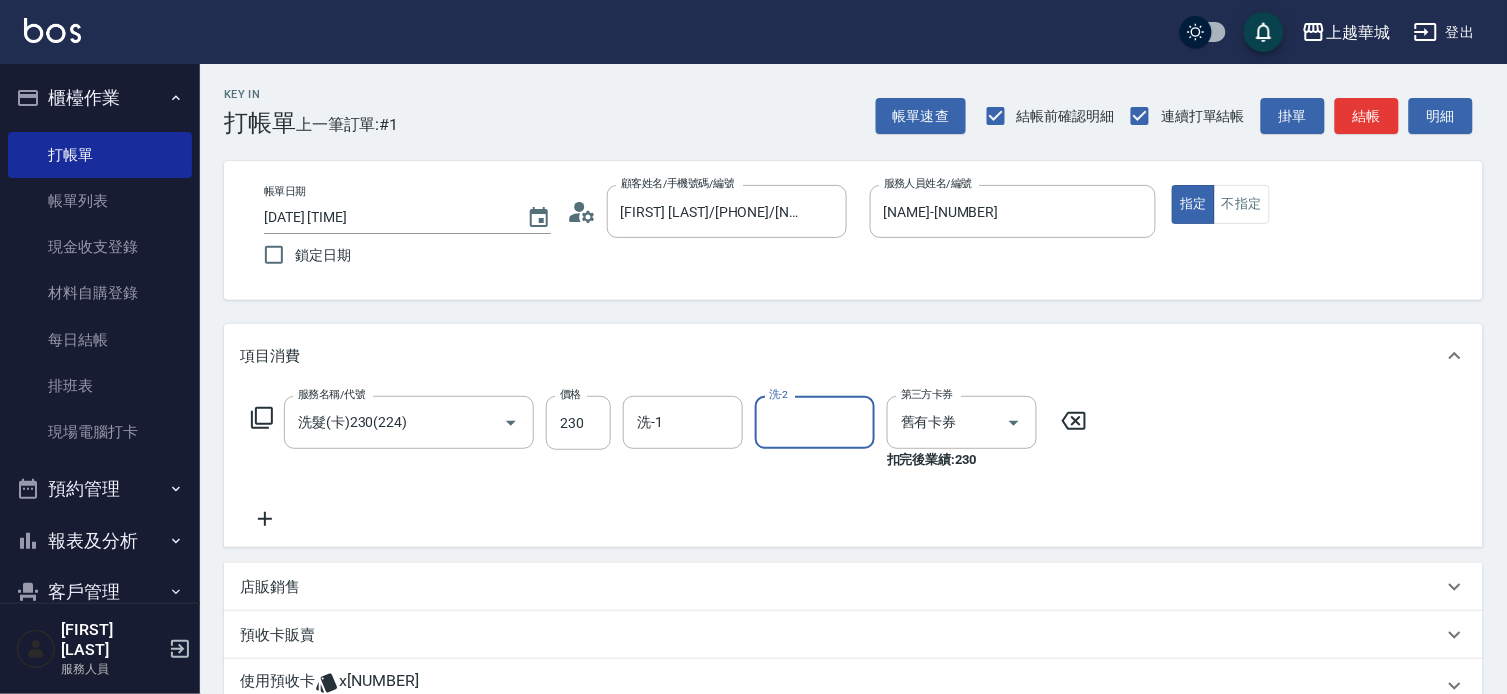 click on "洗-1 洗-1" at bounding box center [683, 422] 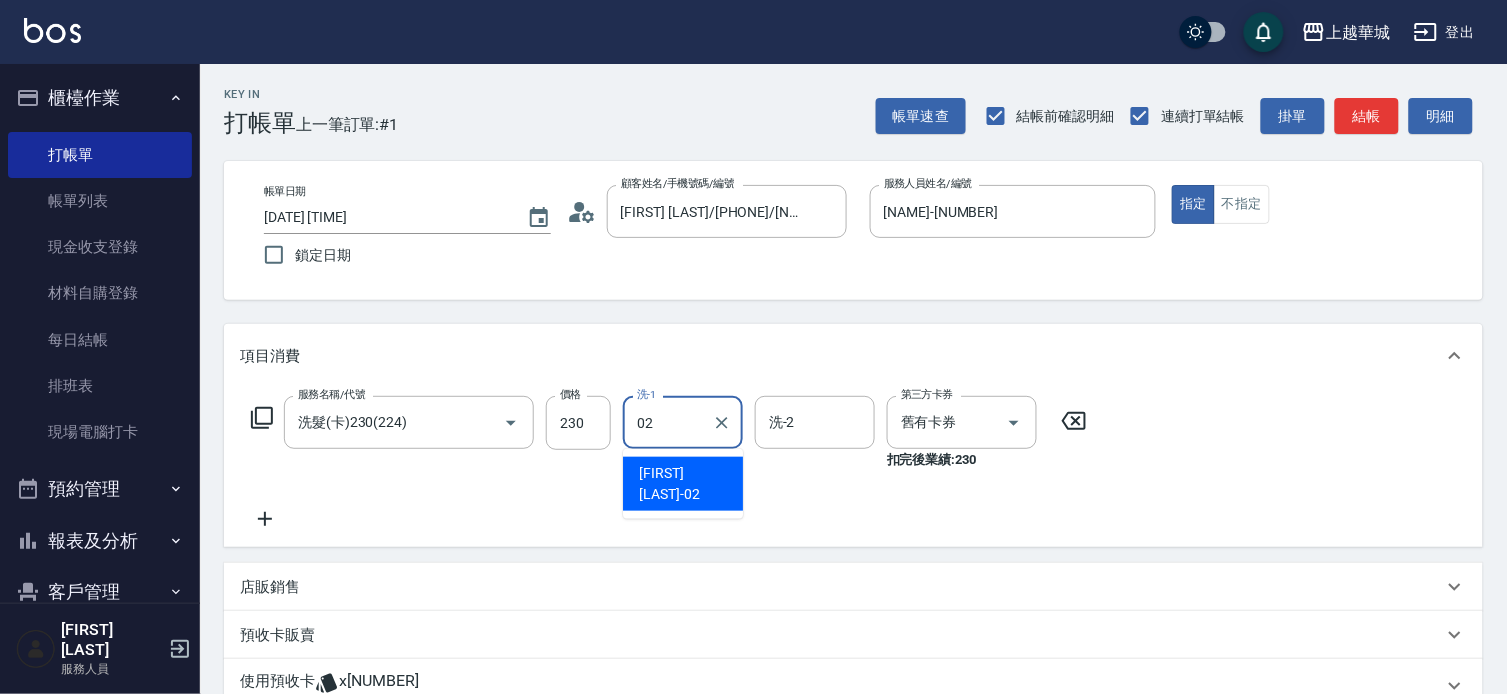 type on "[NAME]-[NUMBER]" 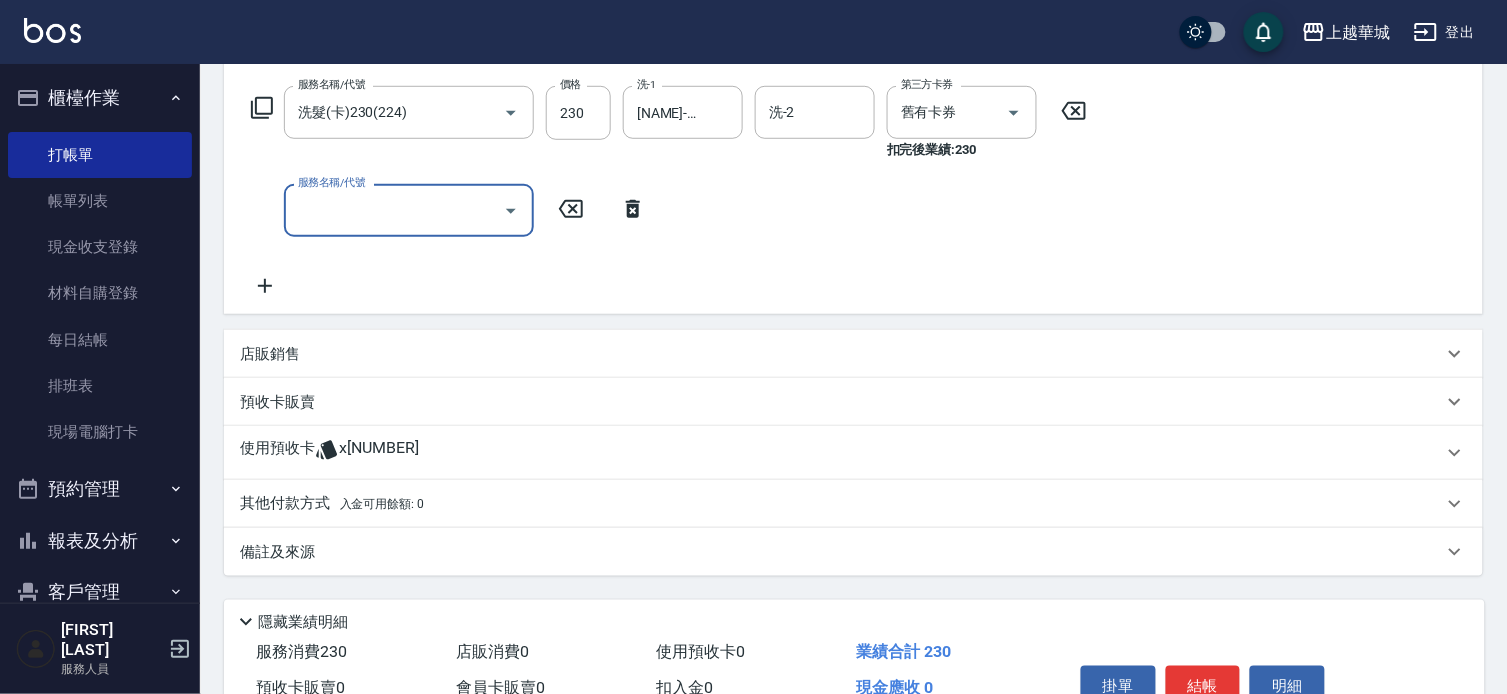 scroll, scrollTop: 312, scrollLeft: 0, axis: vertical 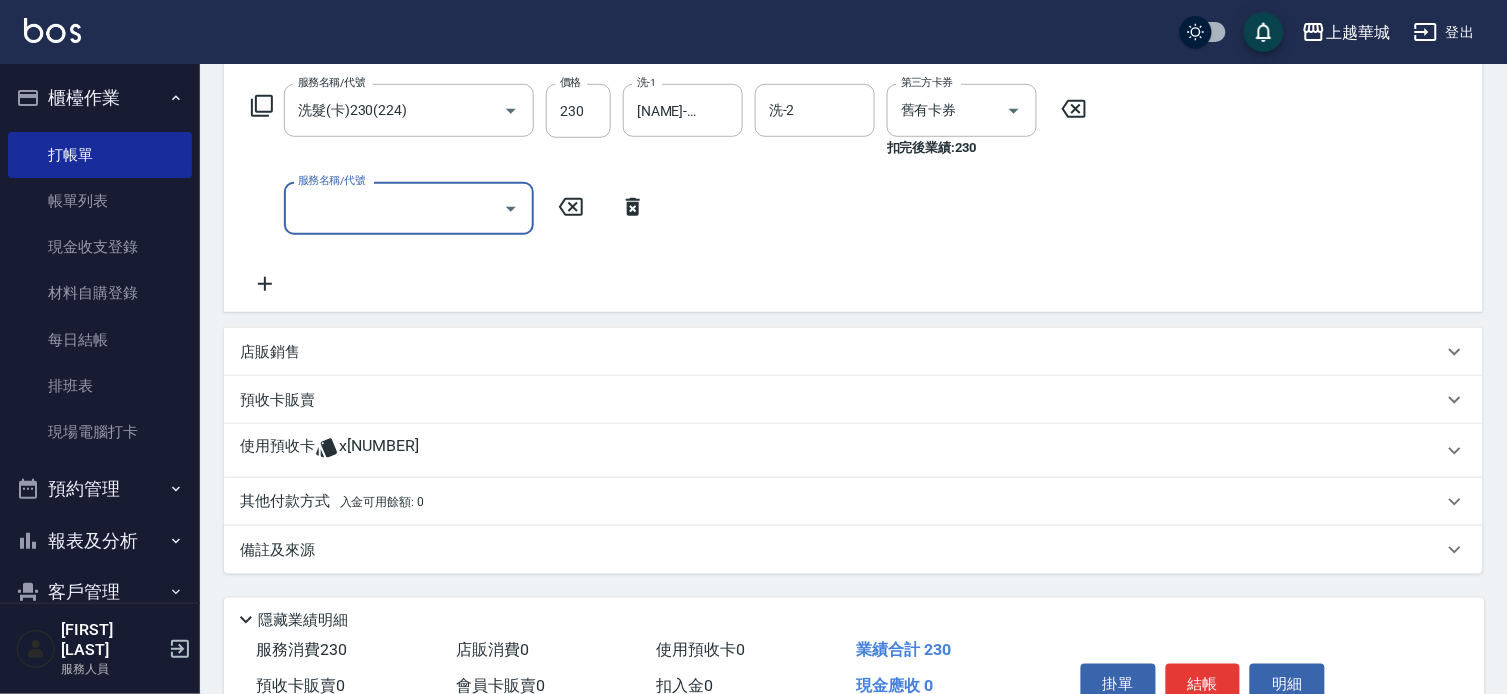 click on "店販銷售" at bounding box center [853, 352] 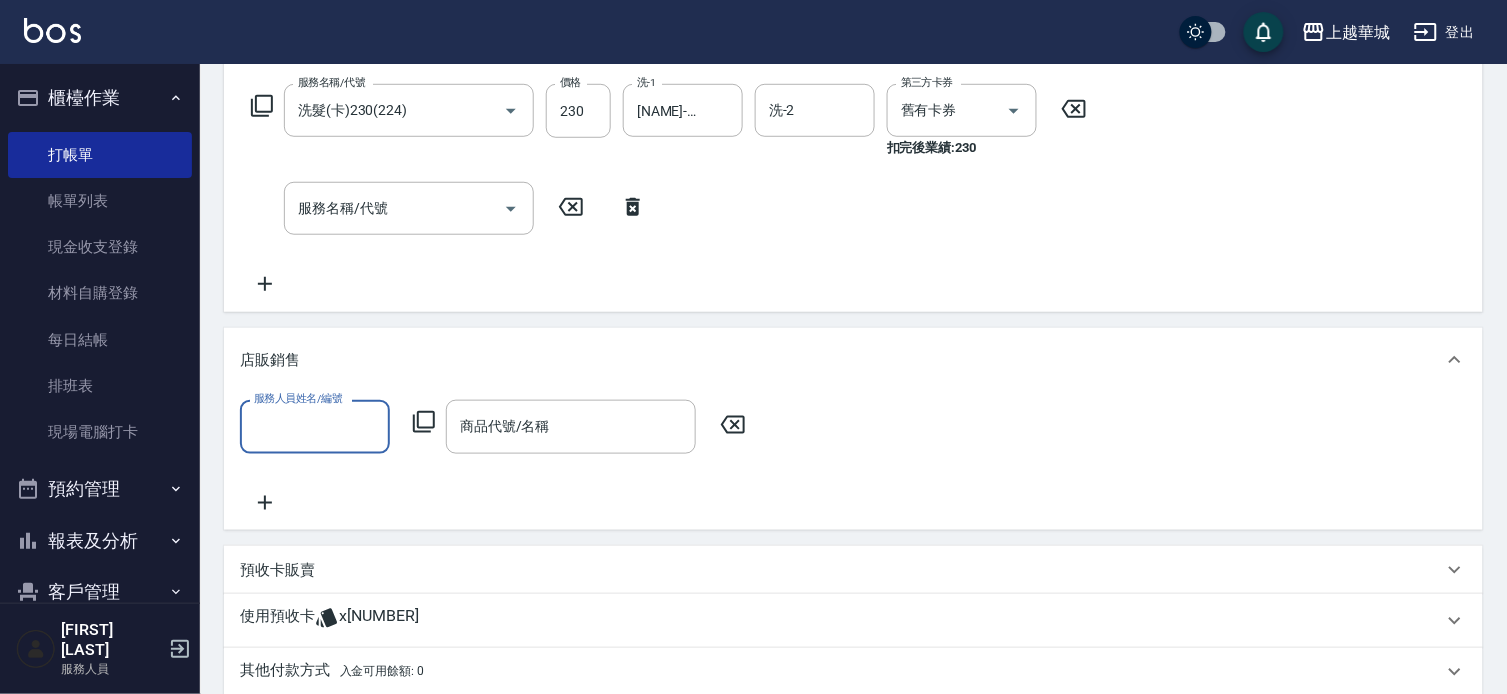 scroll, scrollTop: 0, scrollLeft: 0, axis: both 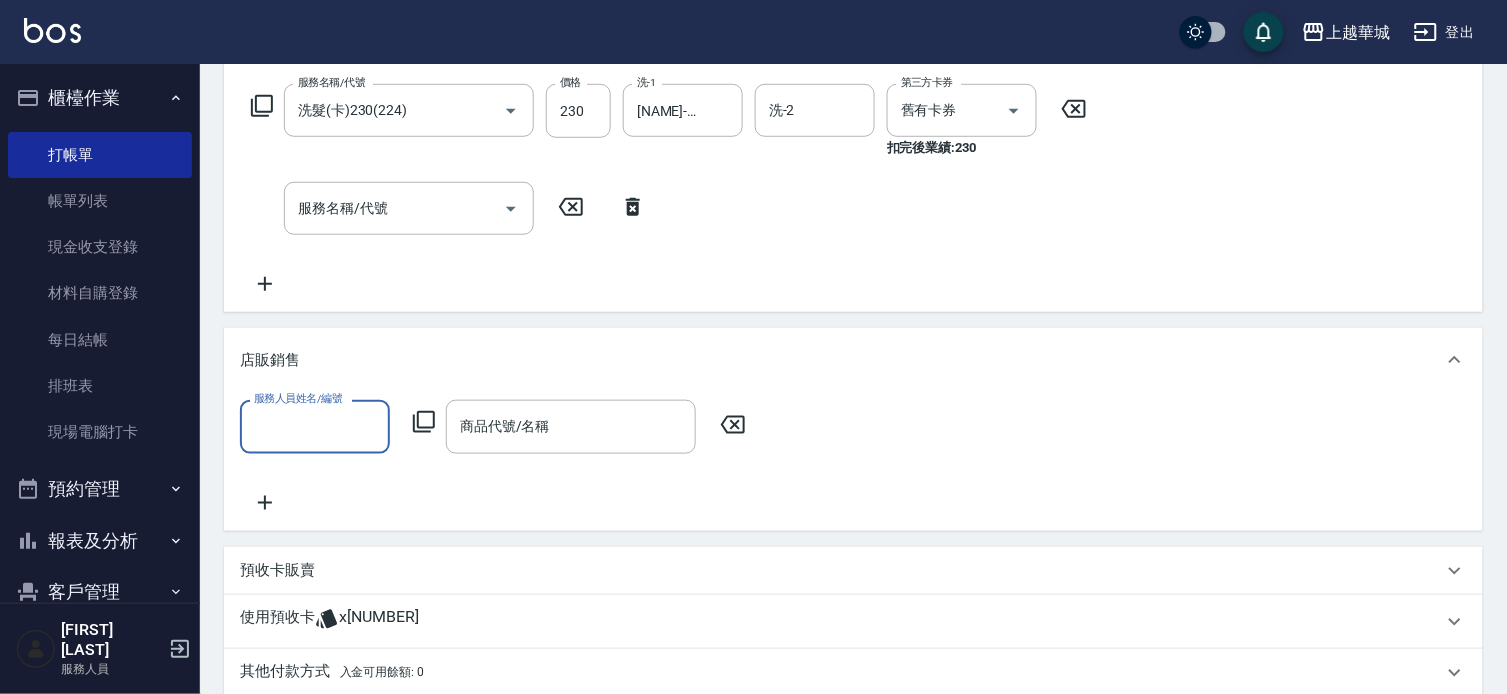 click on "服務人員姓名/編號" at bounding box center (315, 426) 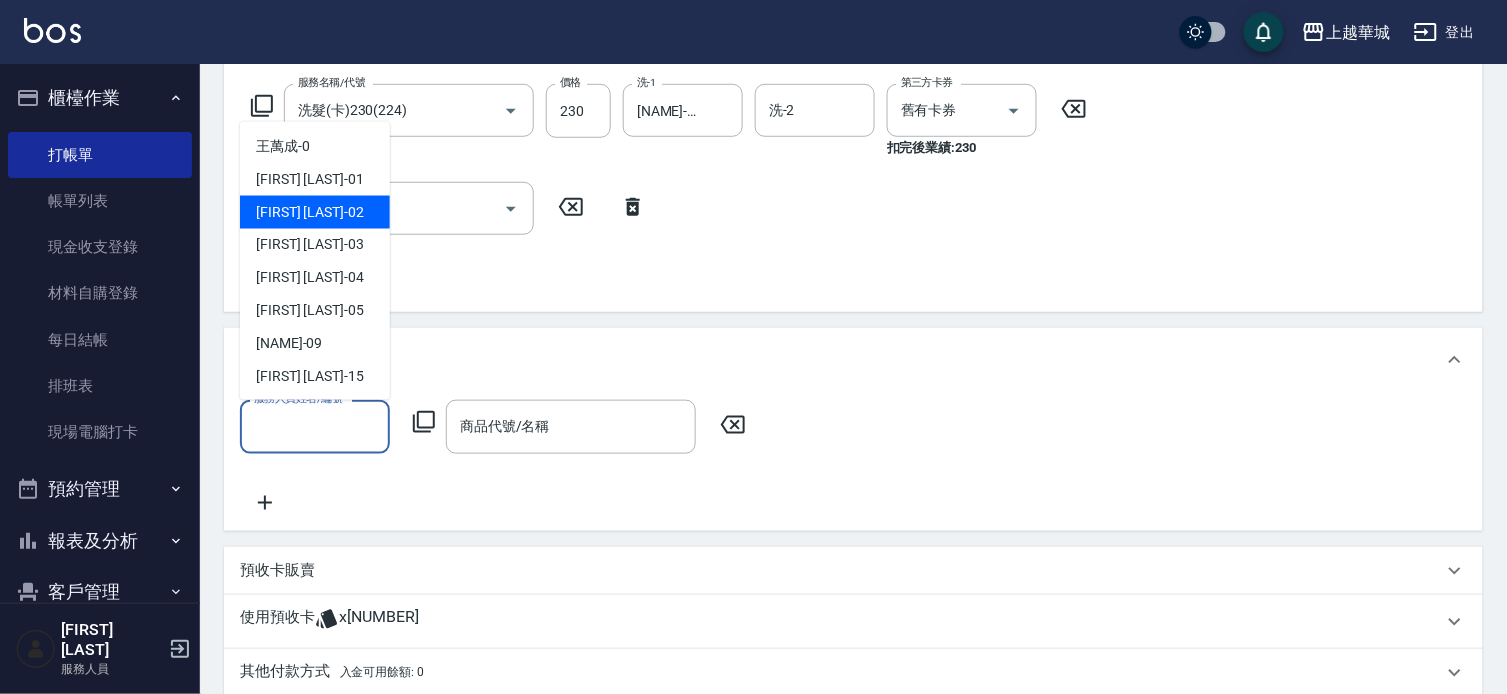 click on "[NAME] -[NUMBER]" at bounding box center (315, 212) 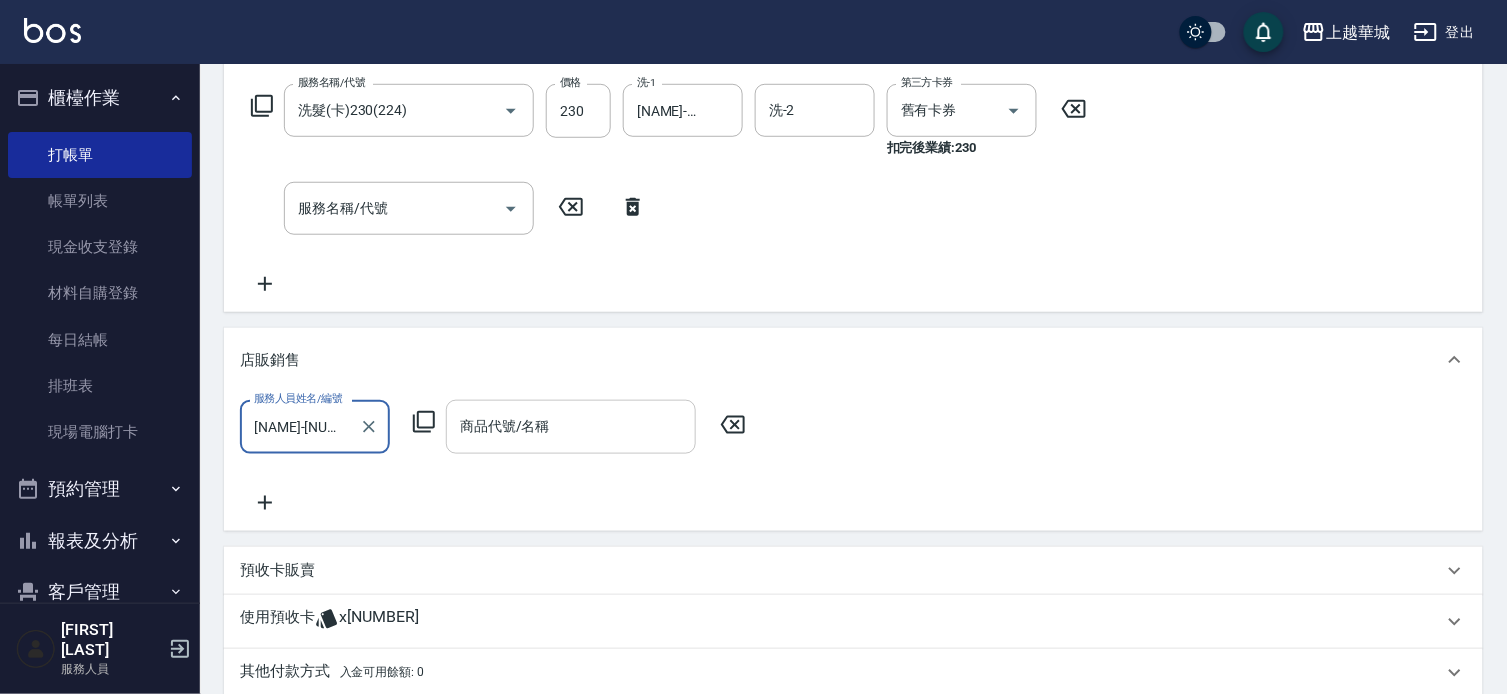 click on "商品代號/名稱" at bounding box center [571, 426] 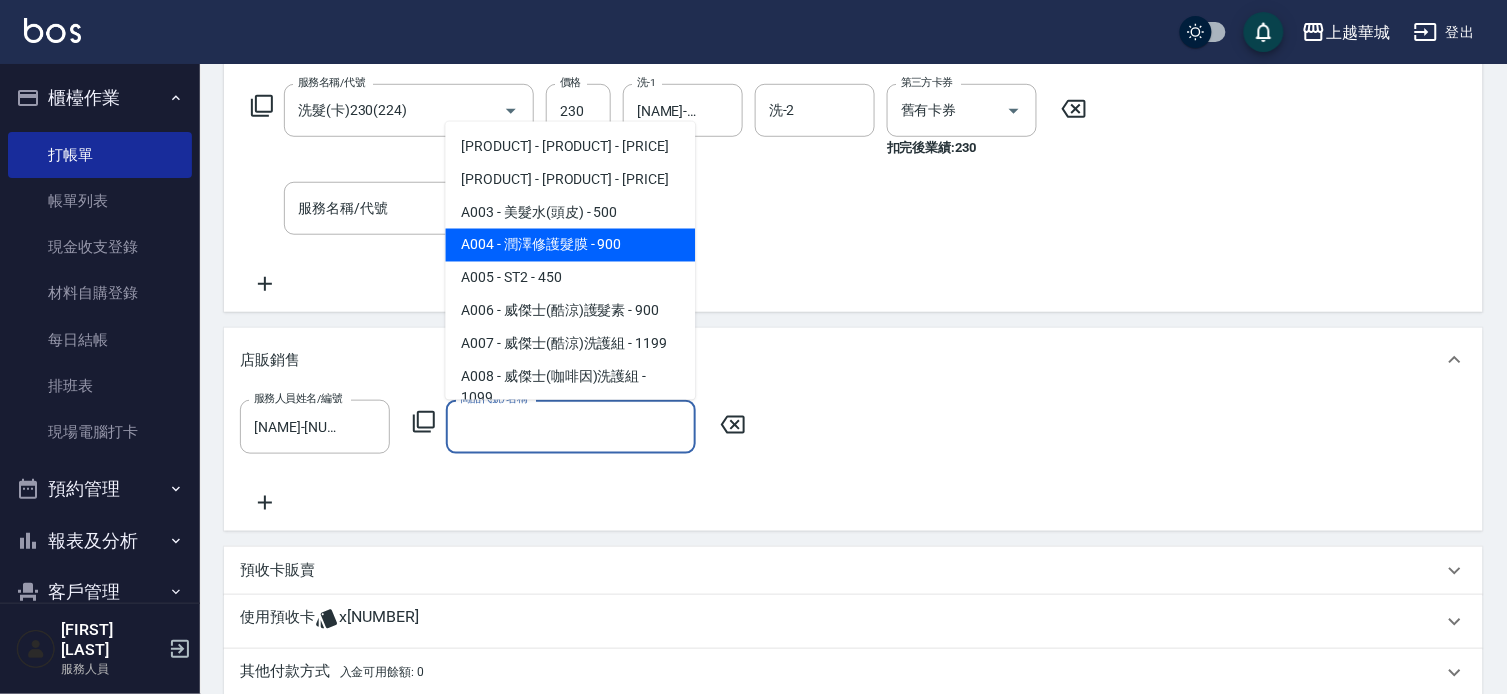 click on "A004 - 潤澤修護髮膜 - 900" at bounding box center (571, 245) 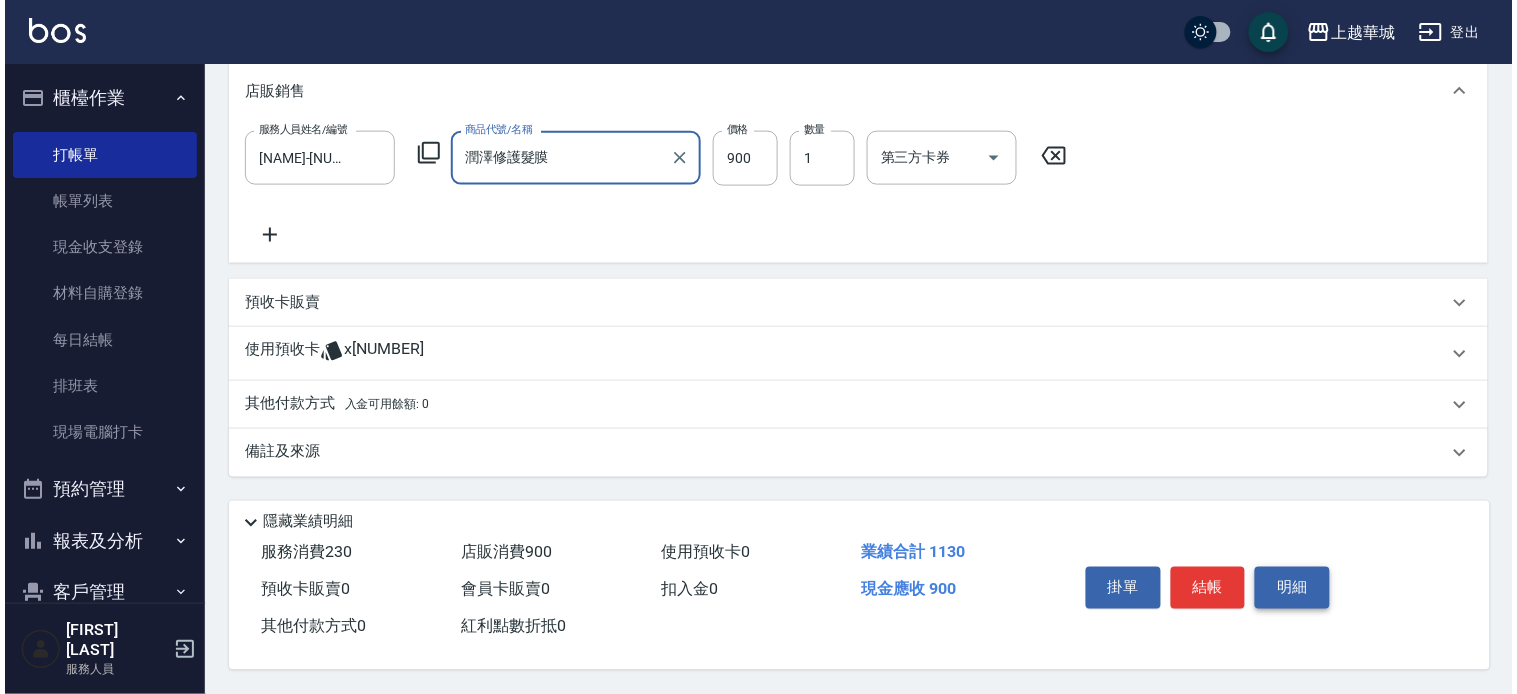 scroll, scrollTop: 585, scrollLeft: 0, axis: vertical 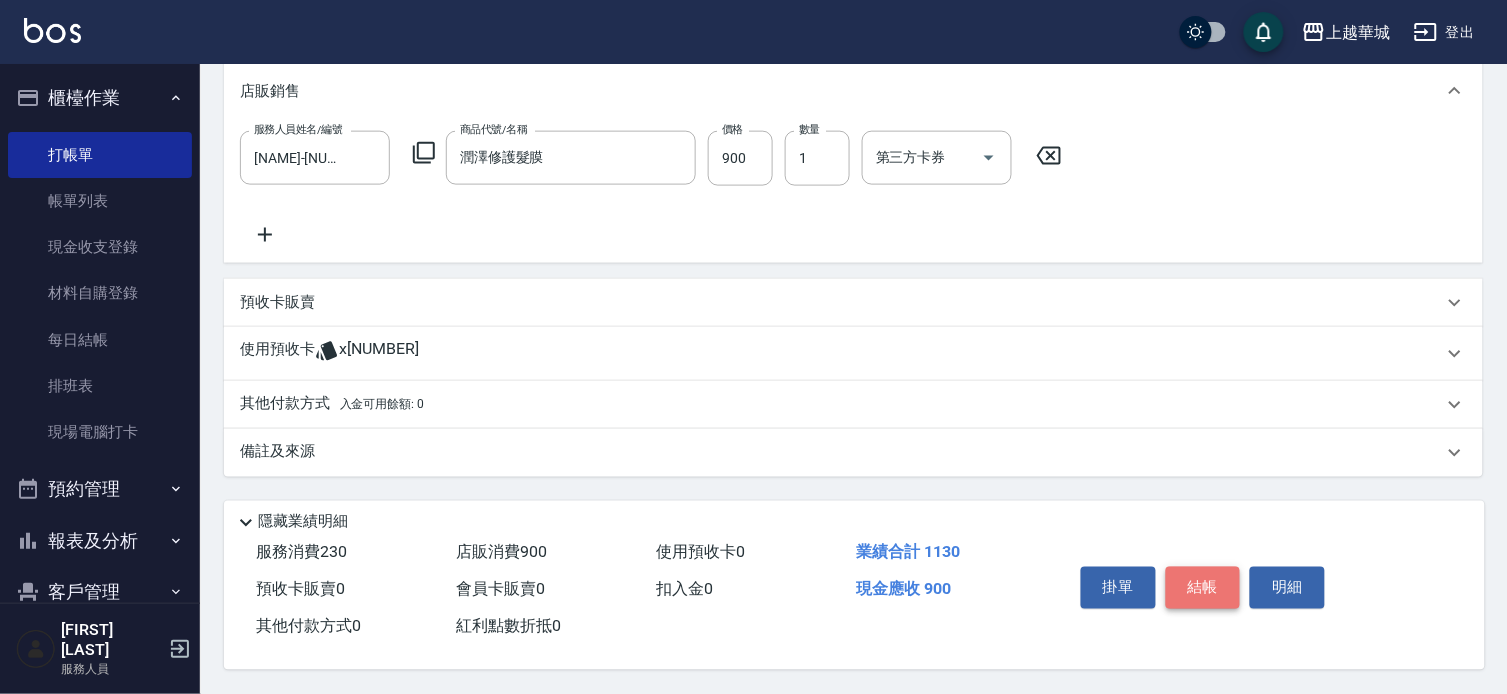 click on "結帳" at bounding box center [1203, 588] 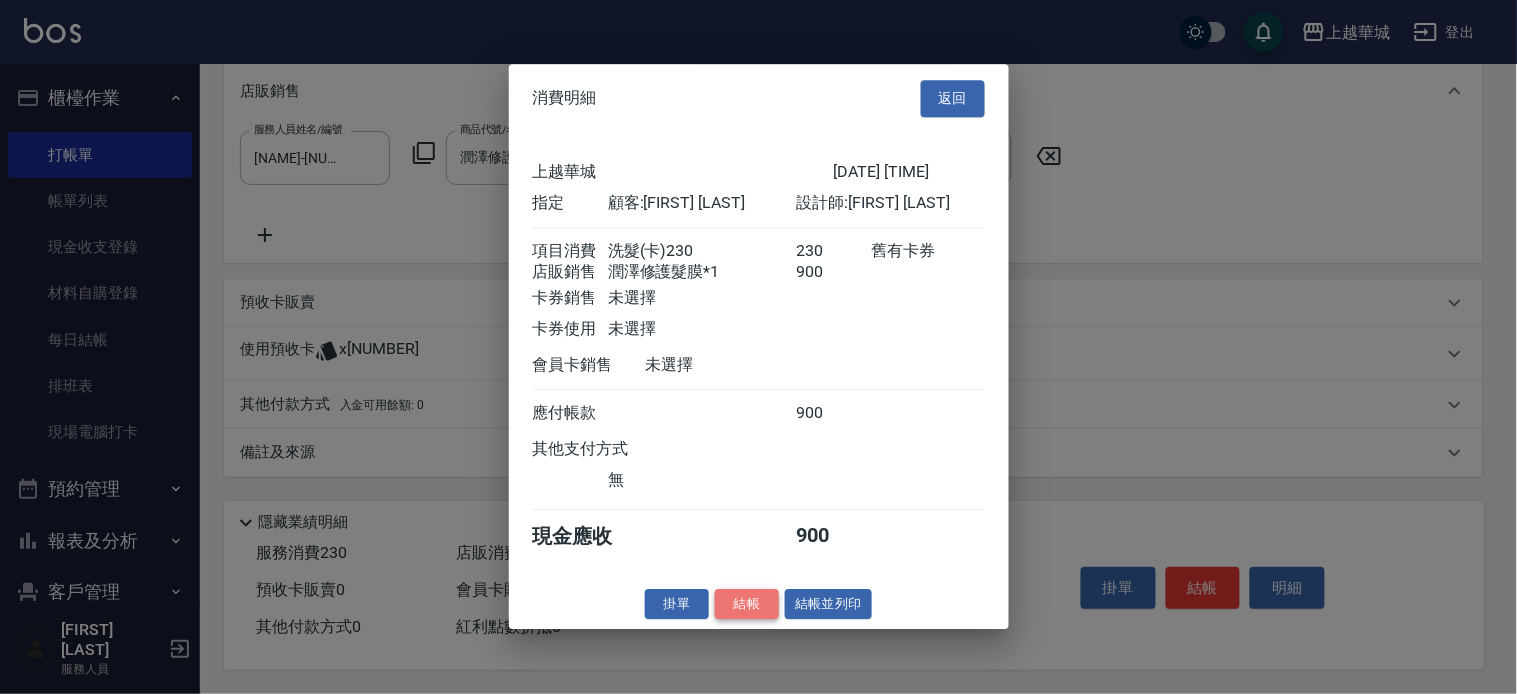 click on "結帳" at bounding box center (747, 604) 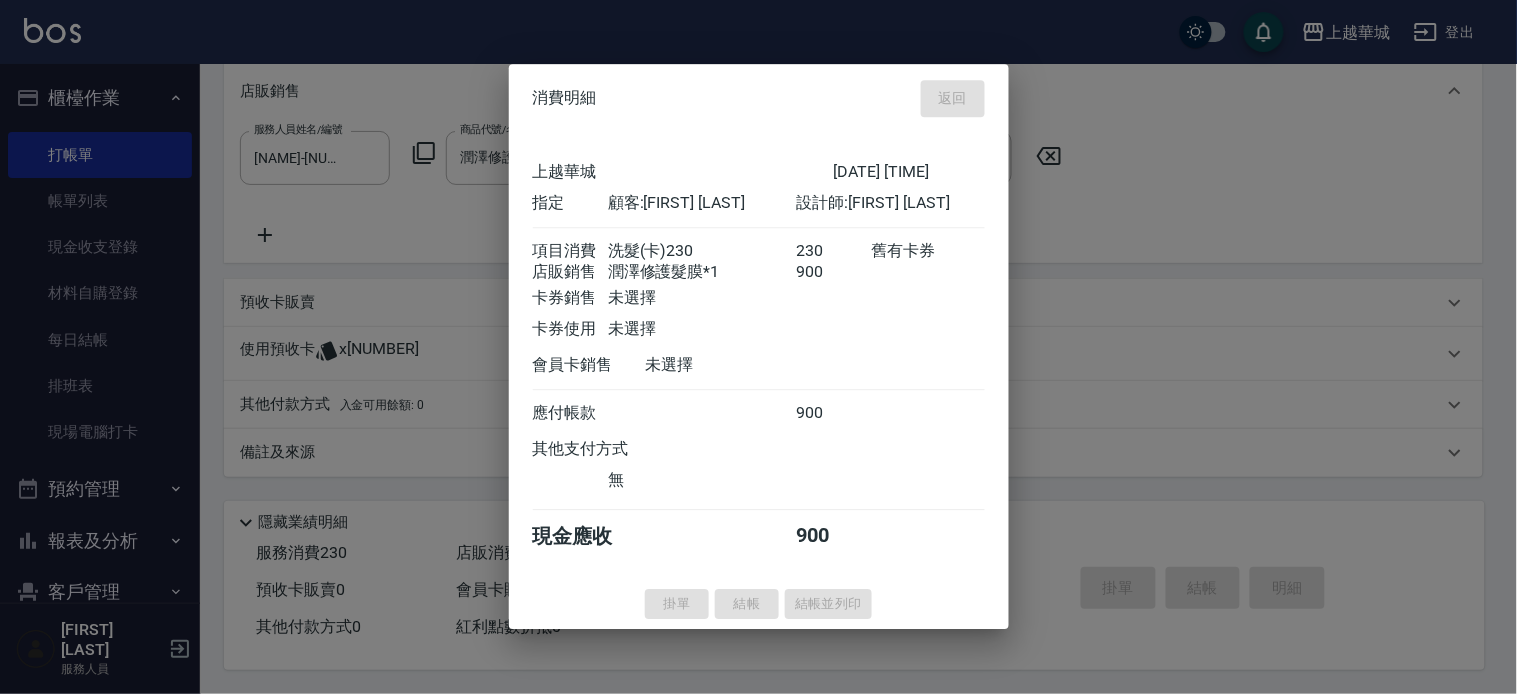 type 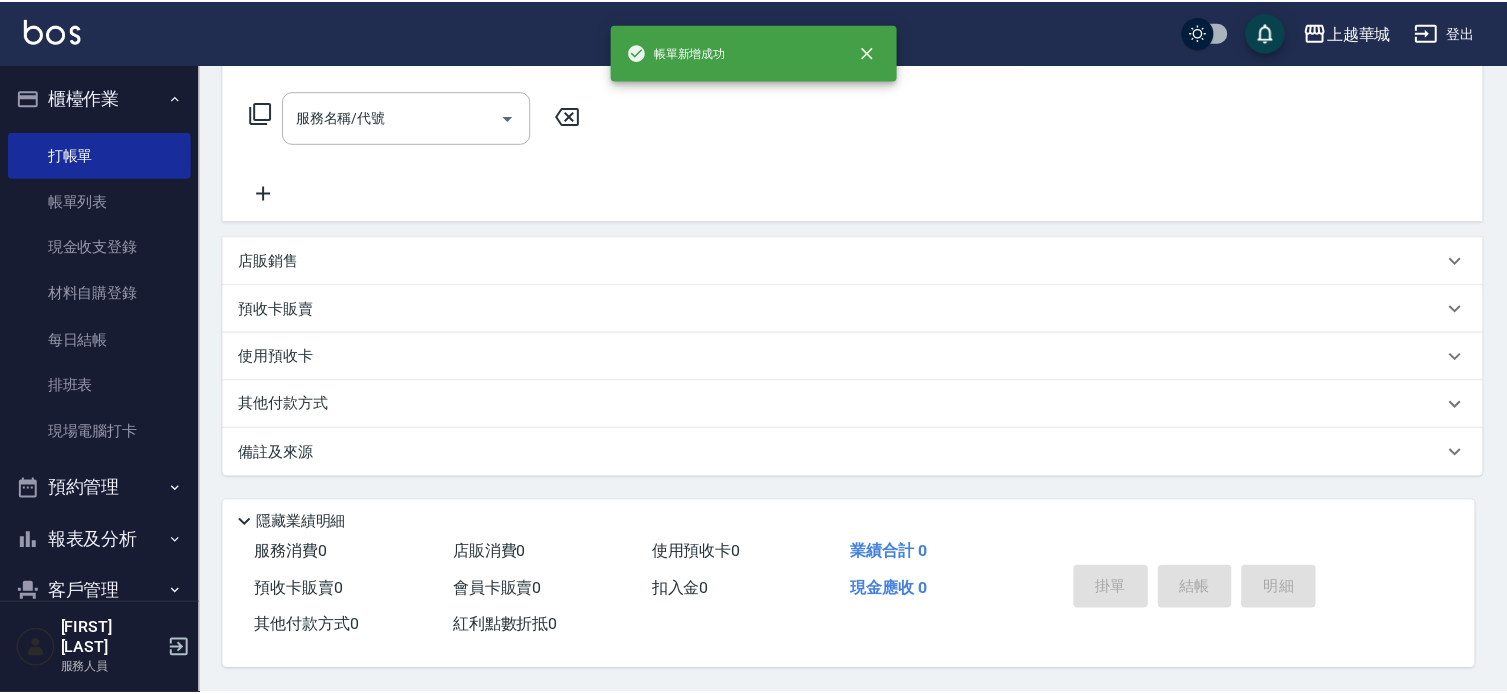 scroll, scrollTop: 0, scrollLeft: 0, axis: both 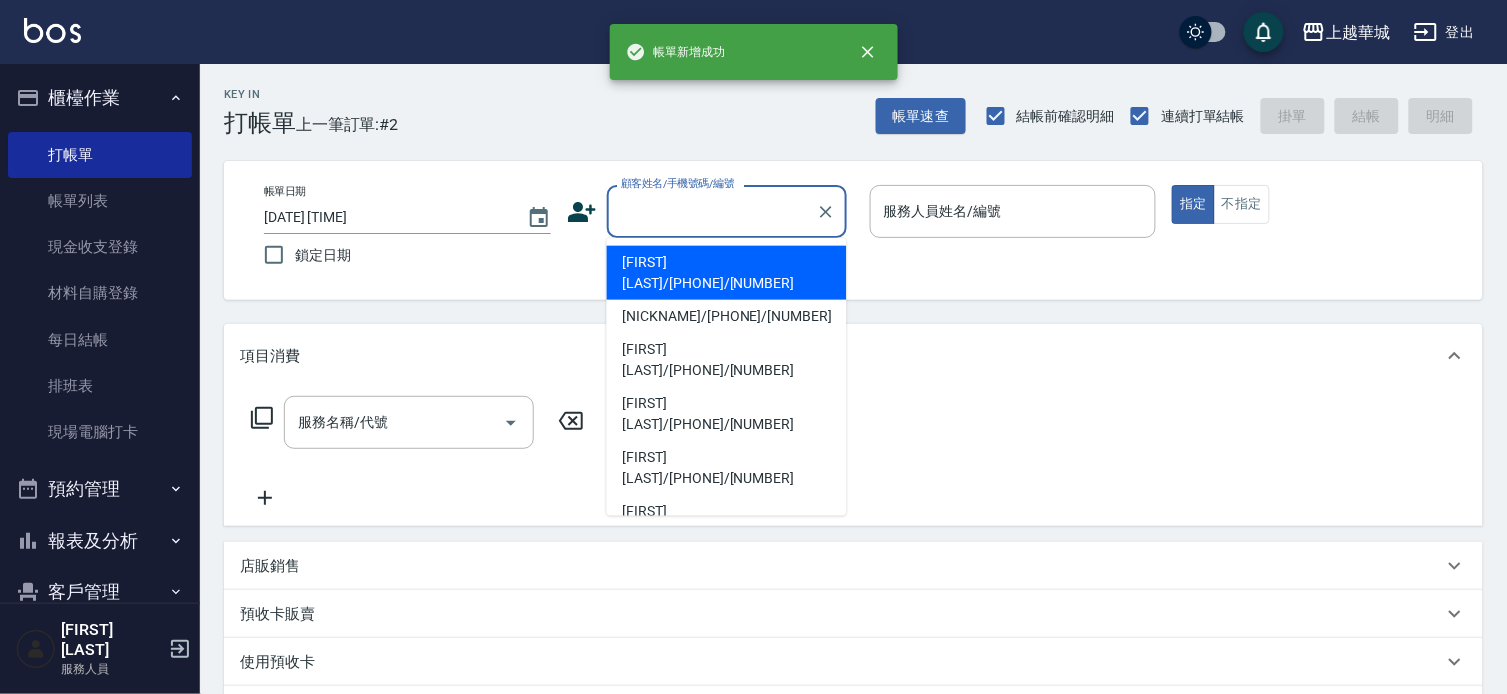 drag, startPoint x: 666, startPoint y: 214, endPoint x: 663, endPoint y: 195, distance: 19.235384 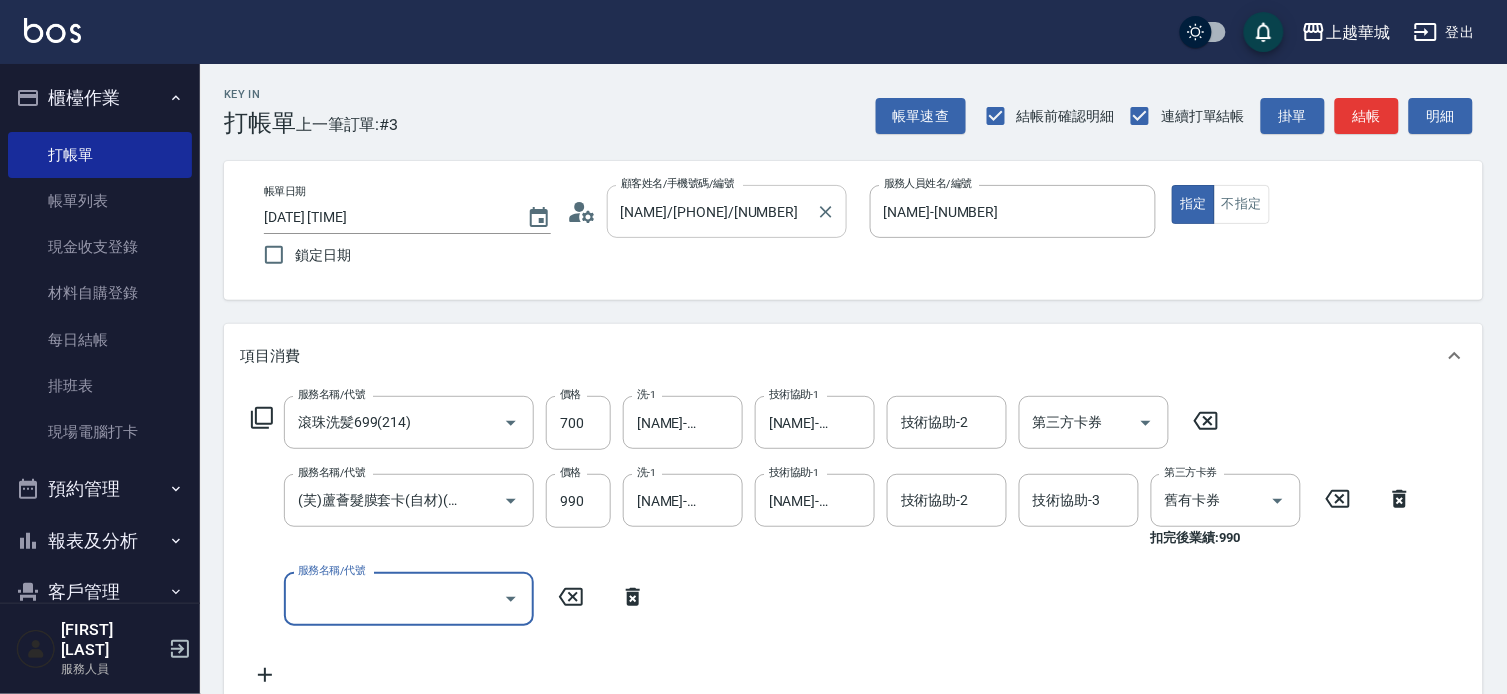 scroll, scrollTop: 0, scrollLeft: 0, axis: both 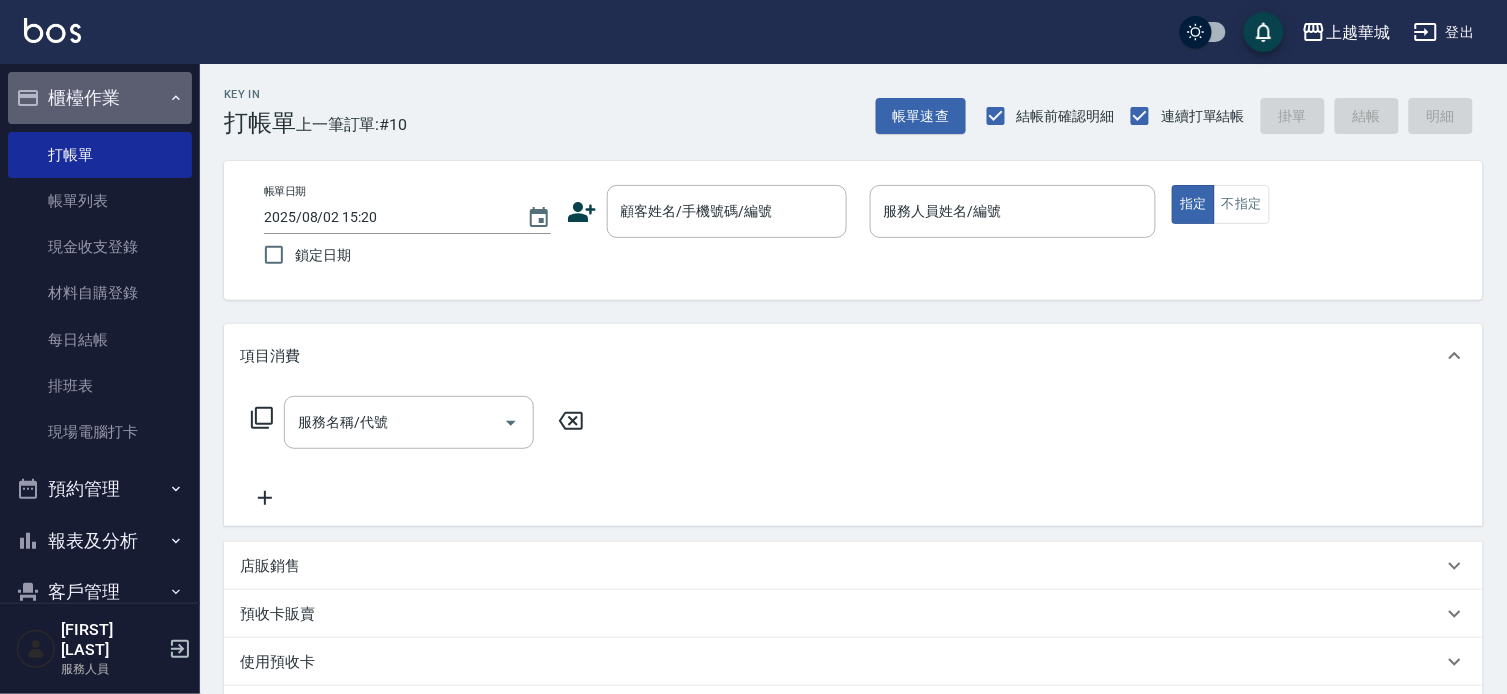 click on "櫃檯作業" at bounding box center (100, 98) 